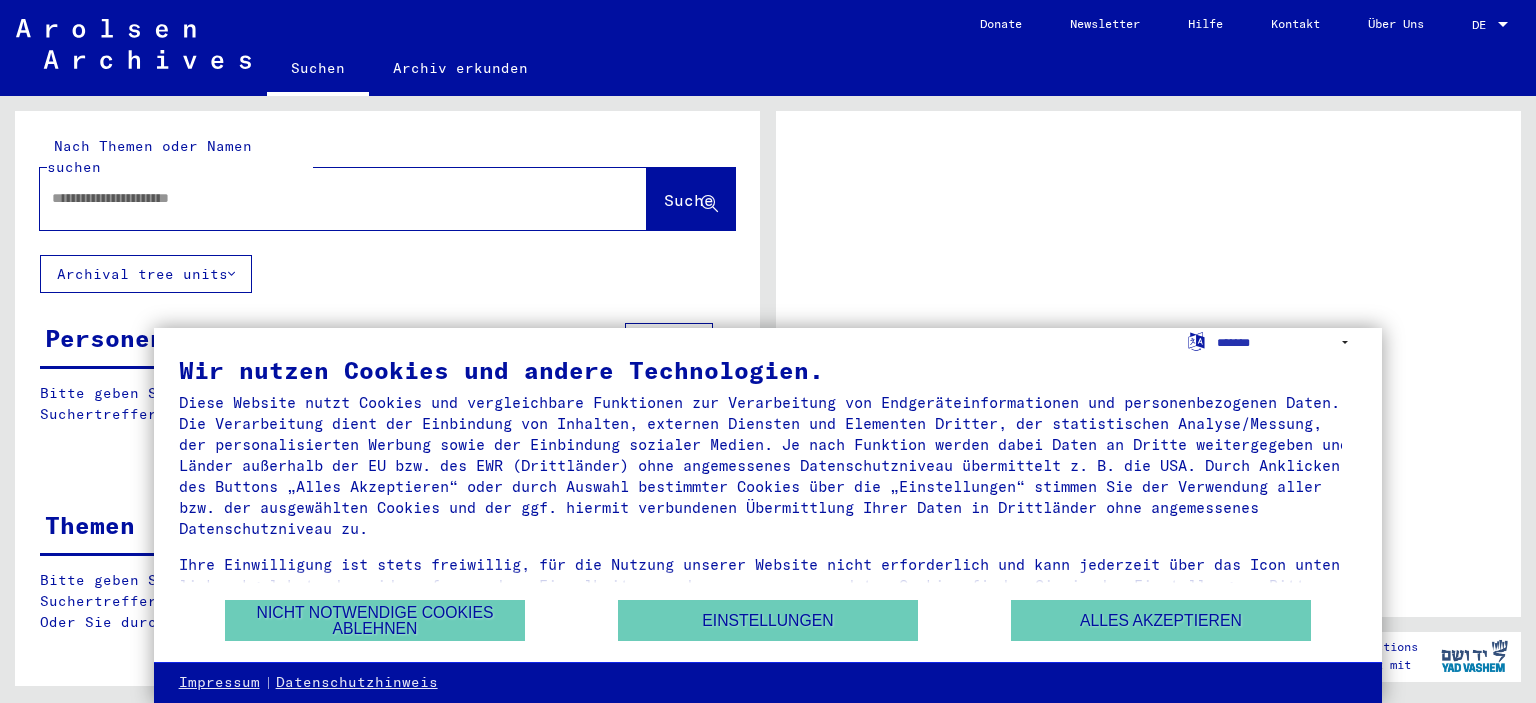 scroll, scrollTop: 0, scrollLeft: 0, axis: both 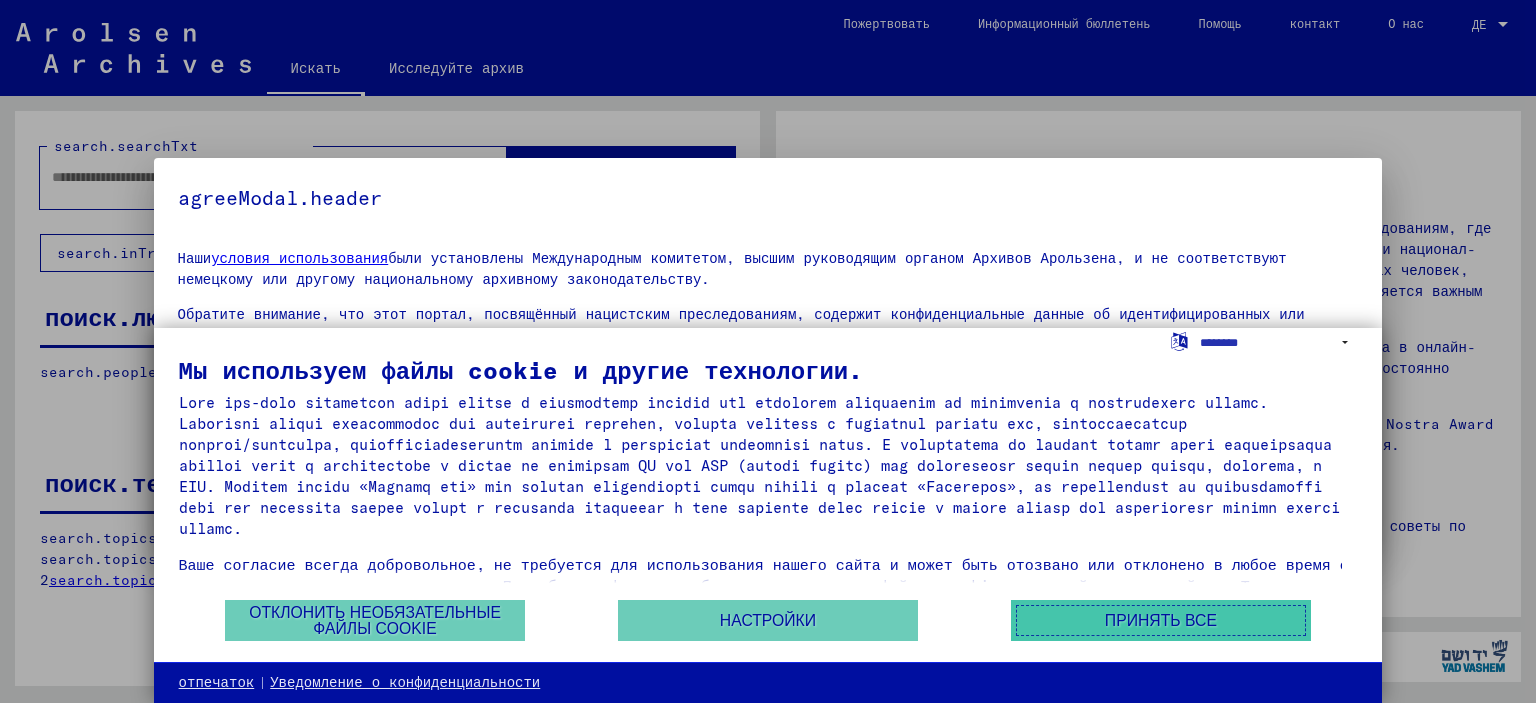 click on "Принять все" at bounding box center (1161, 620) 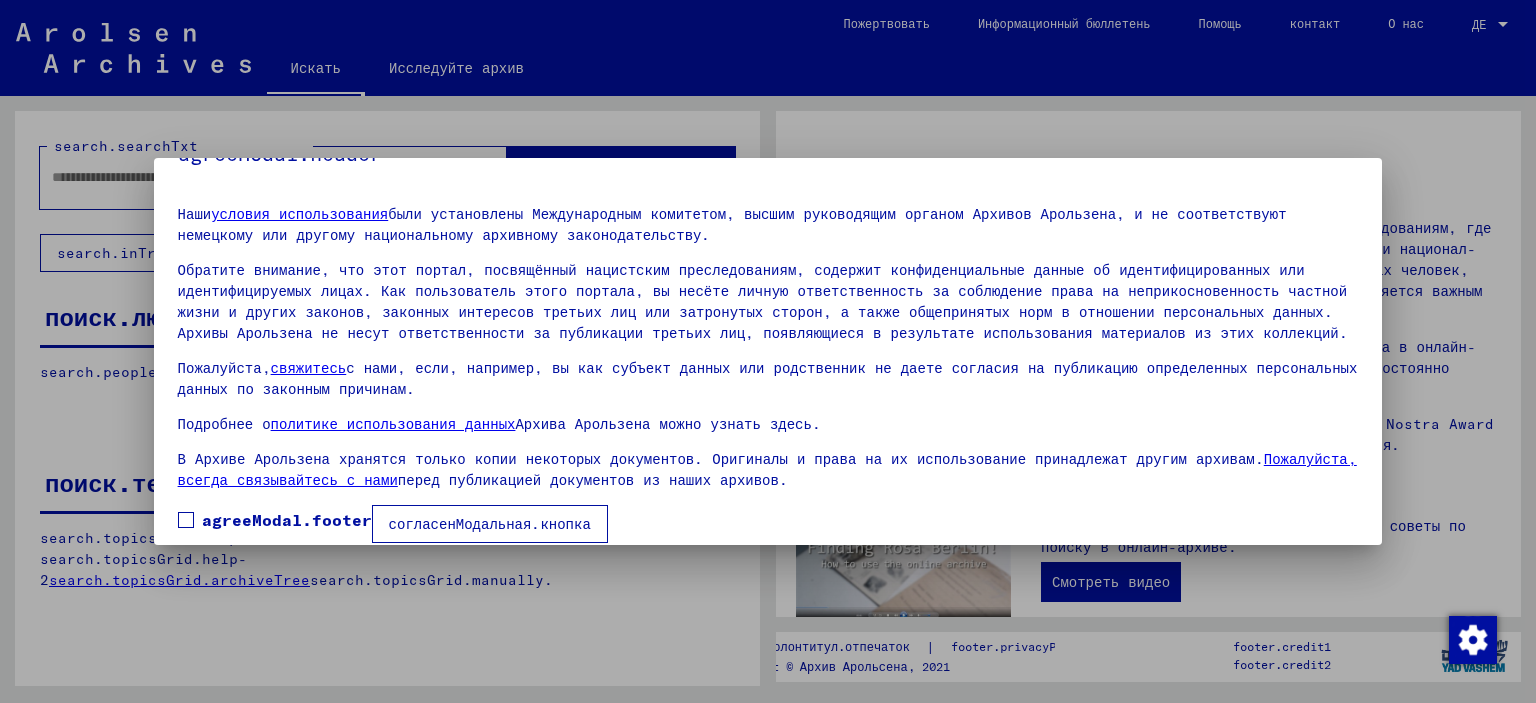 scroll, scrollTop: 66, scrollLeft: 0, axis: vertical 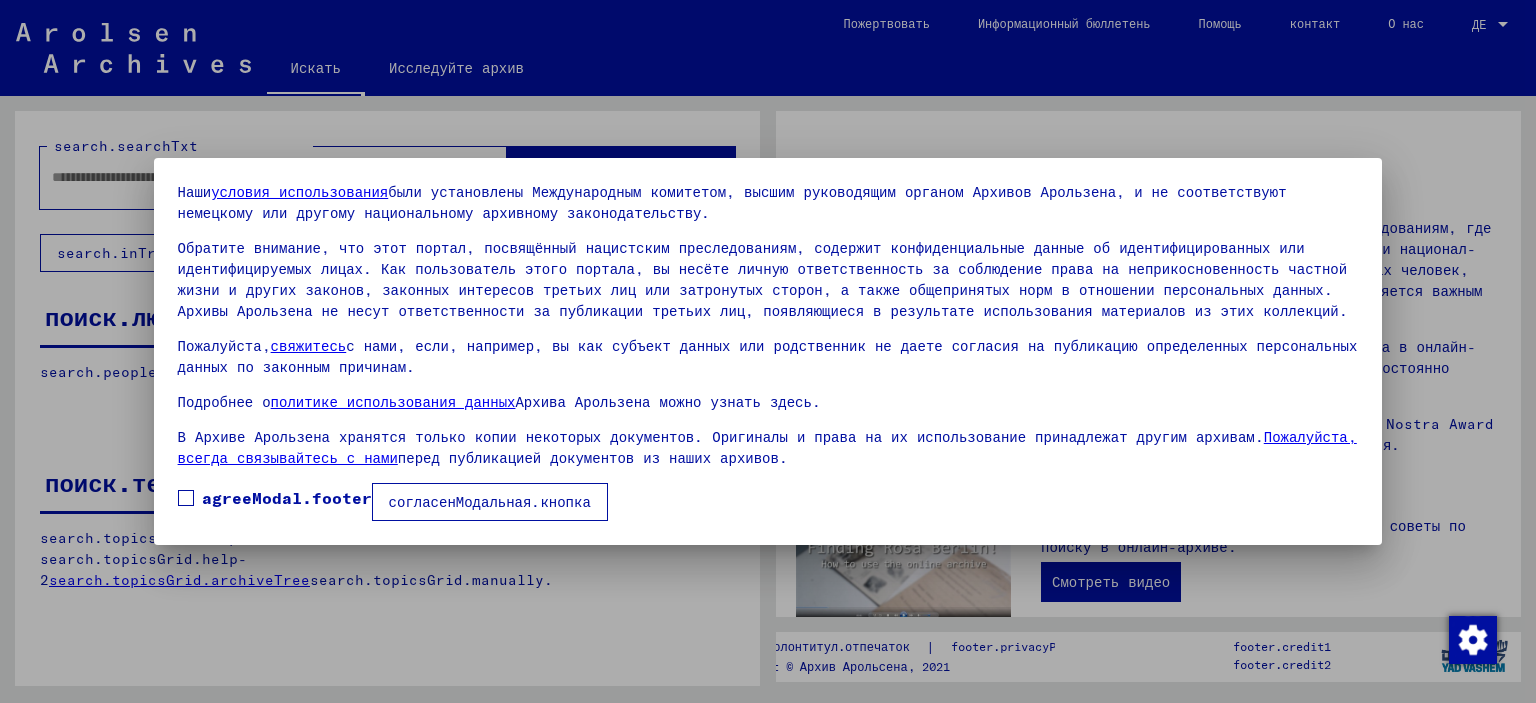 click on "agreeModal.footer" at bounding box center [287, 498] 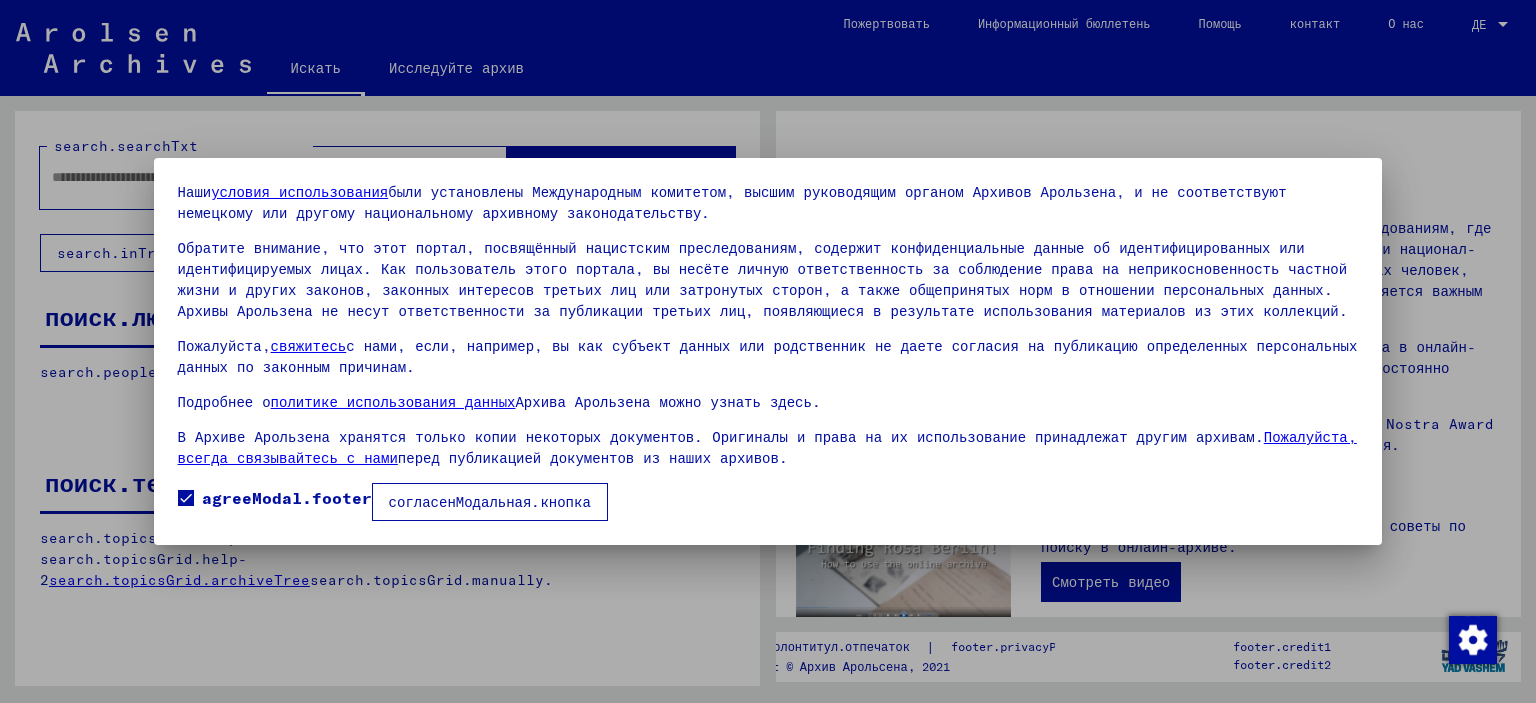 click on "согласенМодальная.кнопка" at bounding box center (490, 502) 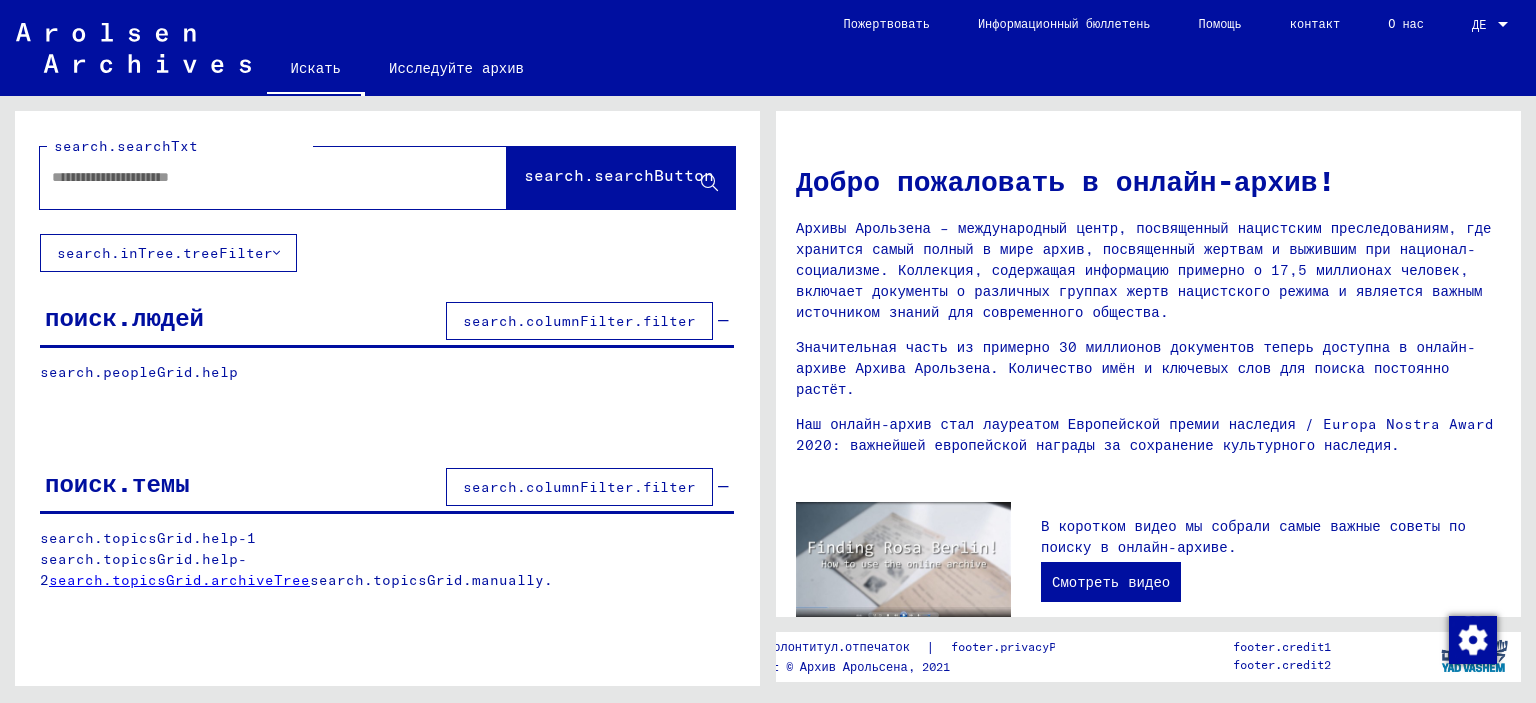 click at bounding box center [249, 177] 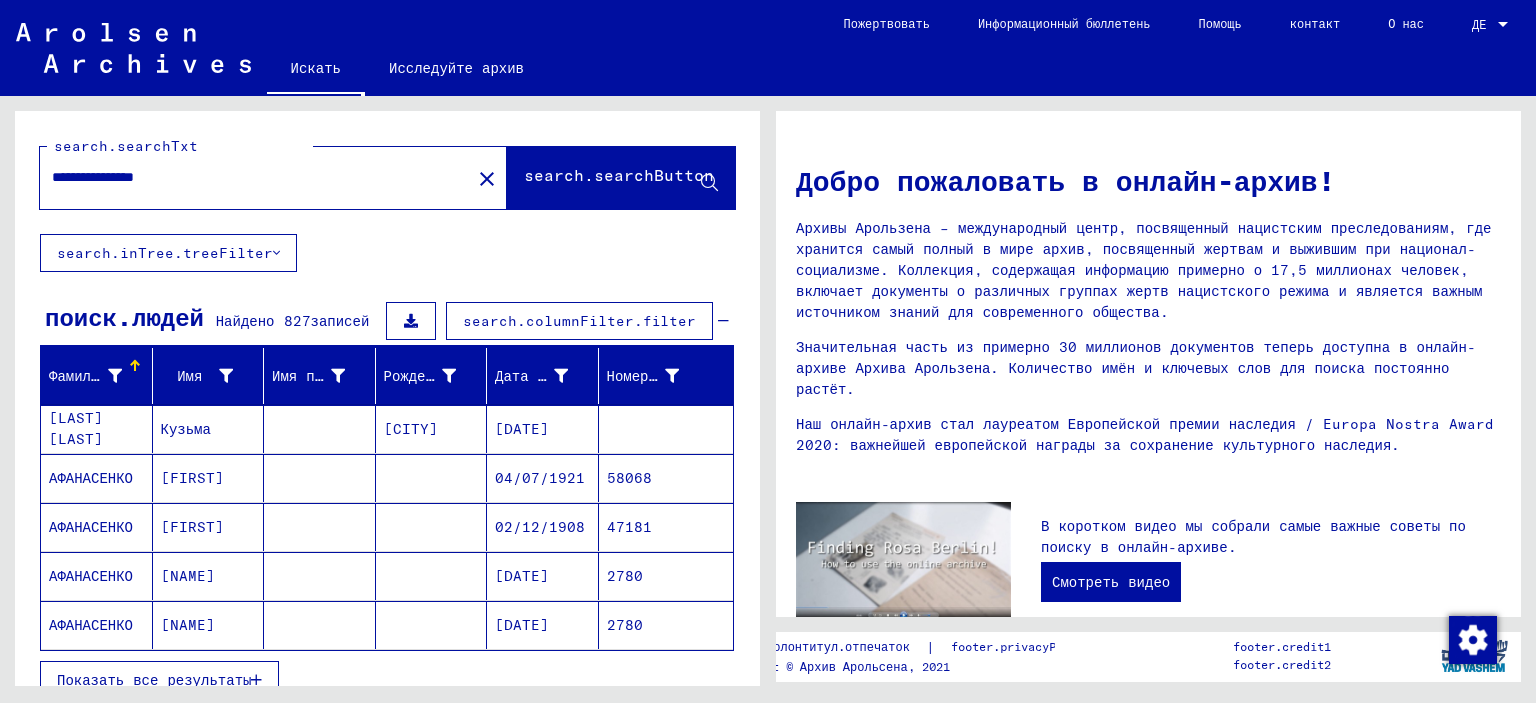 type on "**********" 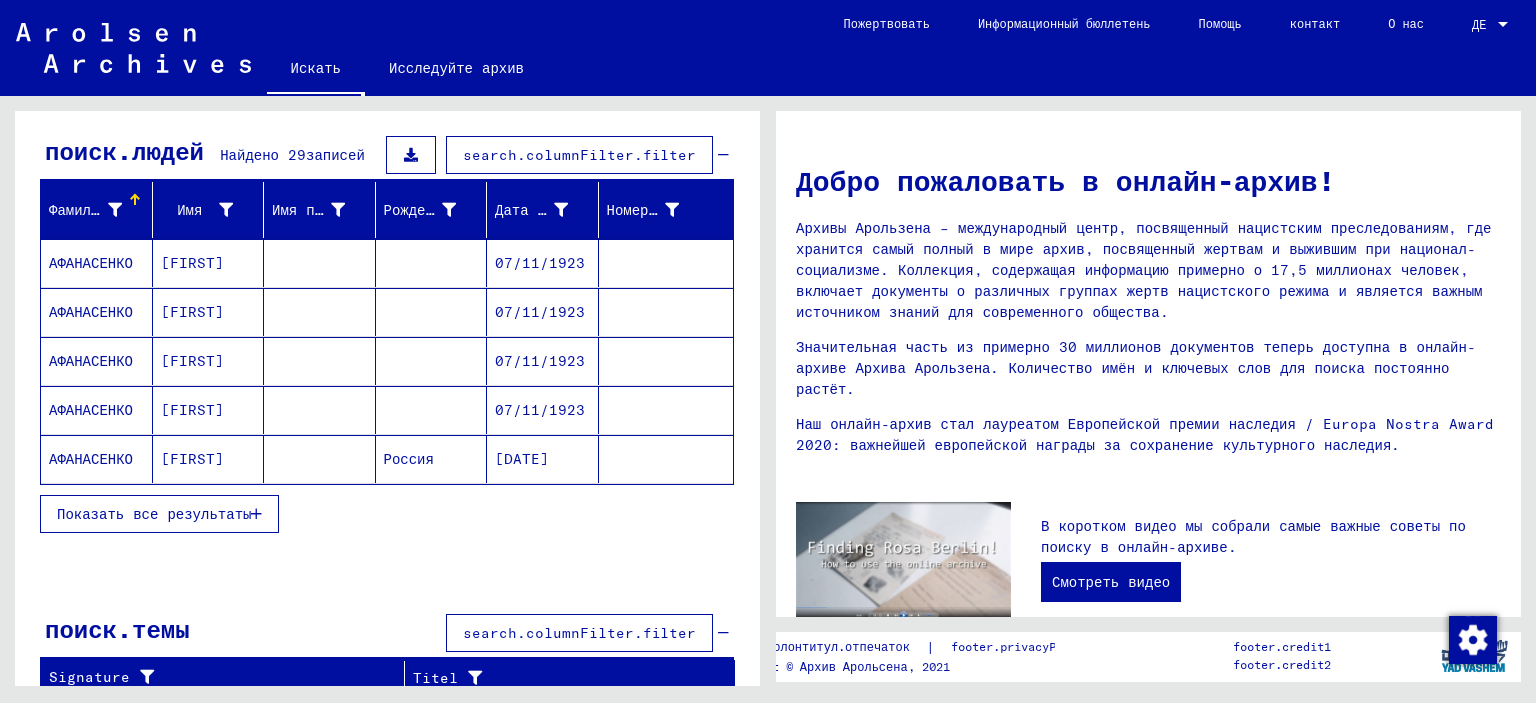 scroll, scrollTop: 172, scrollLeft: 0, axis: vertical 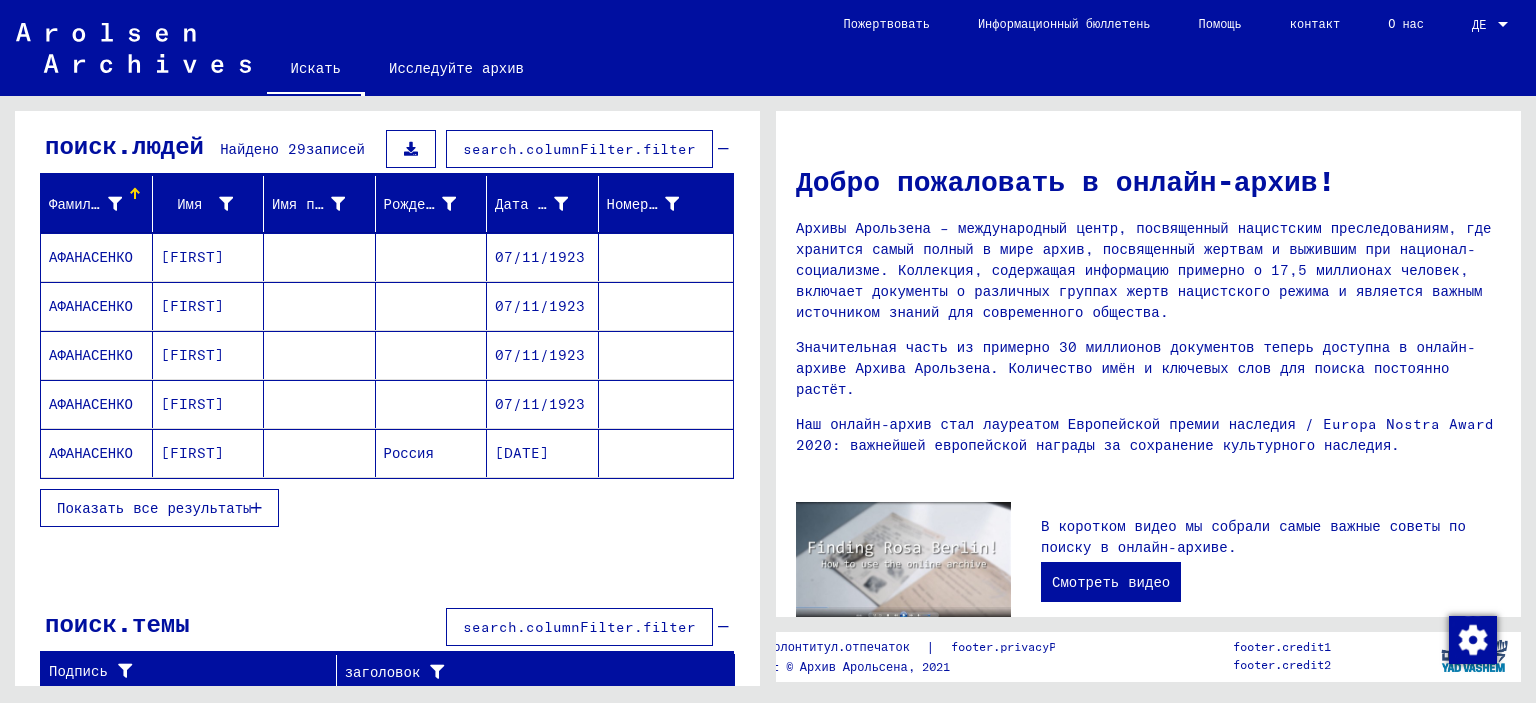 click on "Показать все результаты" at bounding box center (159, 508) 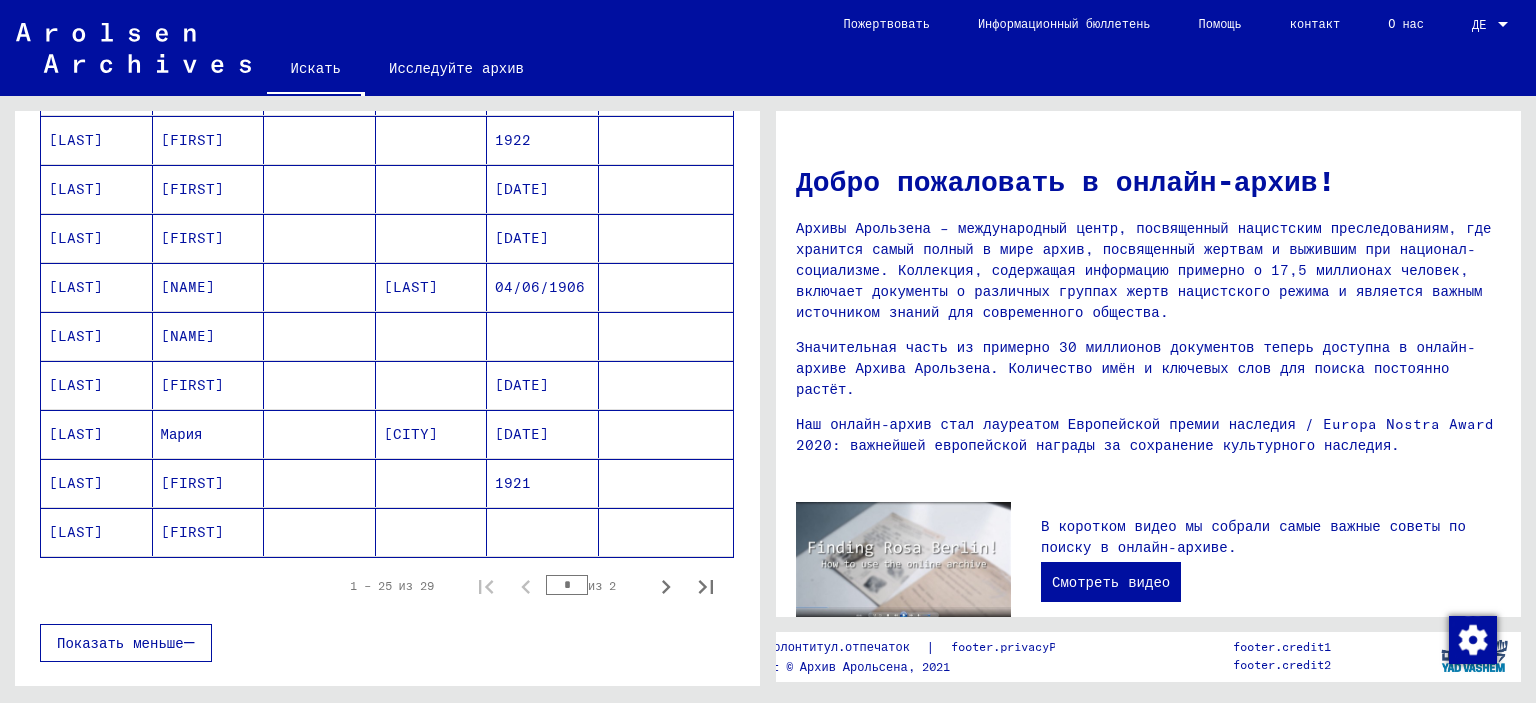 scroll, scrollTop: 1172, scrollLeft: 0, axis: vertical 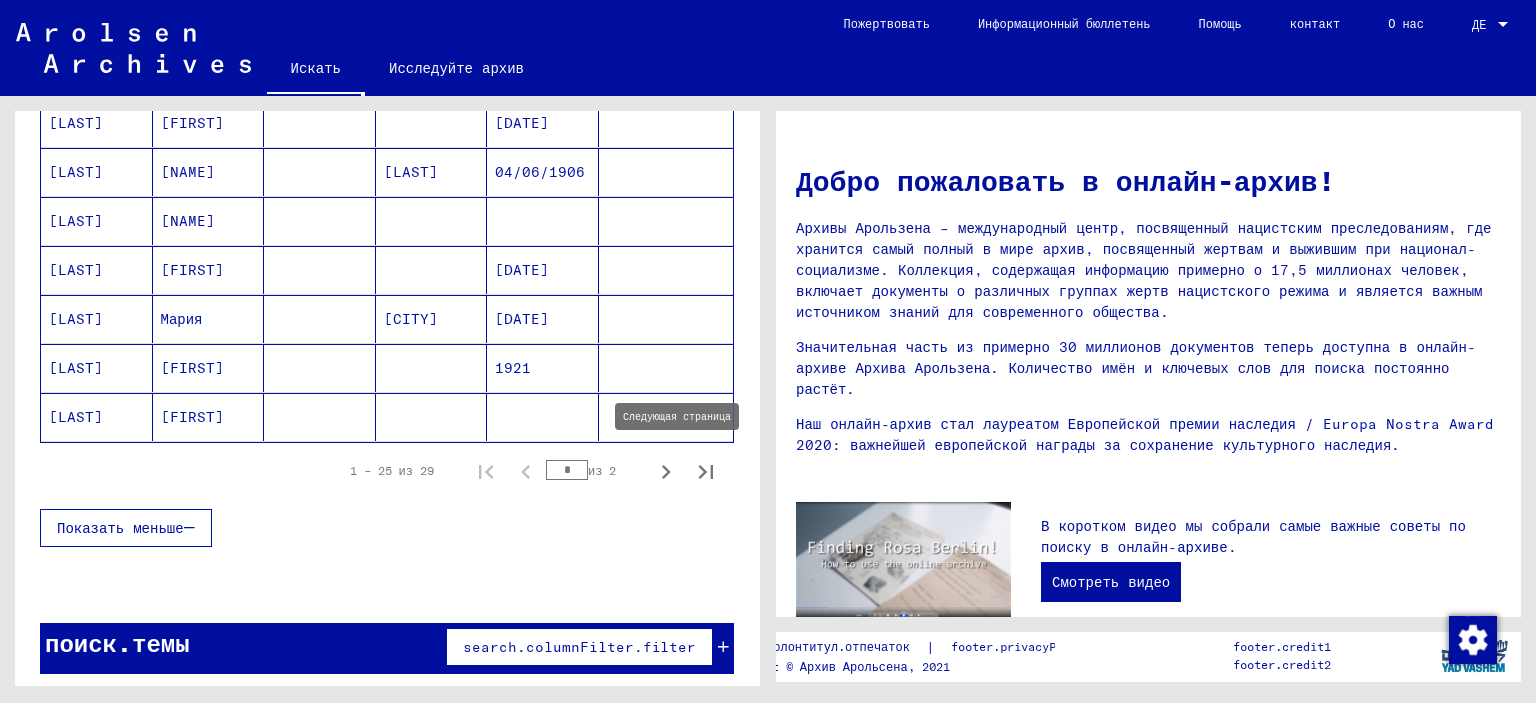 click 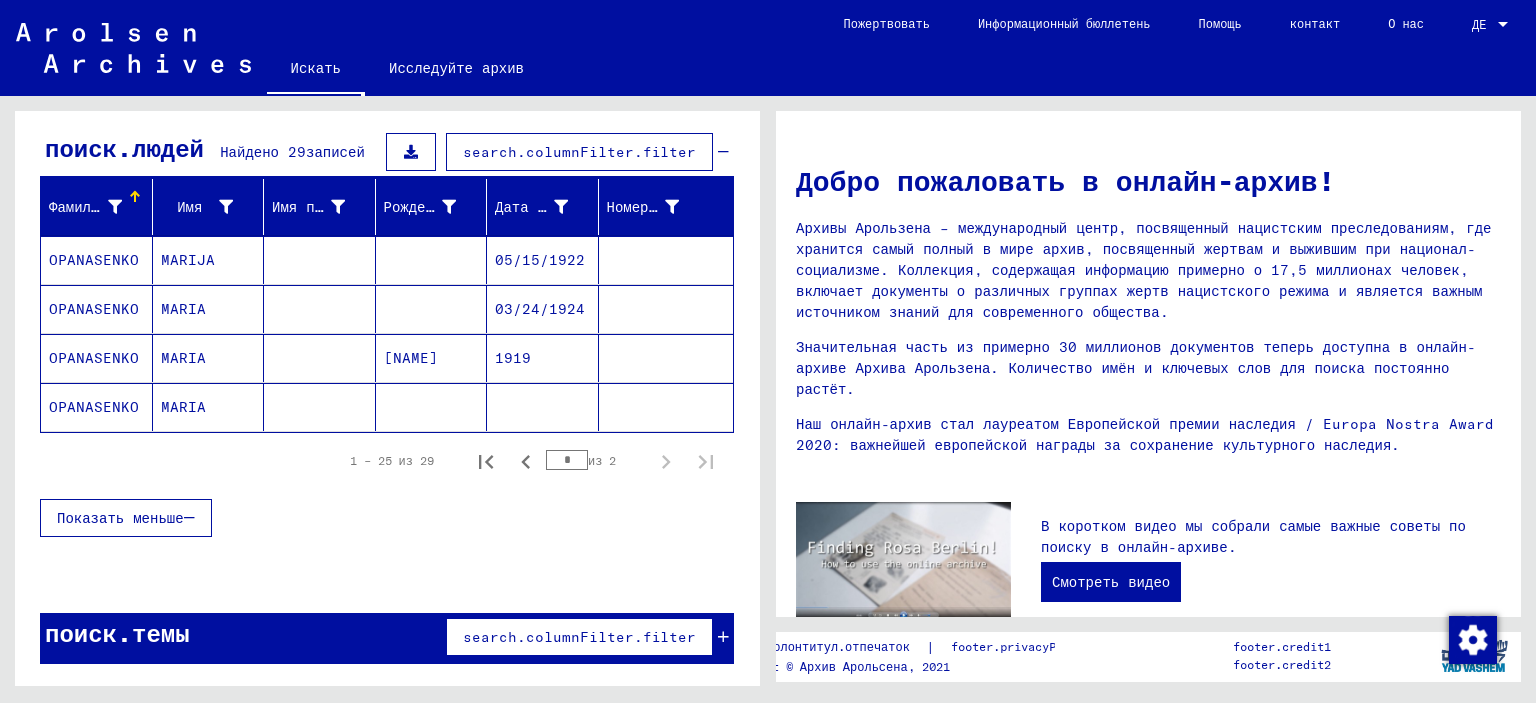 scroll, scrollTop: 164, scrollLeft: 0, axis: vertical 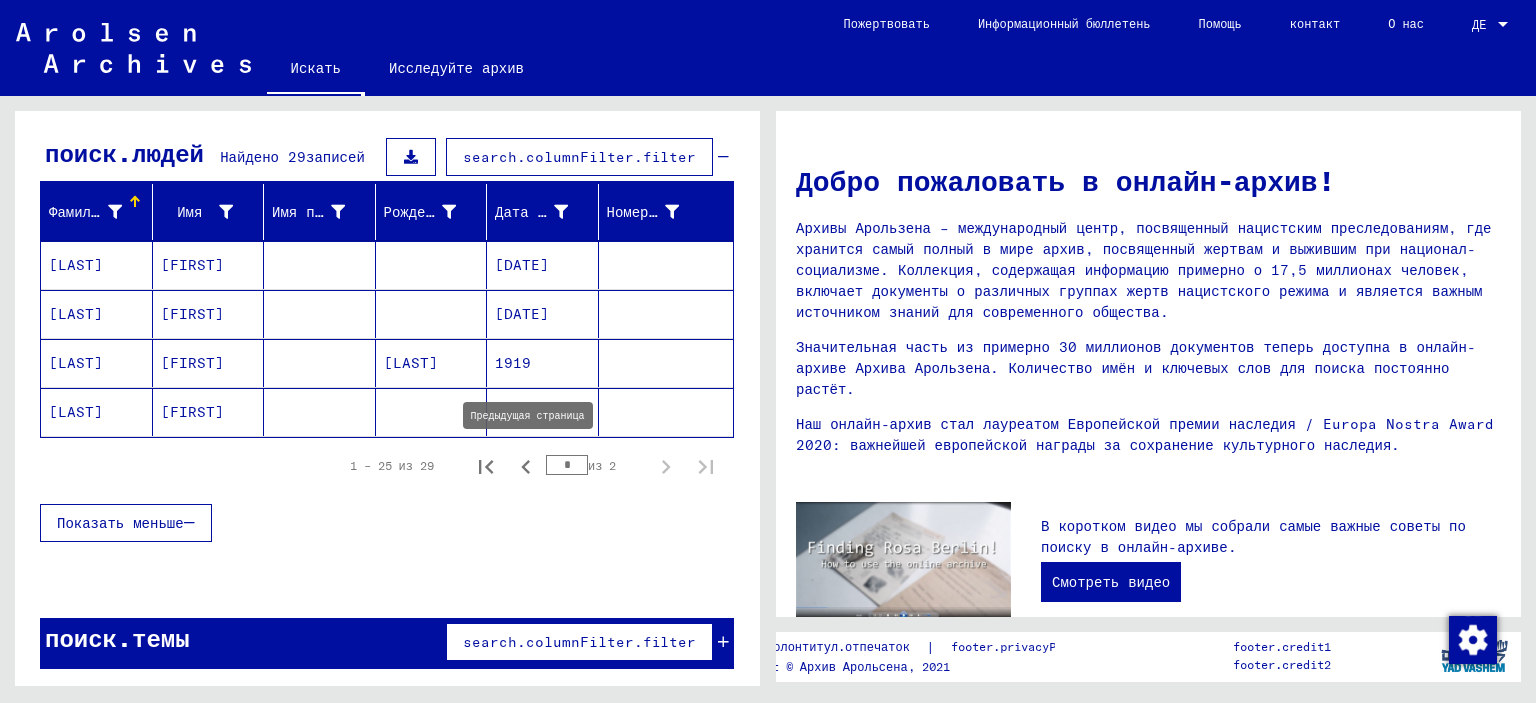 click 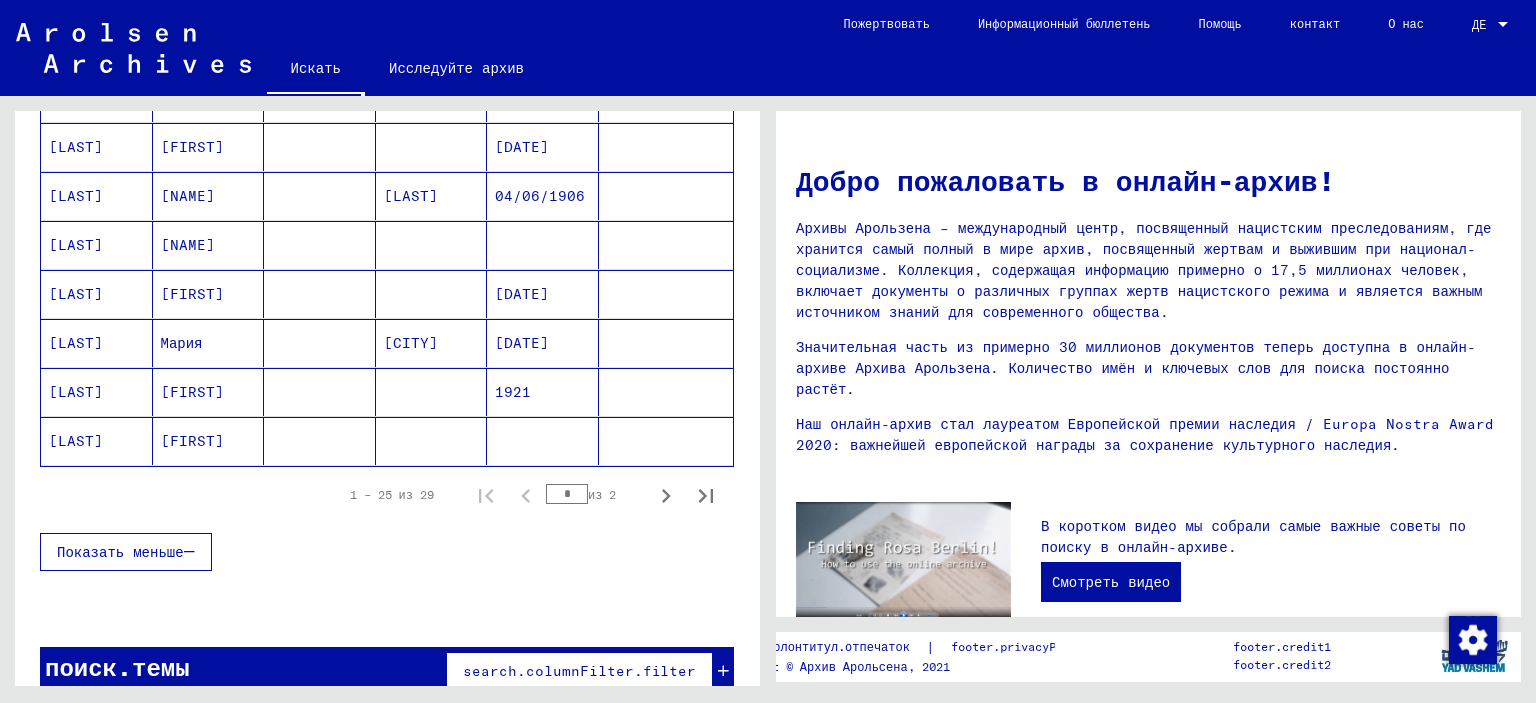scroll, scrollTop: 1188, scrollLeft: 0, axis: vertical 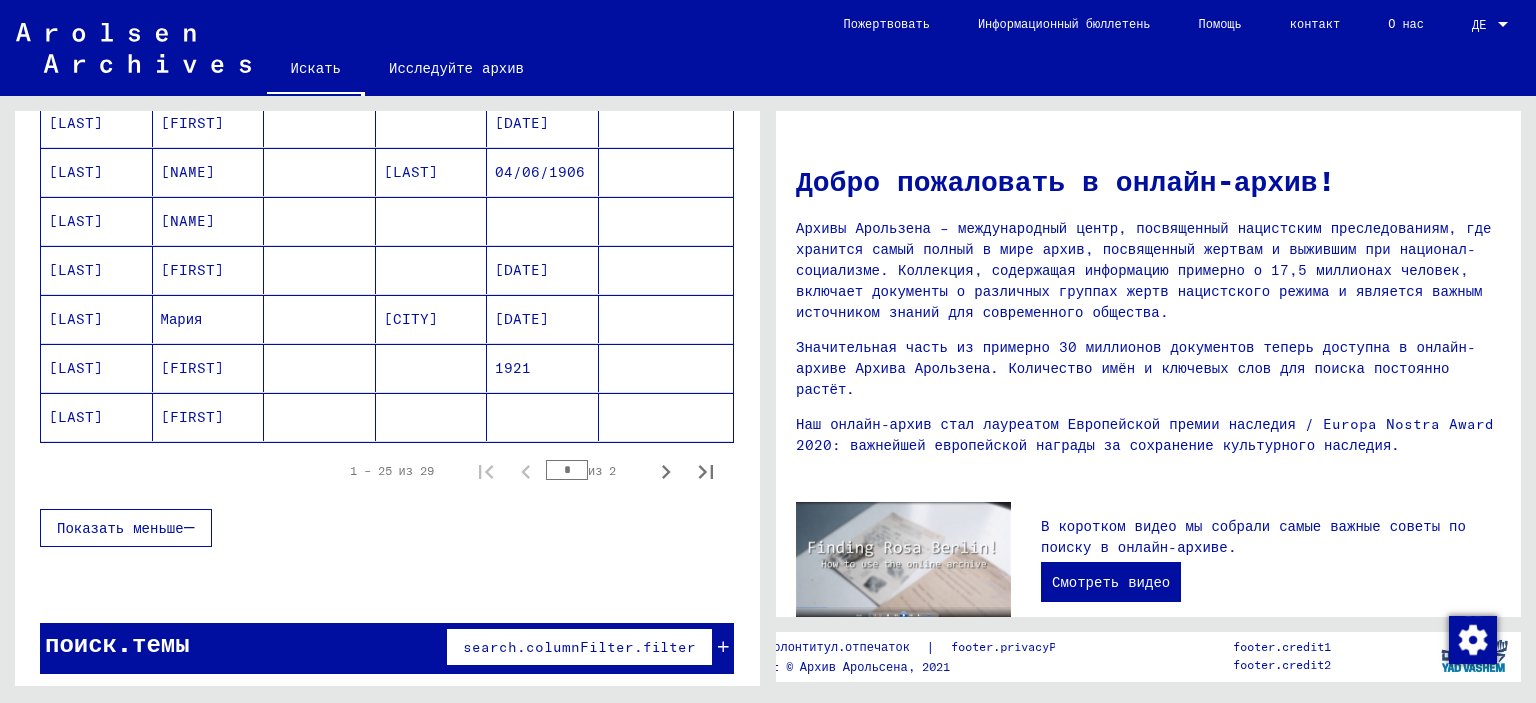 click on "[FIRST]" at bounding box center (209, 417) 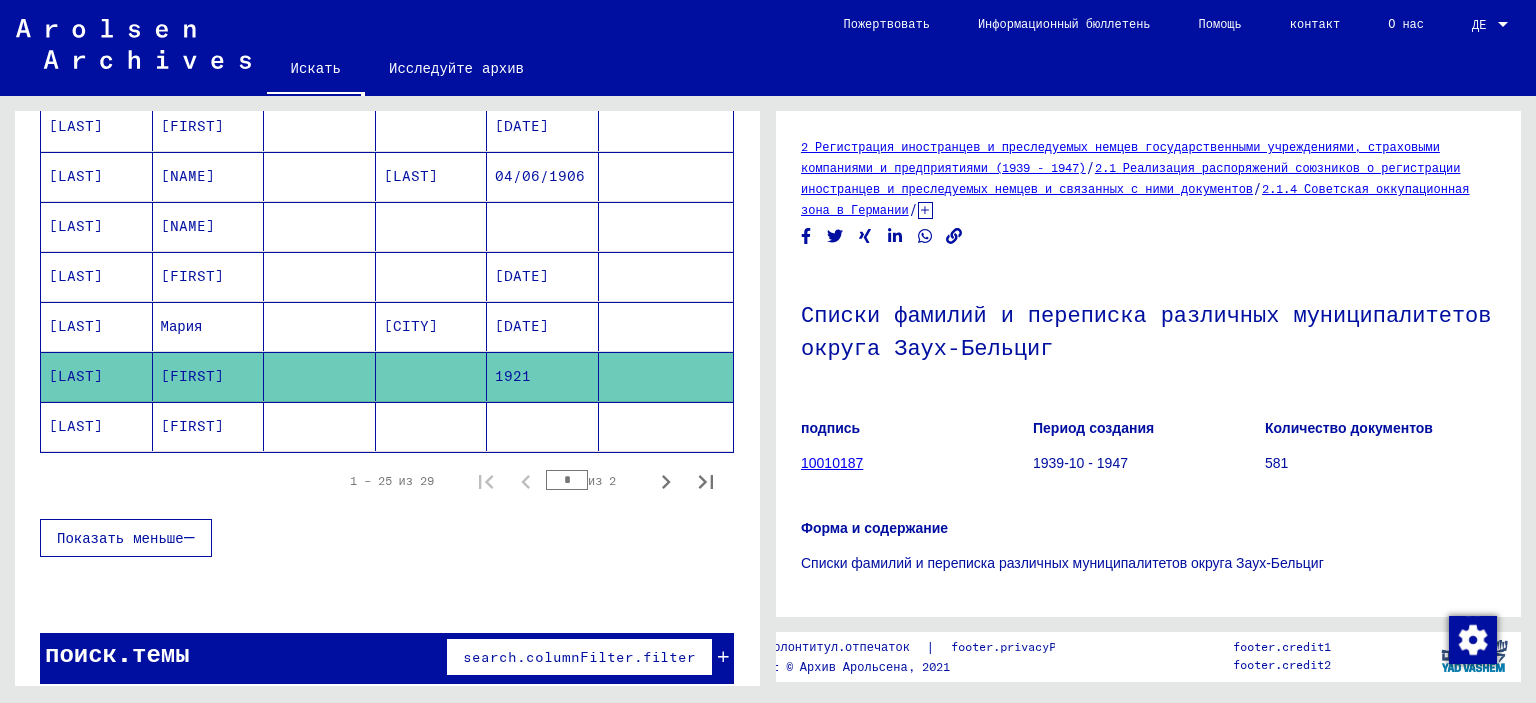 scroll, scrollTop: 0, scrollLeft: 0, axis: both 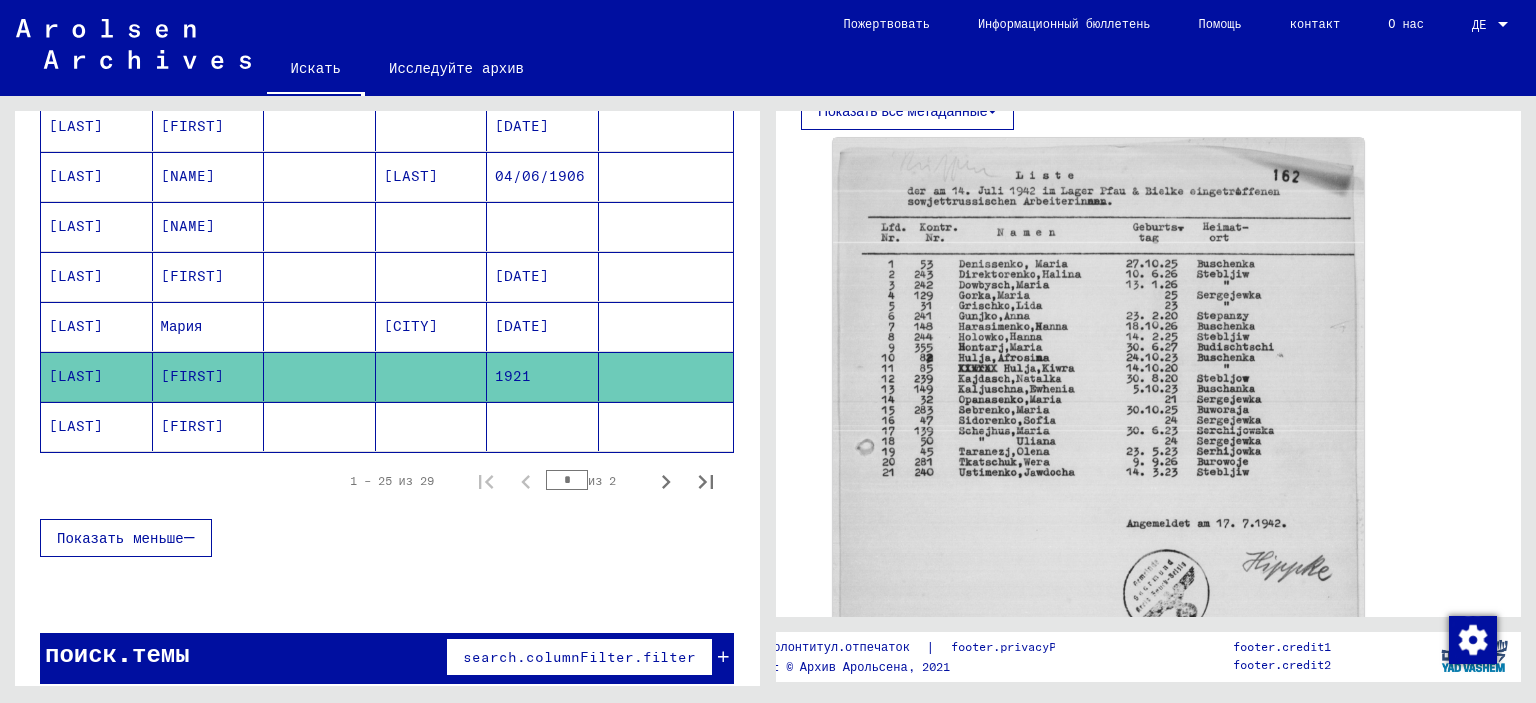 click on "[LAST]" at bounding box center [97, 376] 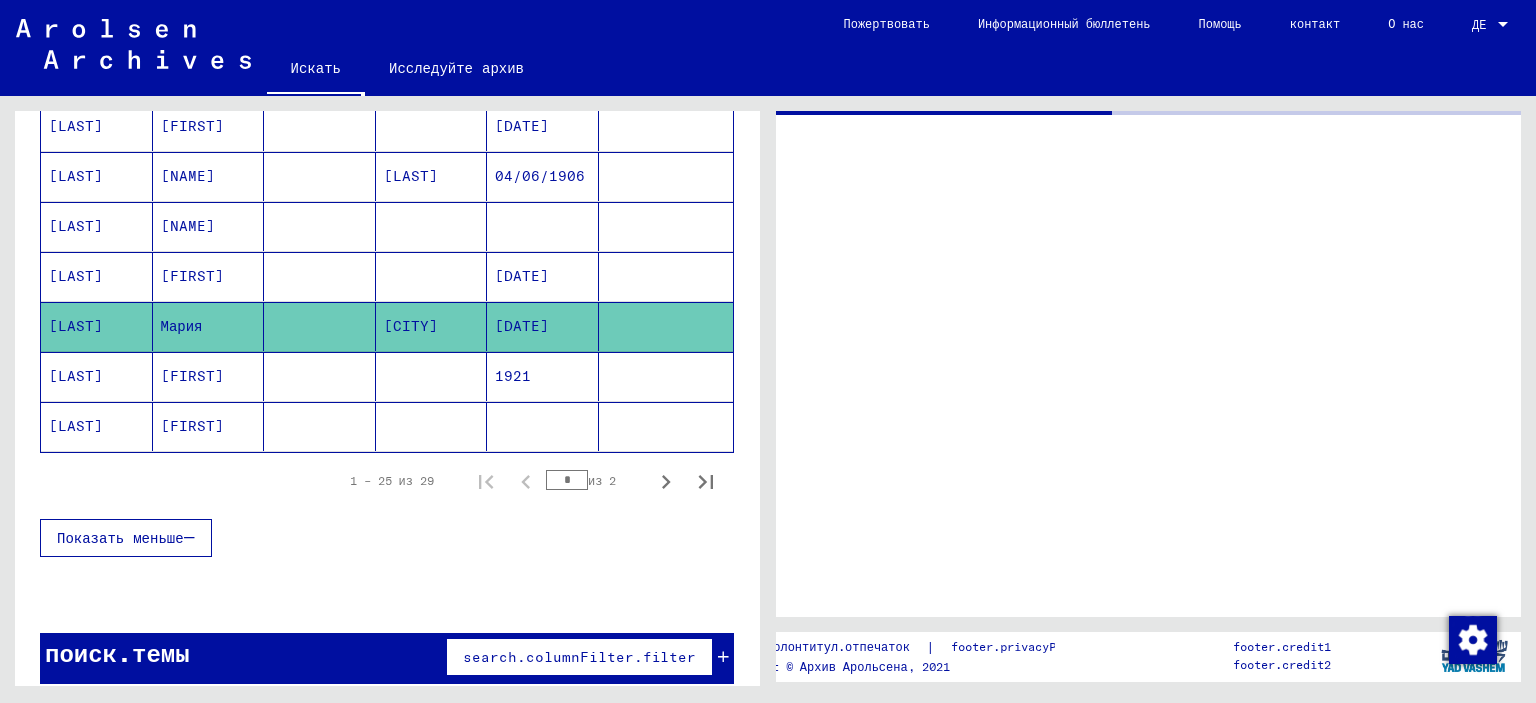 scroll, scrollTop: 0, scrollLeft: 0, axis: both 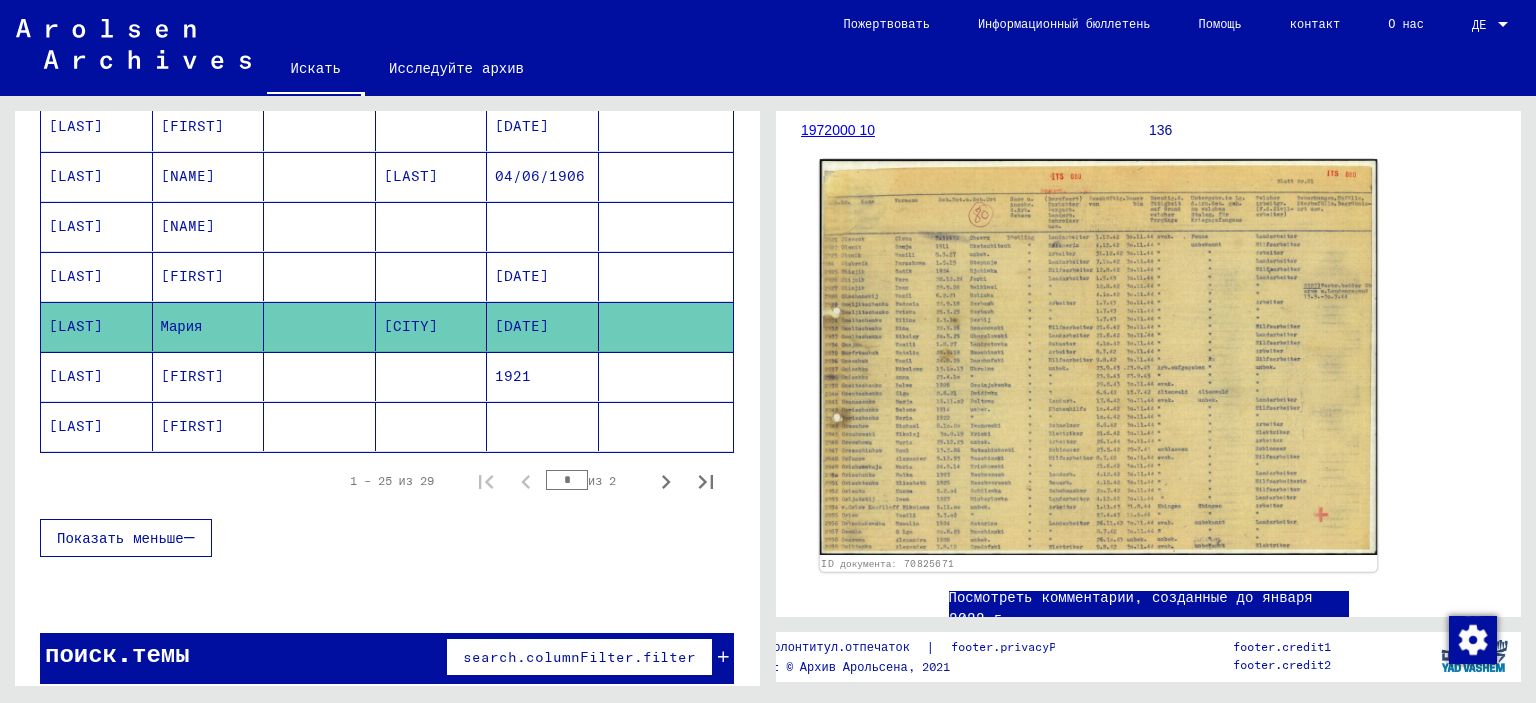 click 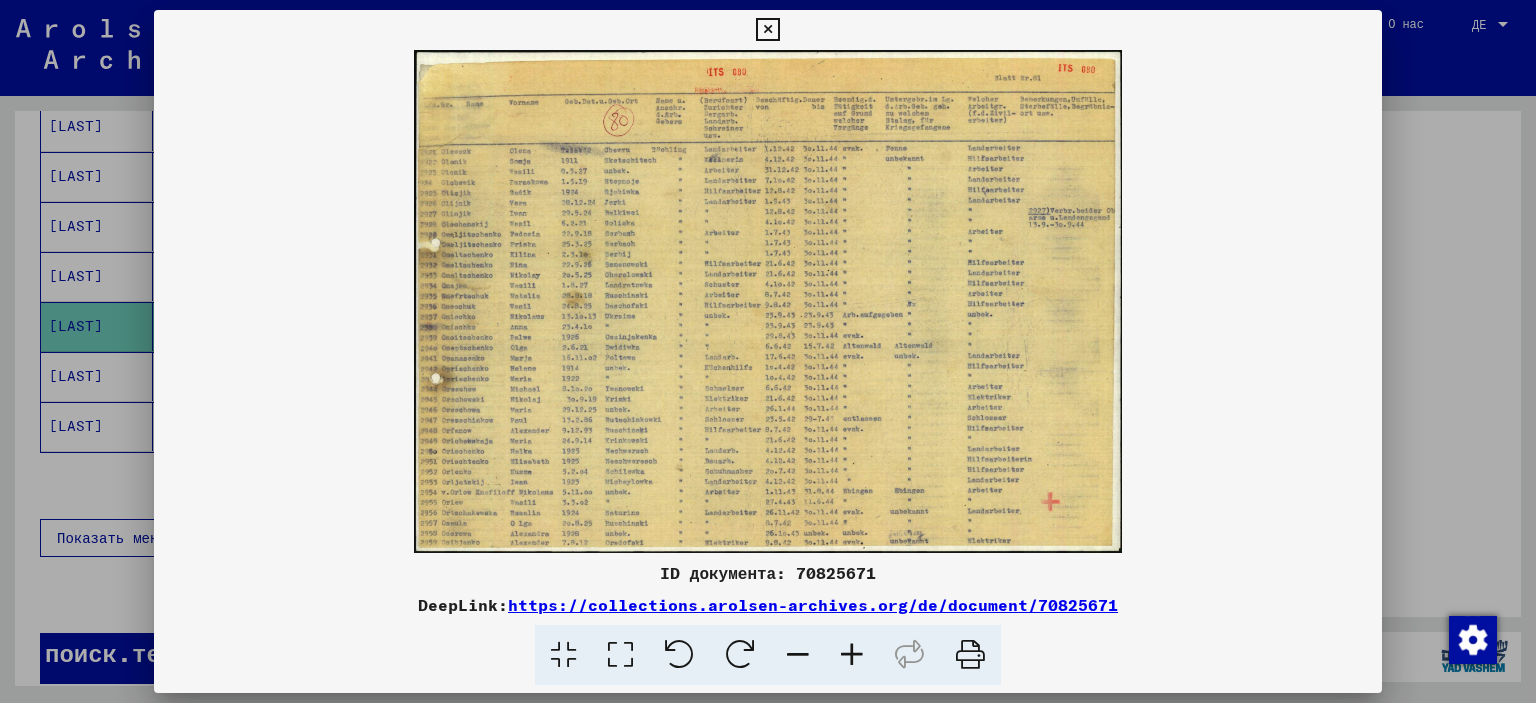 click at bounding box center (768, 351) 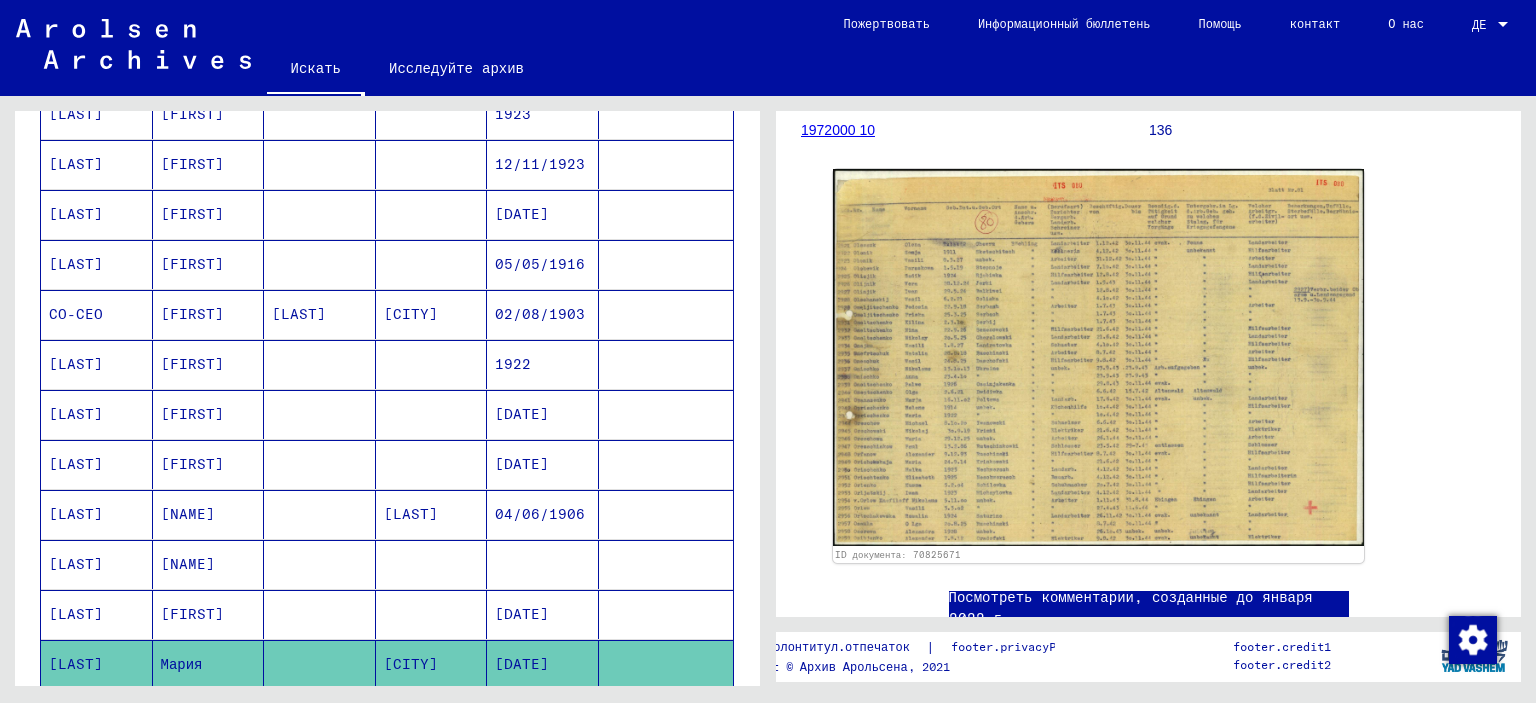 scroll, scrollTop: 900, scrollLeft: 0, axis: vertical 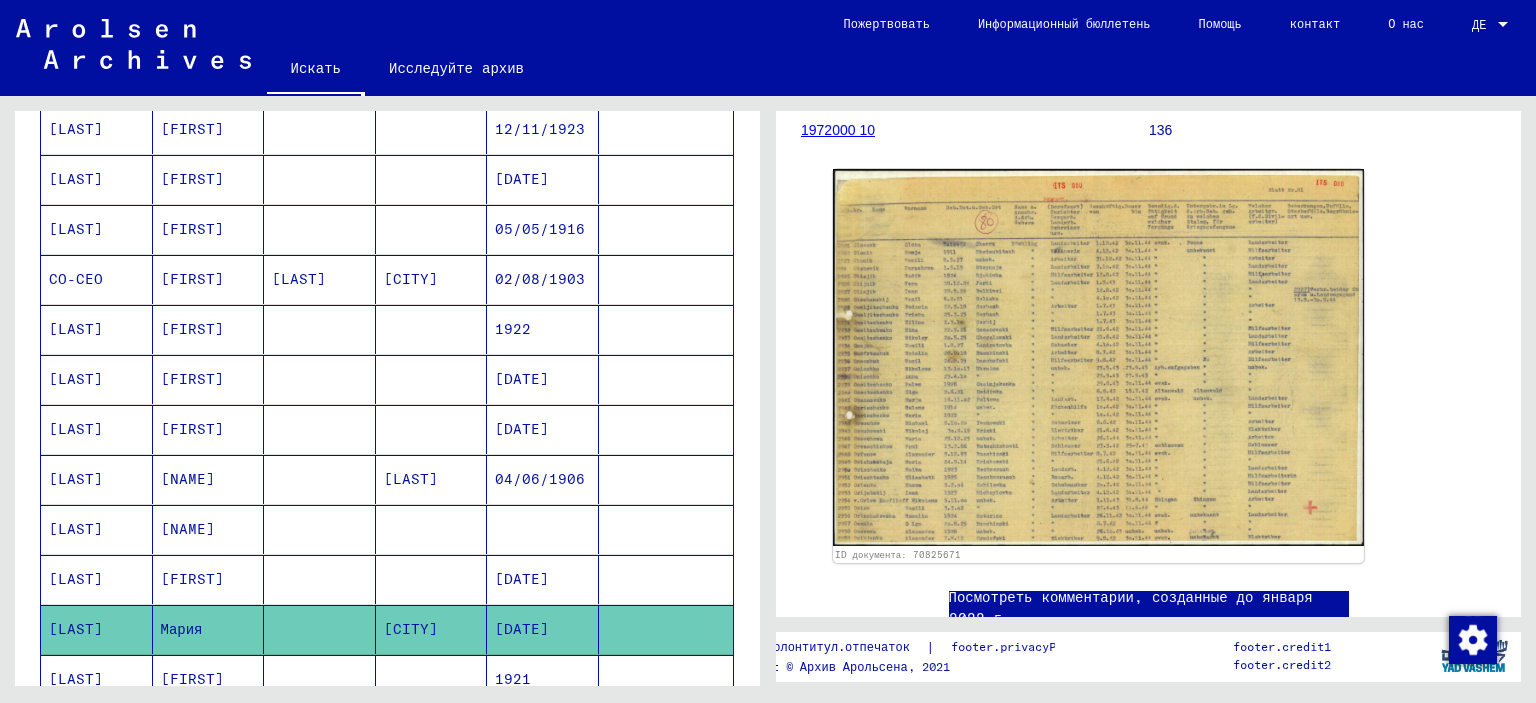 click on "[LAST]" at bounding box center (76, 379) 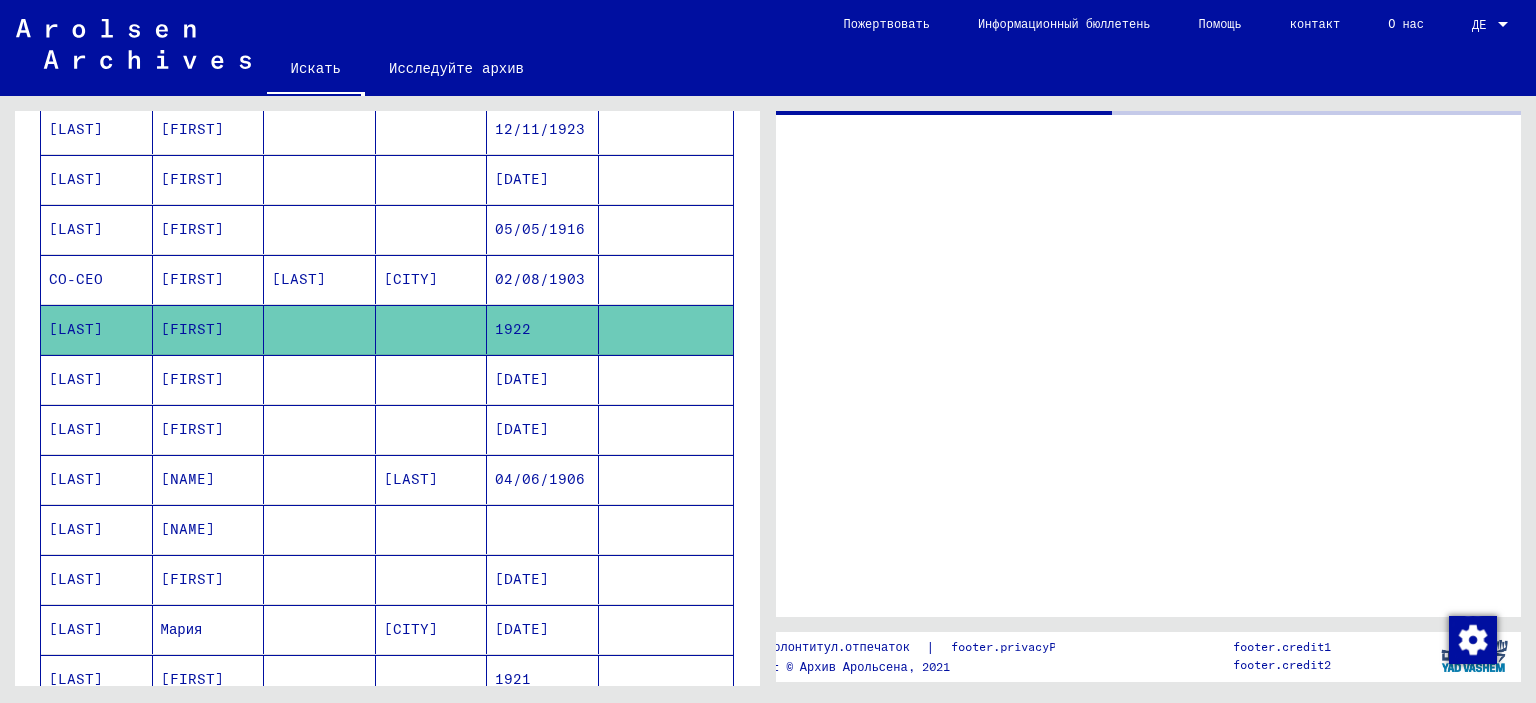 scroll, scrollTop: 0, scrollLeft: 0, axis: both 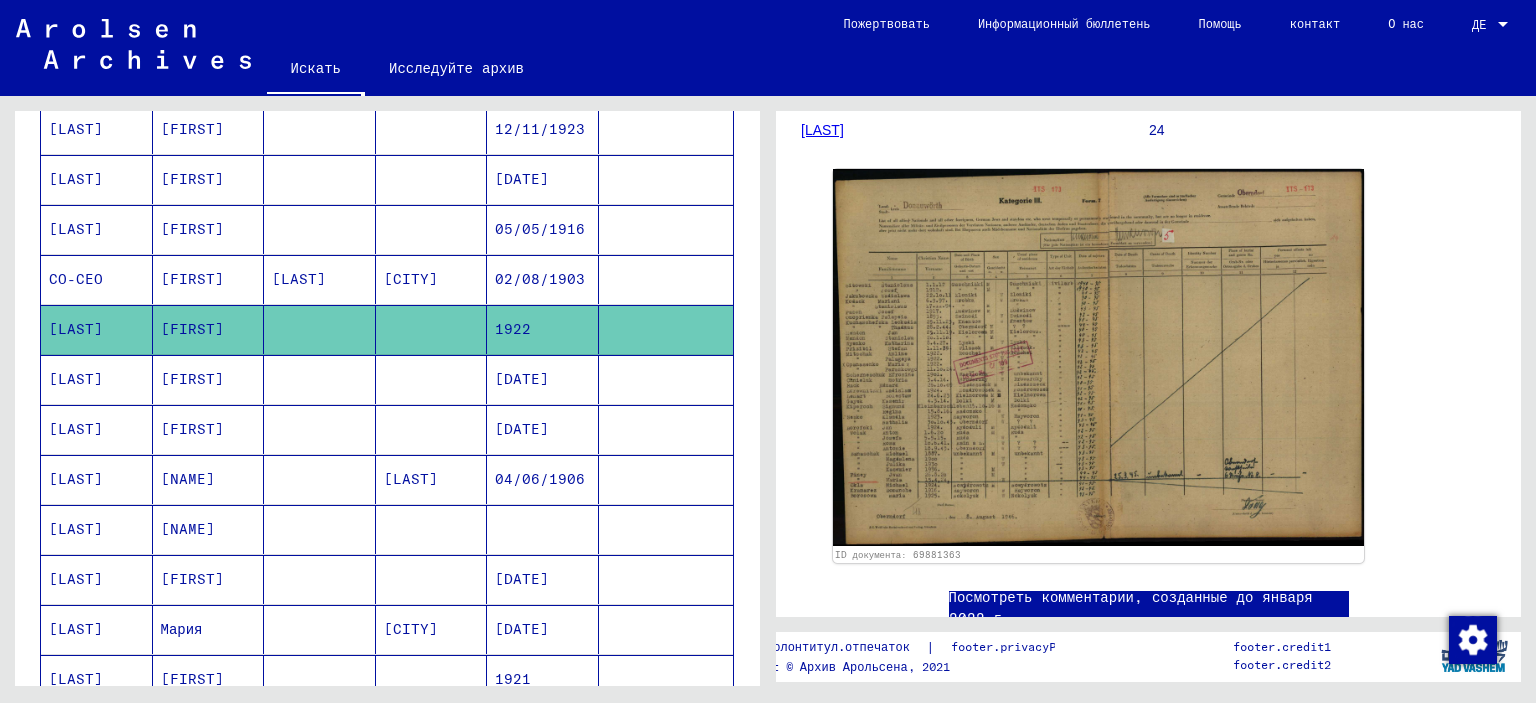 click 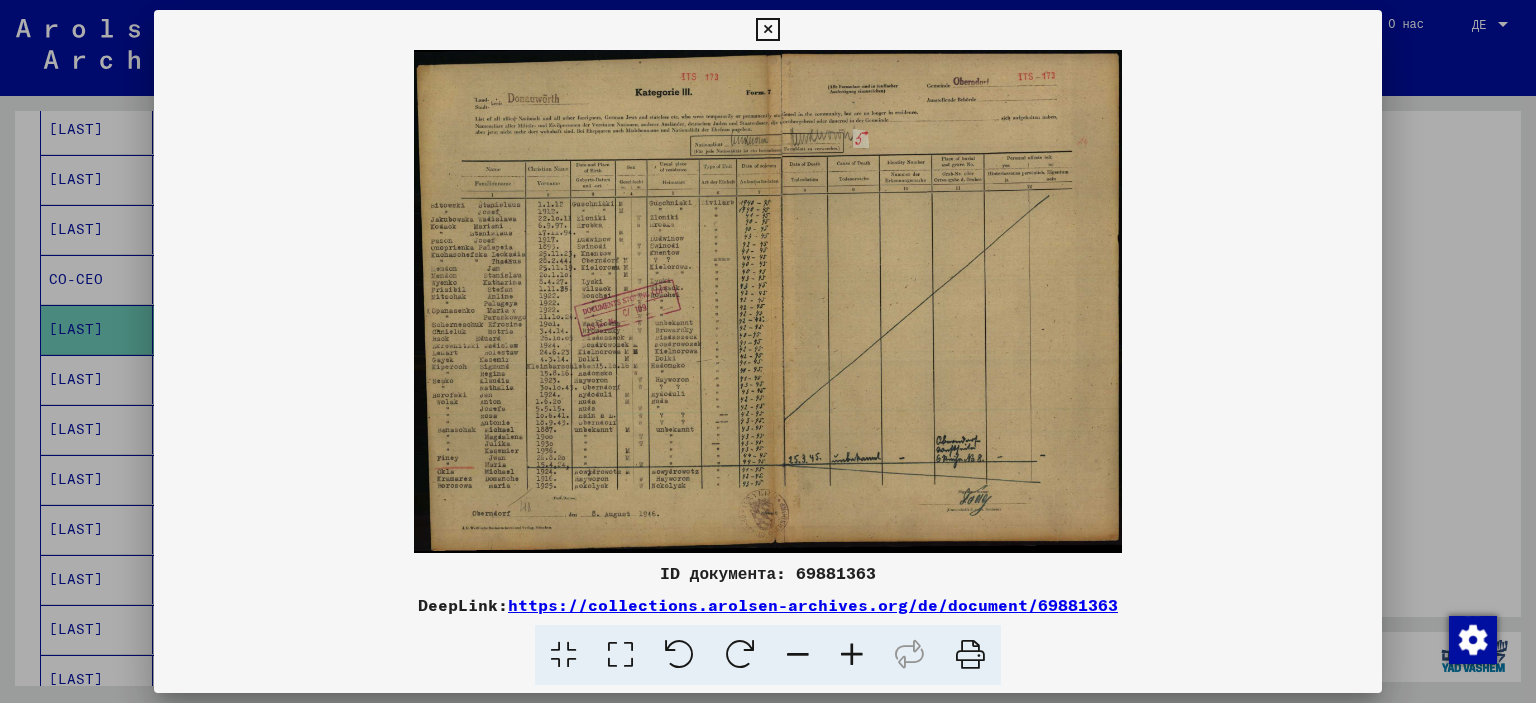 click at bounding box center (852, 655) 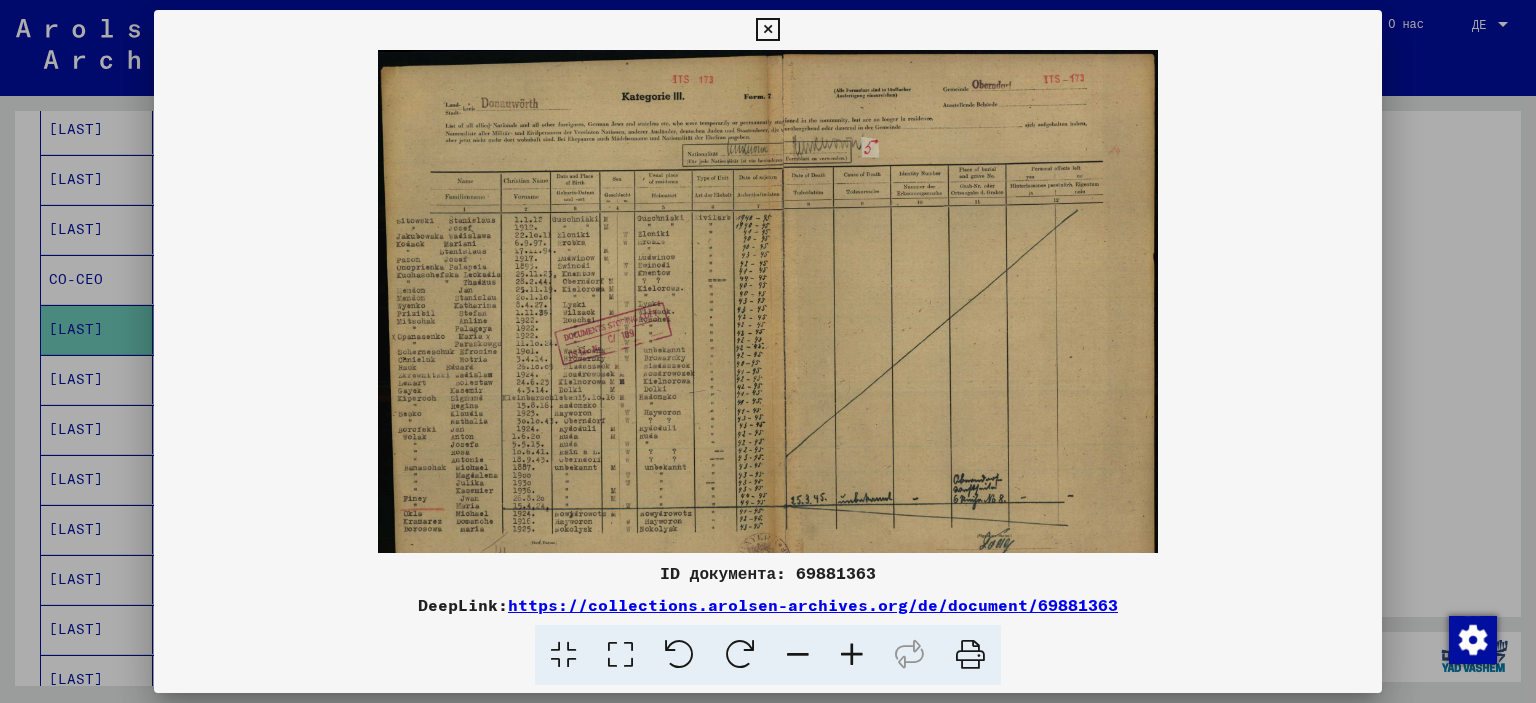 click at bounding box center [852, 655] 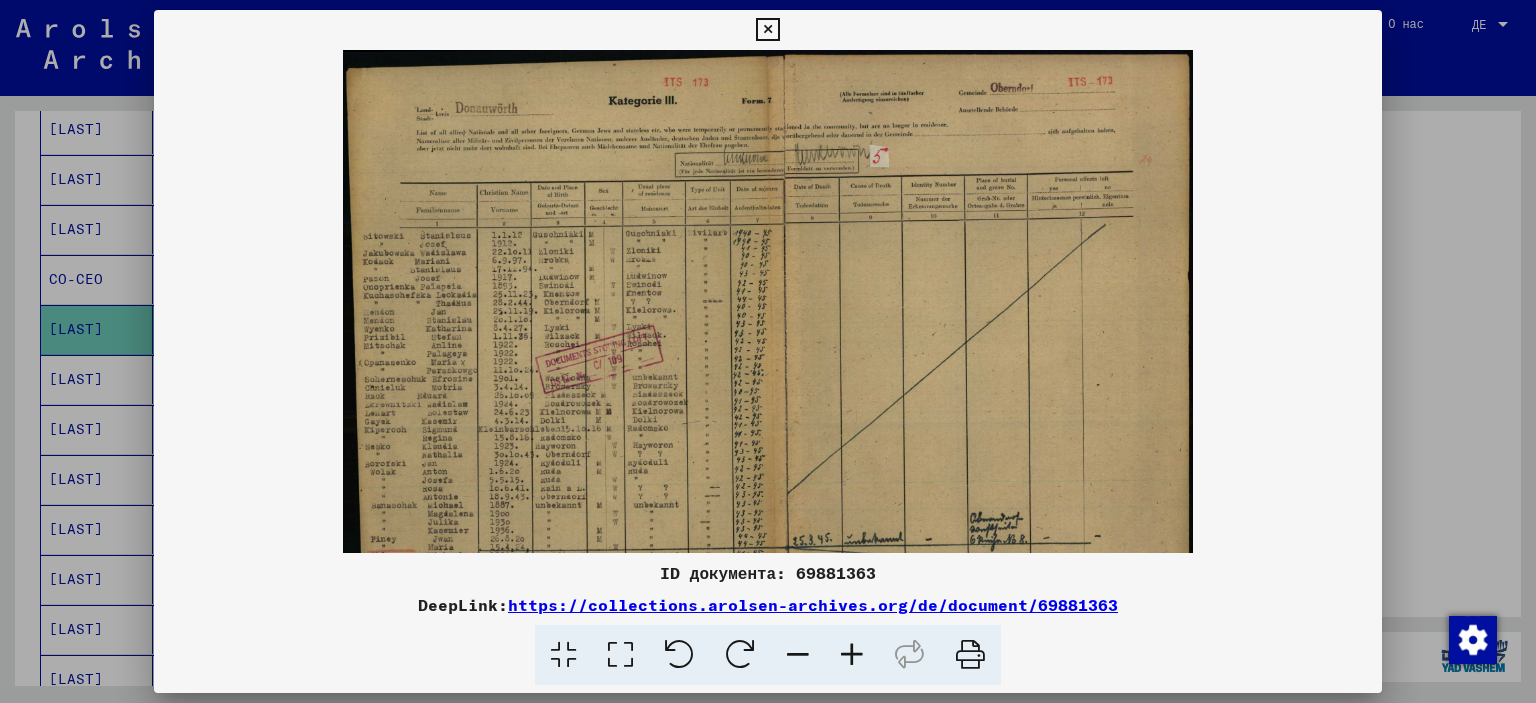 click at bounding box center [852, 655] 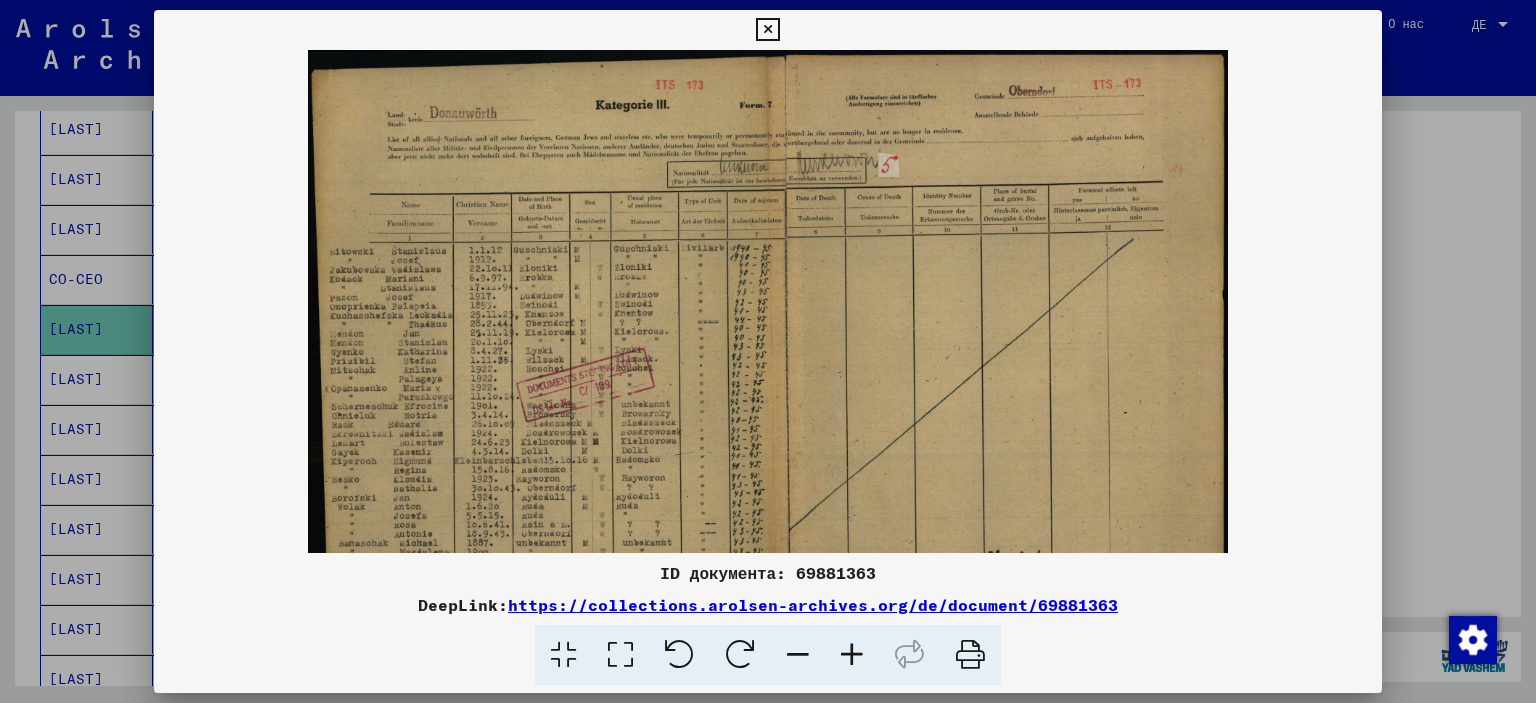 click at bounding box center [852, 655] 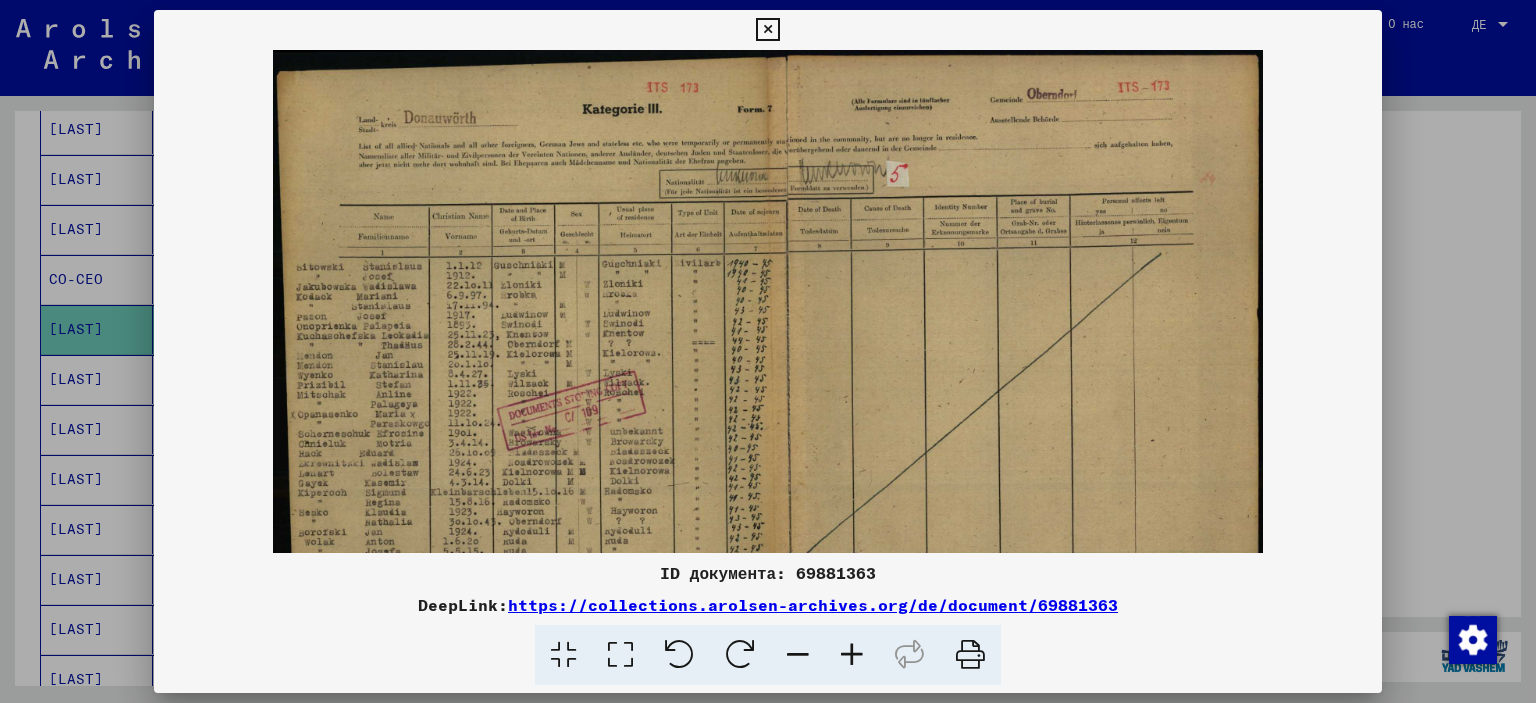 click at bounding box center [852, 655] 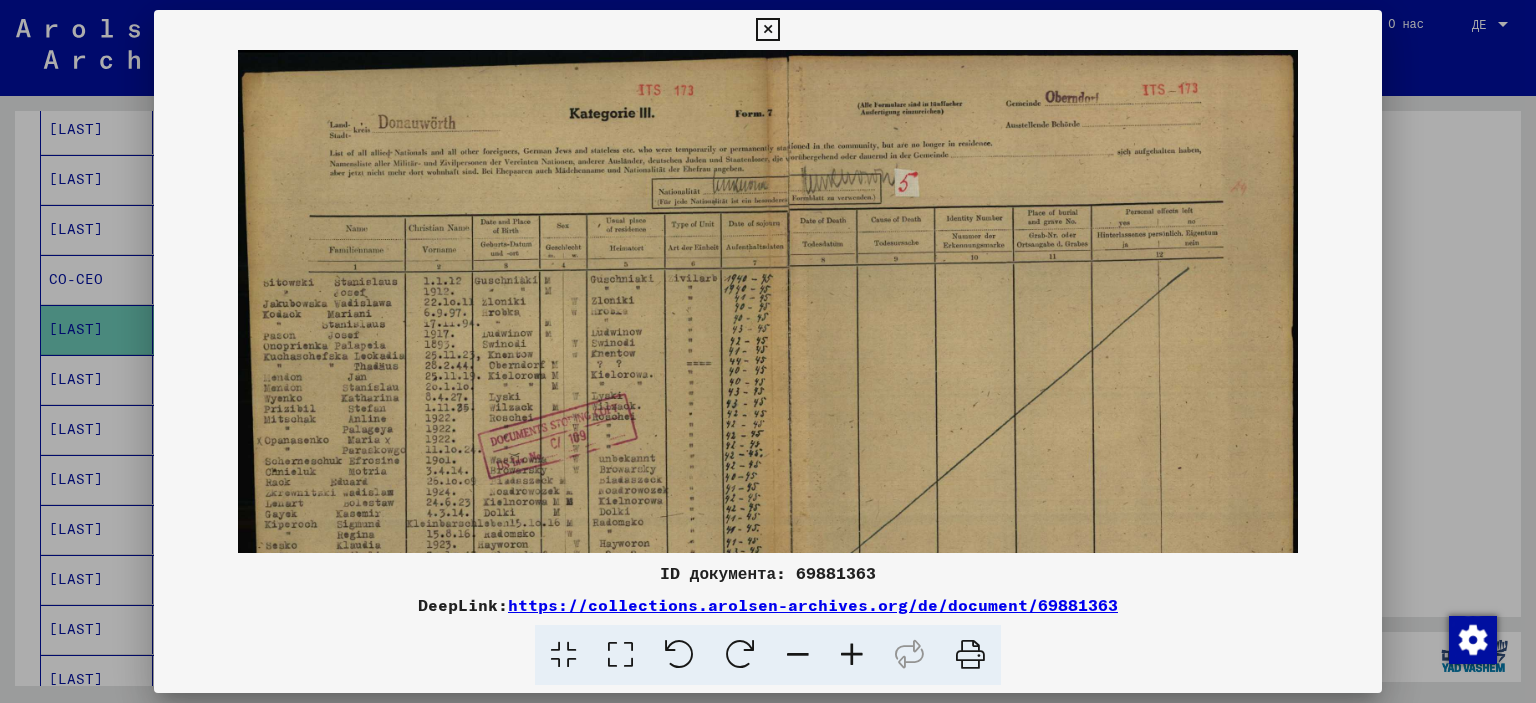 click at bounding box center (852, 655) 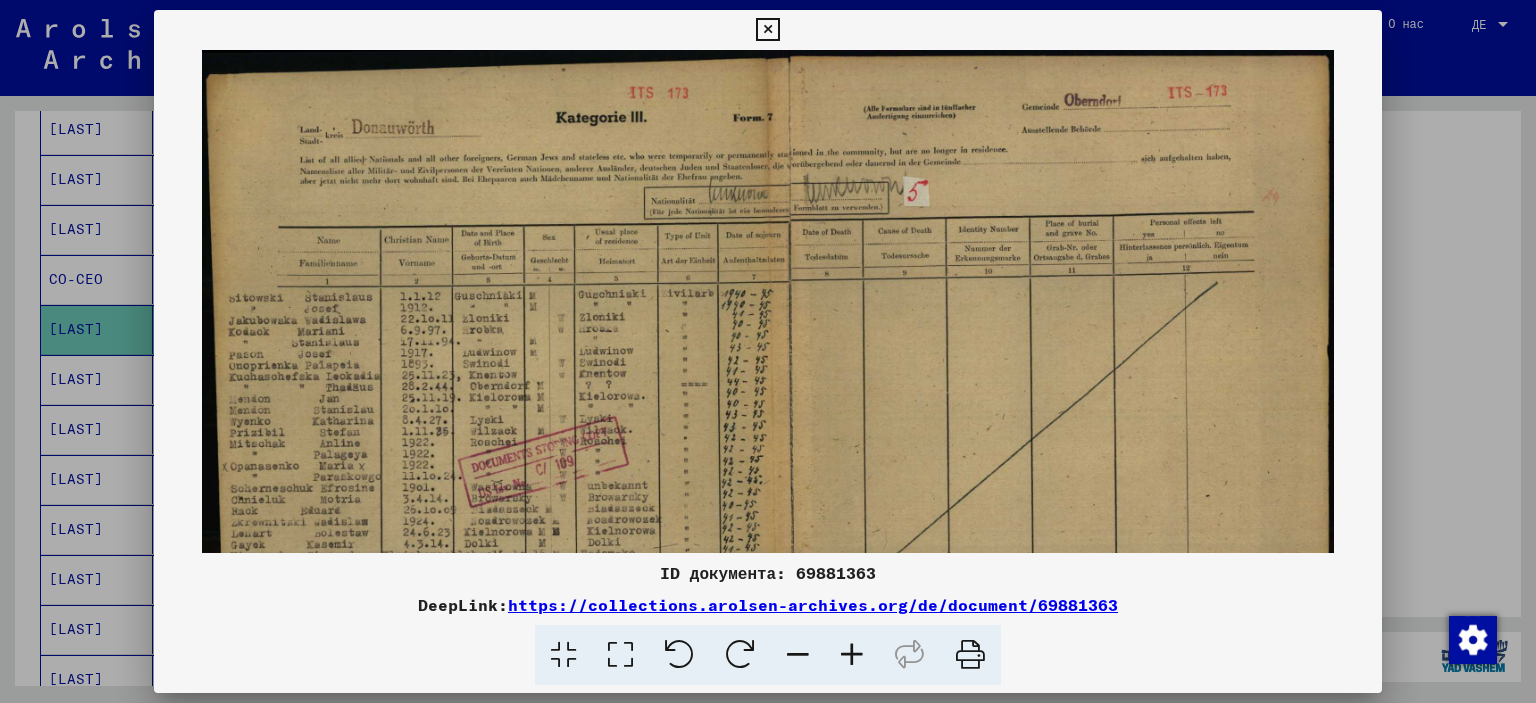 click at bounding box center [852, 655] 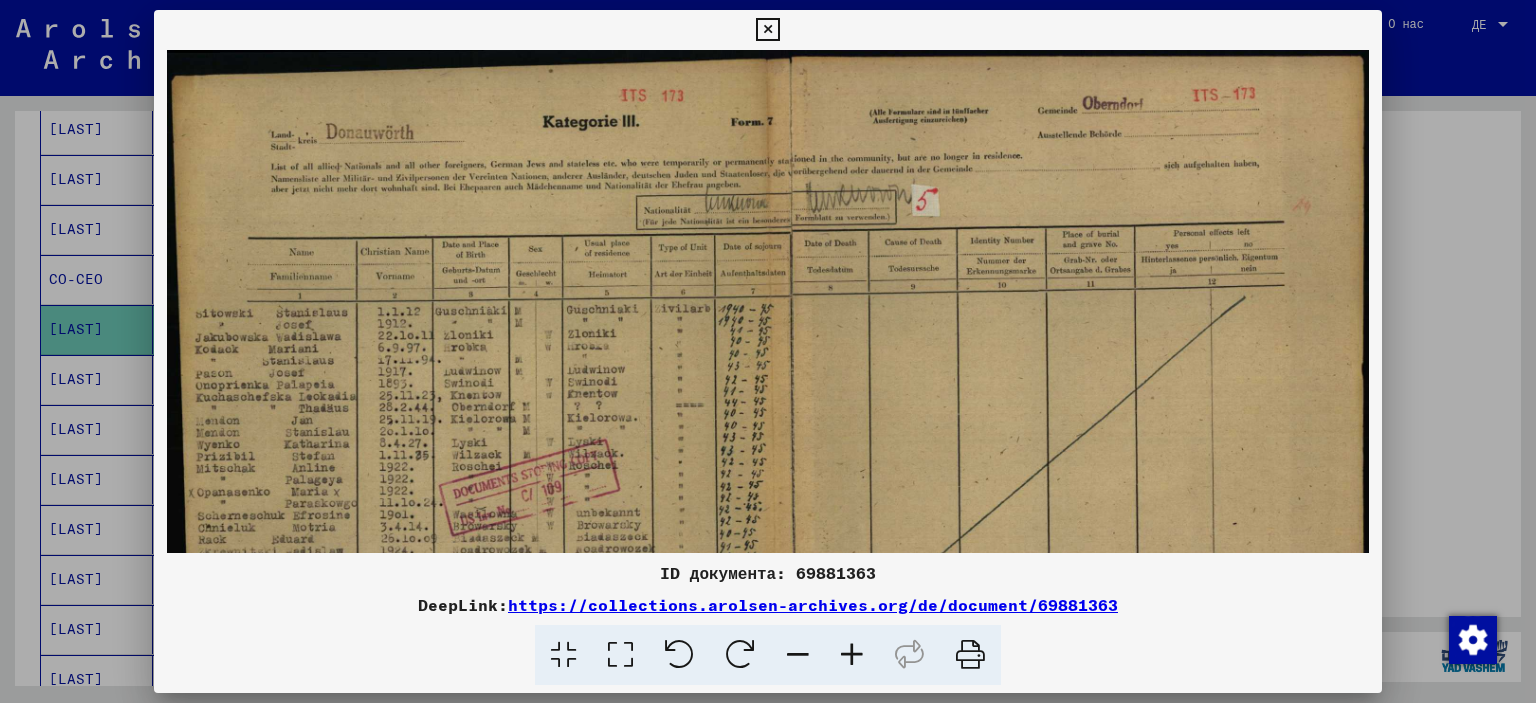 click at bounding box center [852, 655] 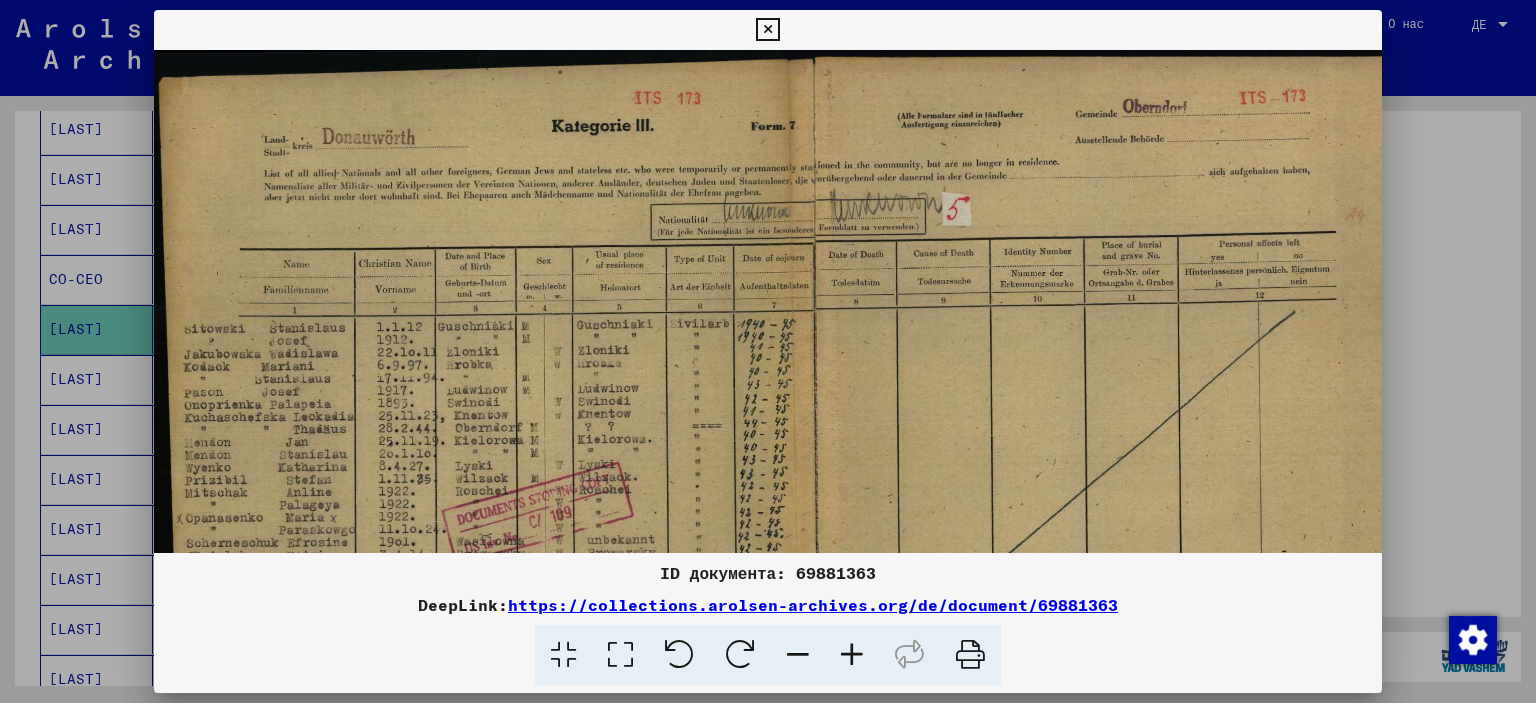 drag, startPoint x: 832, startPoint y: 343, endPoint x: 974, endPoint y: 347, distance: 142.05632 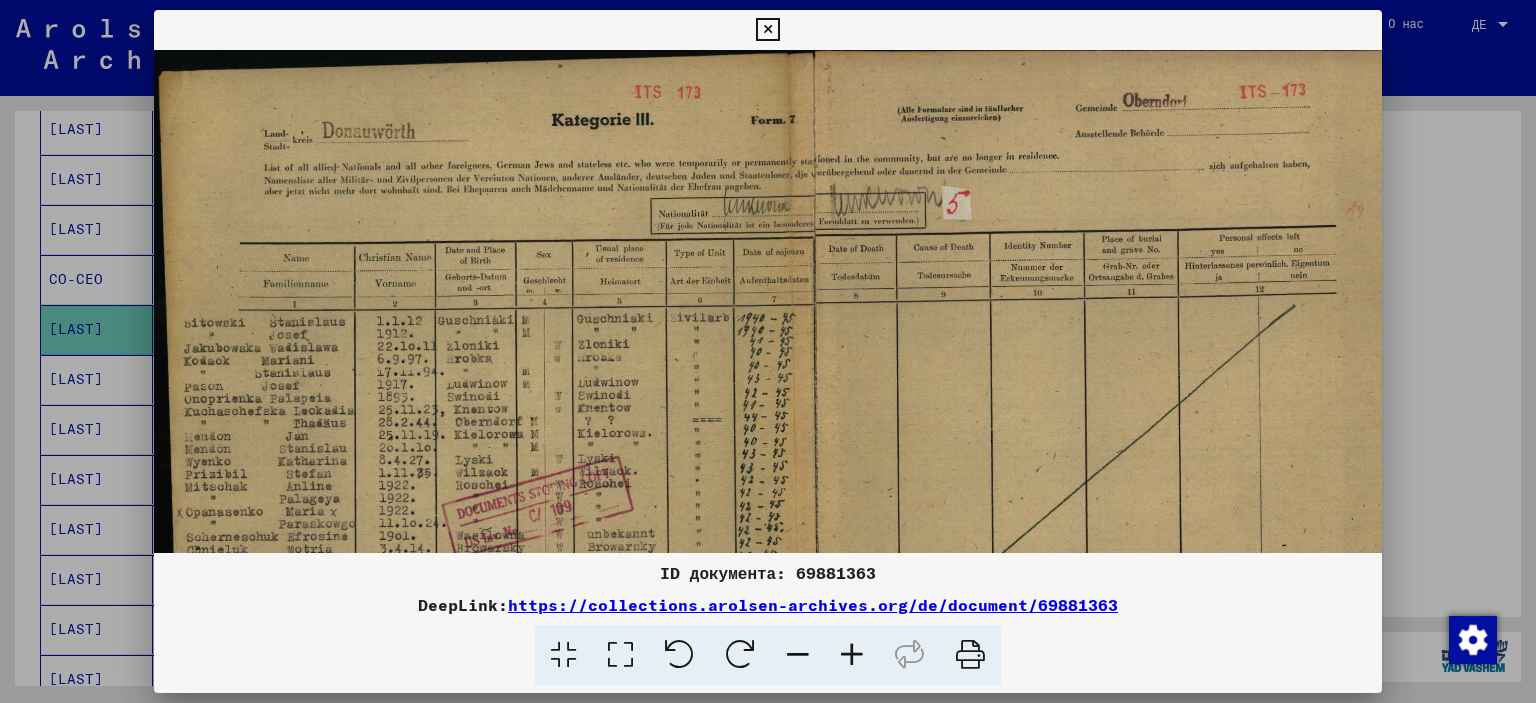 scroll, scrollTop: 0, scrollLeft: 0, axis: both 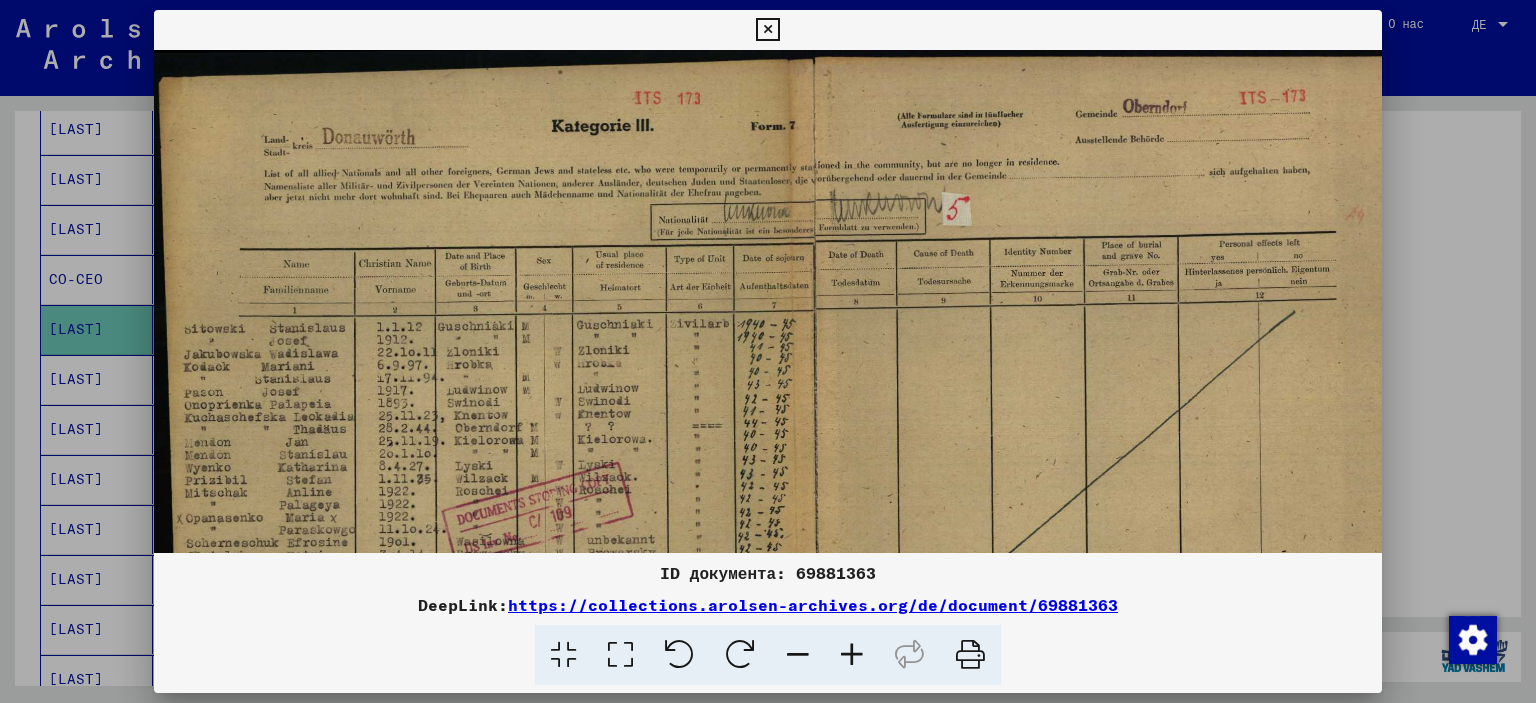 drag, startPoint x: 763, startPoint y: 411, endPoint x: 860, endPoint y: 475, distance: 116.21101 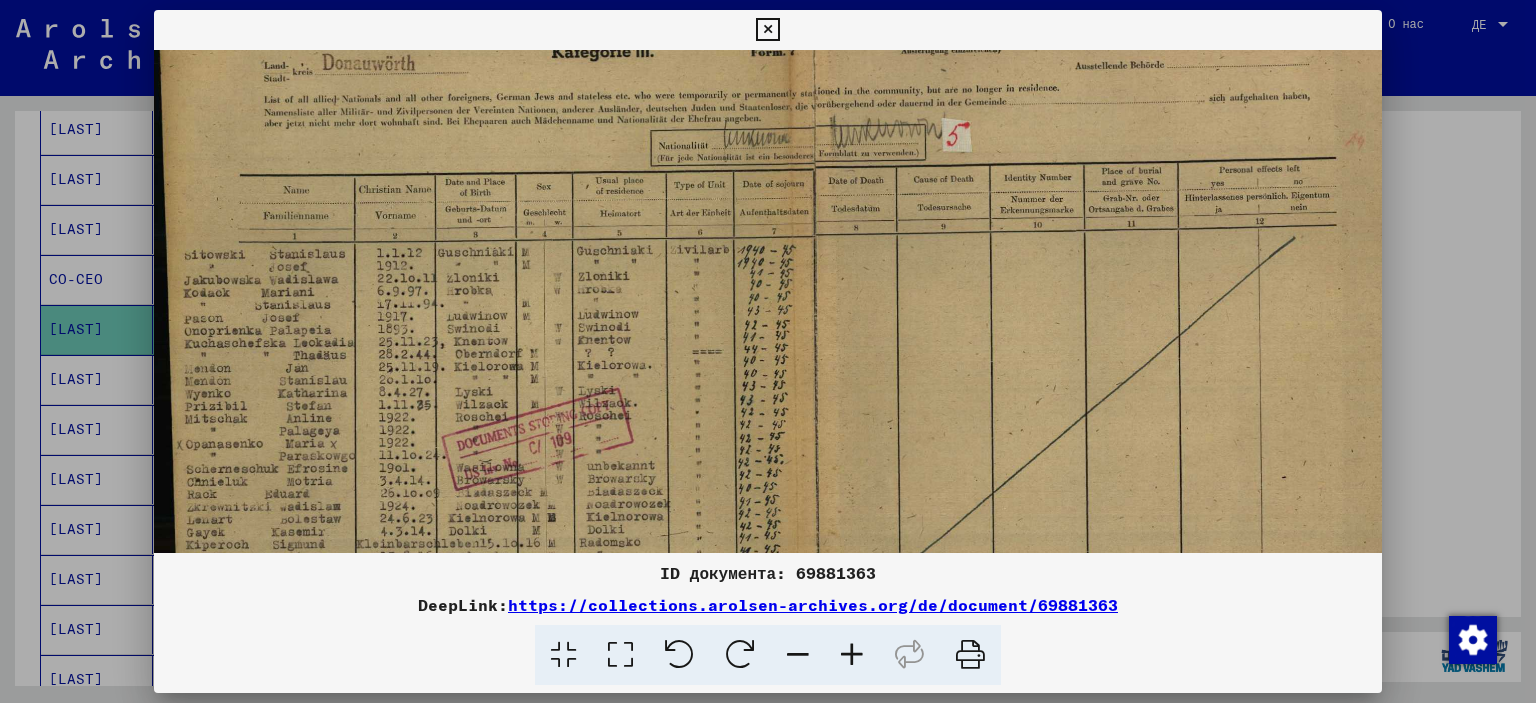 drag, startPoint x: 863, startPoint y: 468, endPoint x: 869, endPoint y: 396, distance: 72.249565 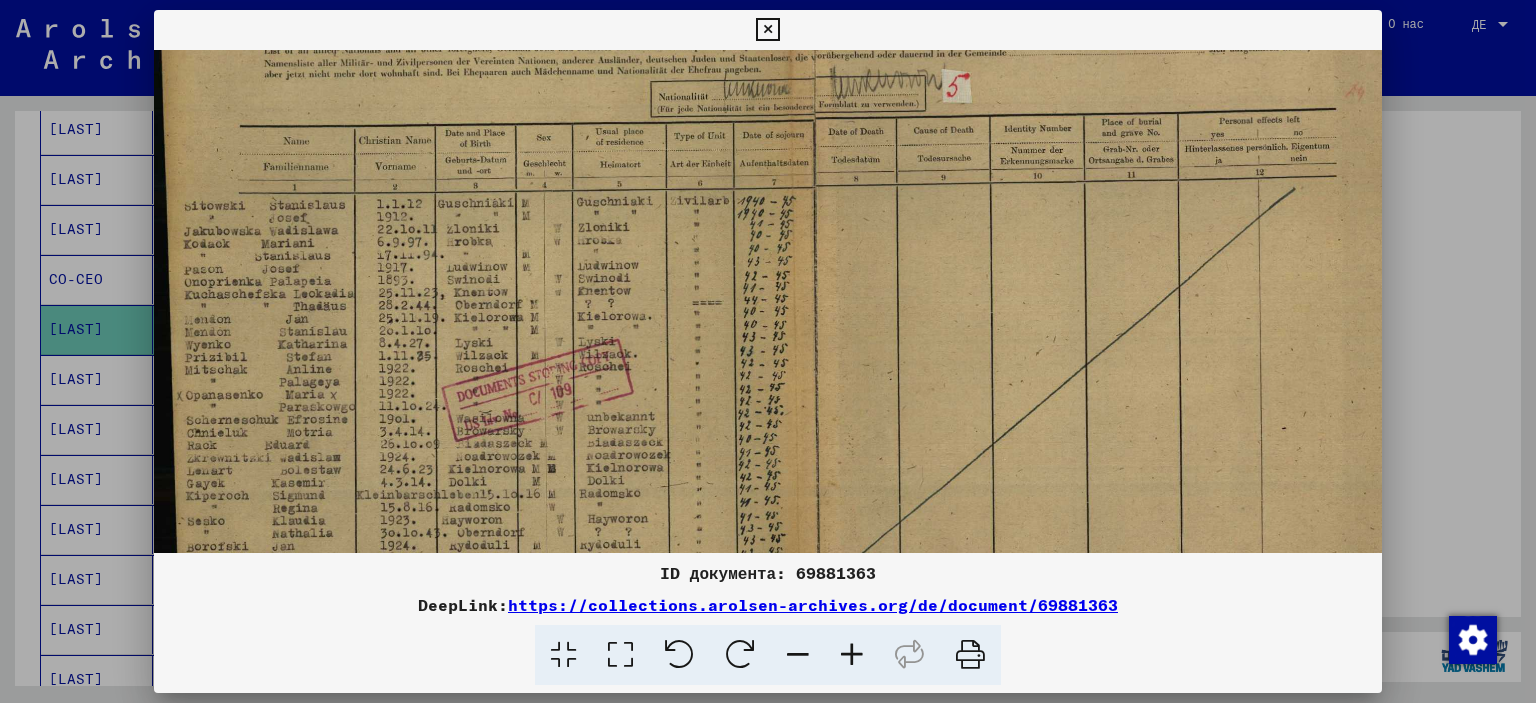 scroll, scrollTop: 136, scrollLeft: 0, axis: vertical 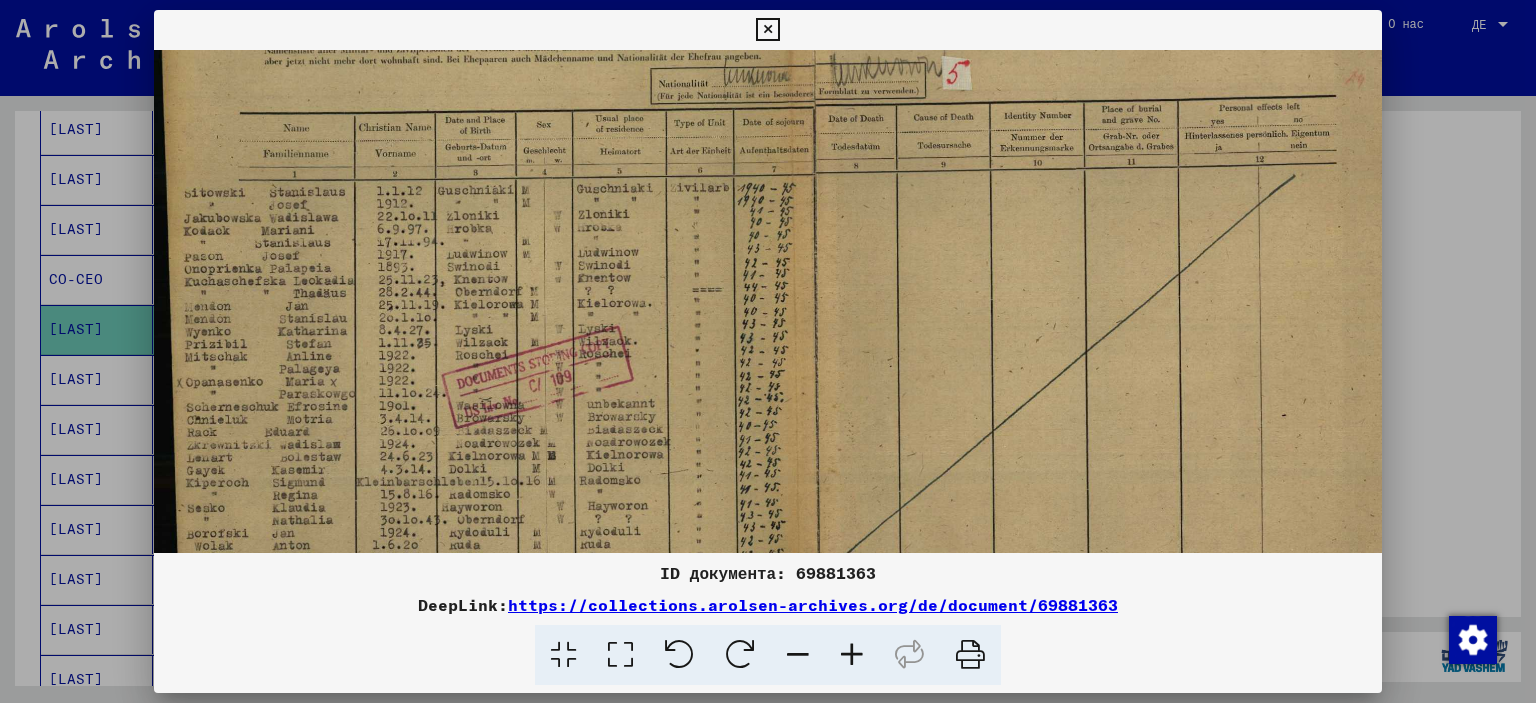 drag, startPoint x: 865, startPoint y: 414, endPoint x: 877, endPoint y: 354, distance: 61.188232 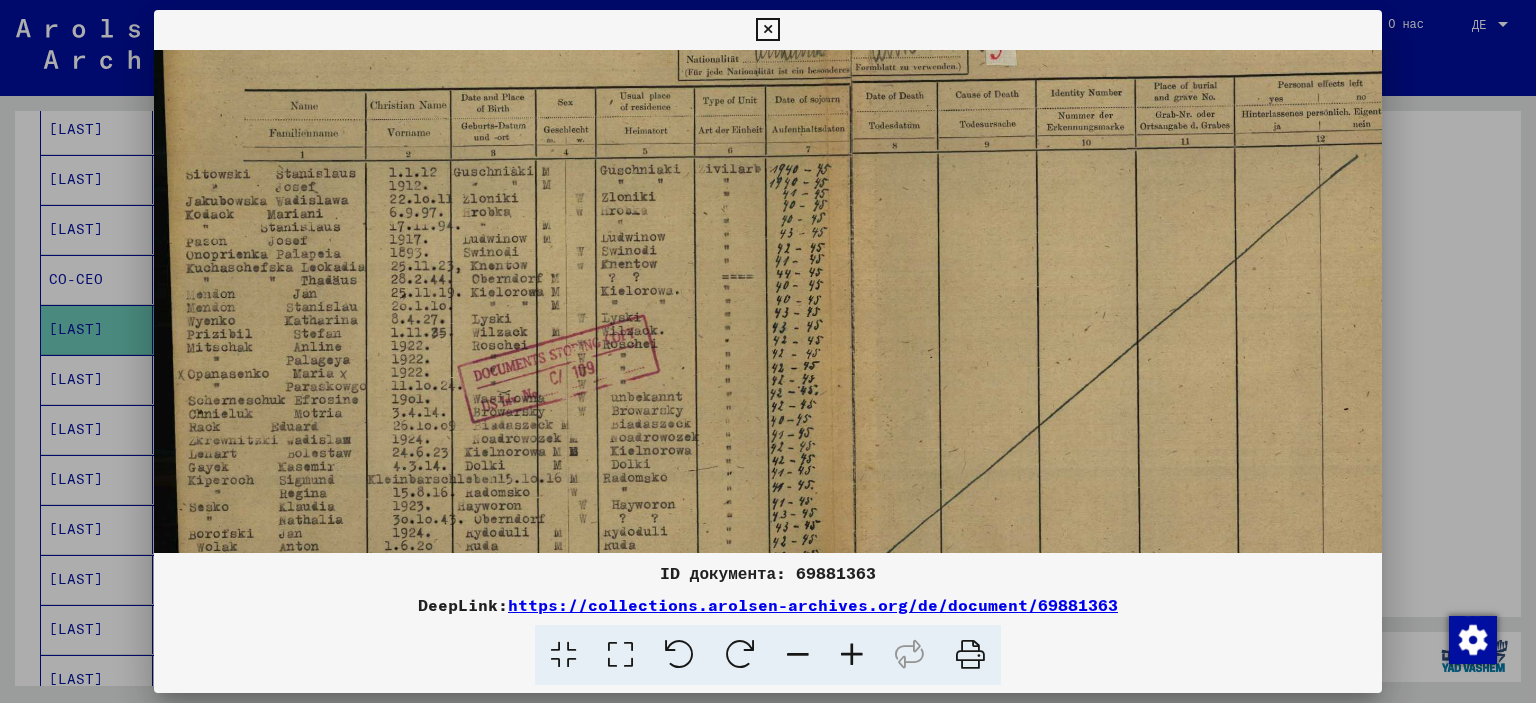 scroll, scrollTop: 172, scrollLeft: 0, axis: vertical 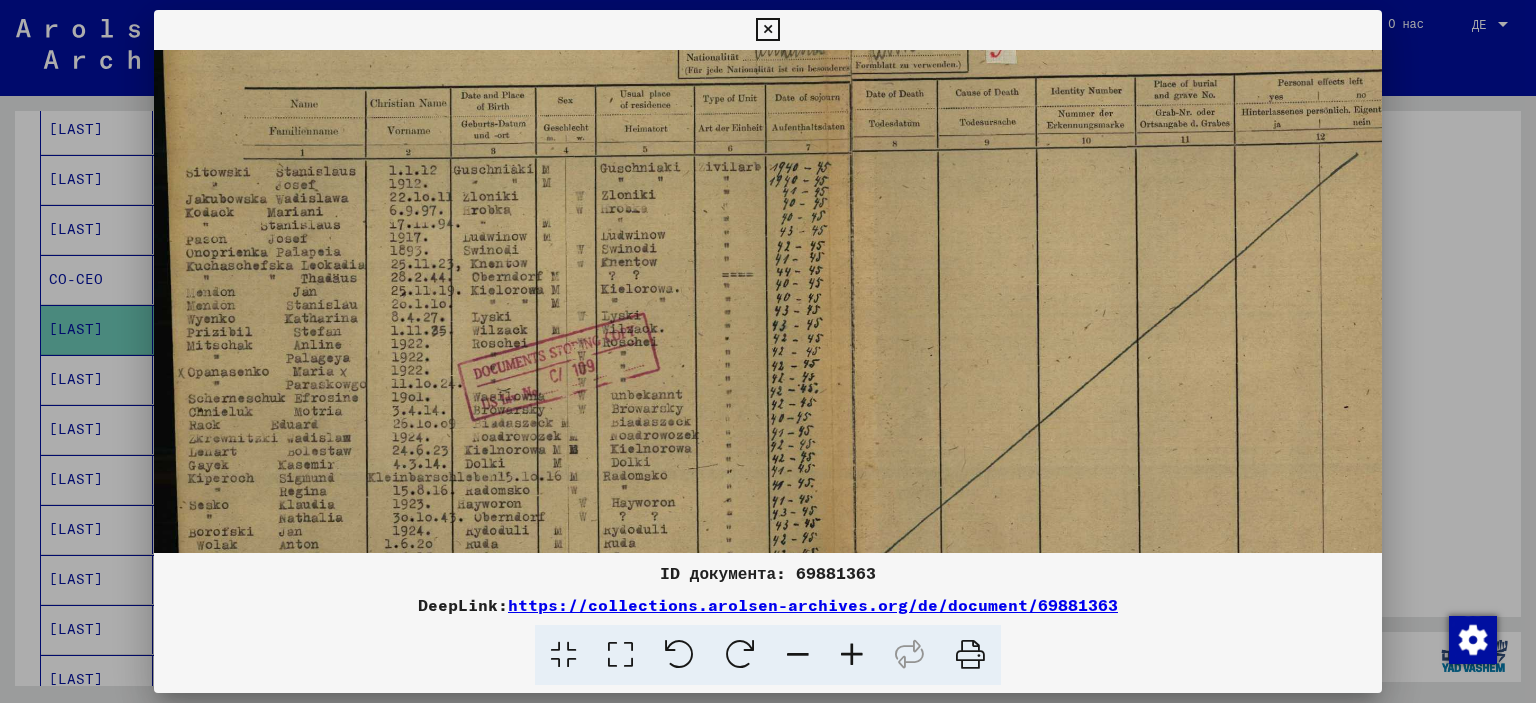 drag, startPoint x: 842, startPoint y: 459, endPoint x: 856, endPoint y: 419, distance: 42.379242 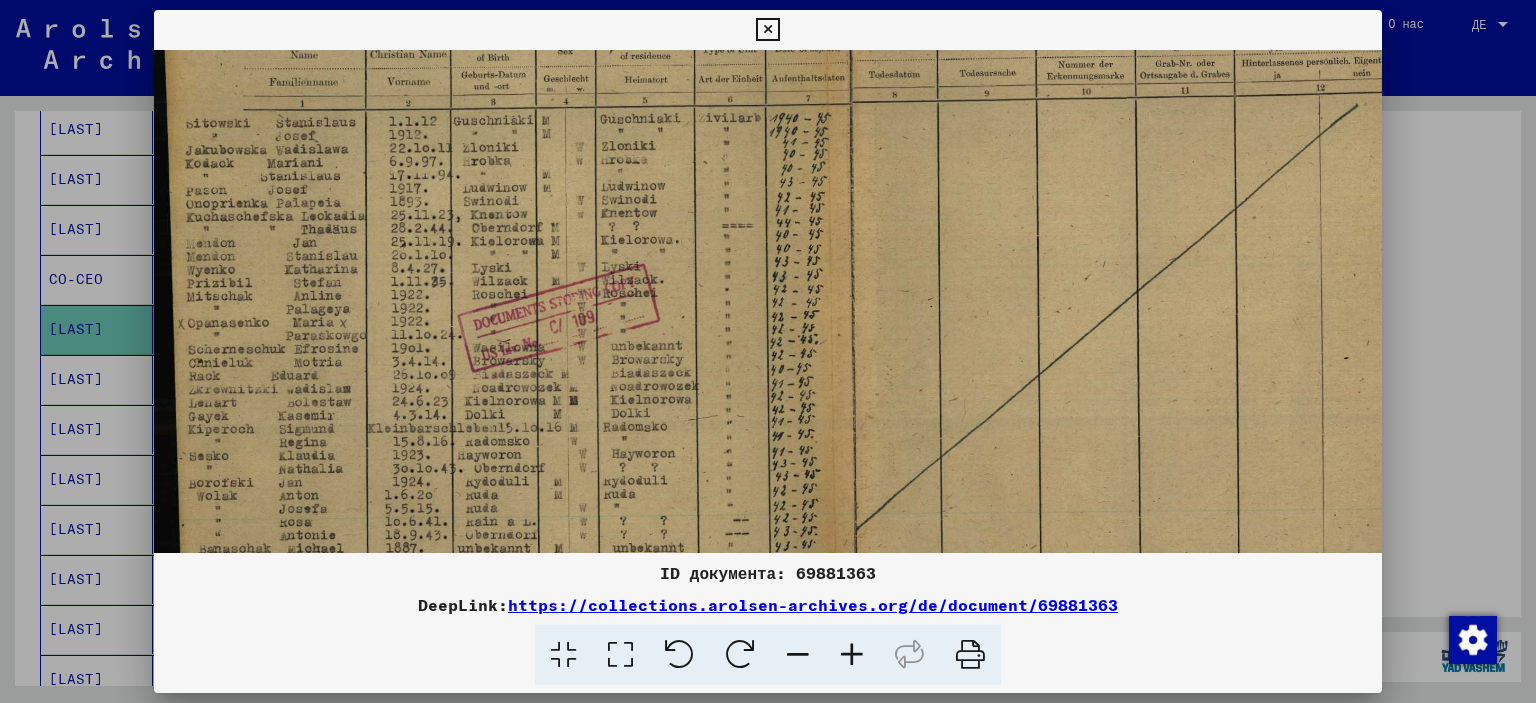 scroll, scrollTop: 220, scrollLeft: 0, axis: vertical 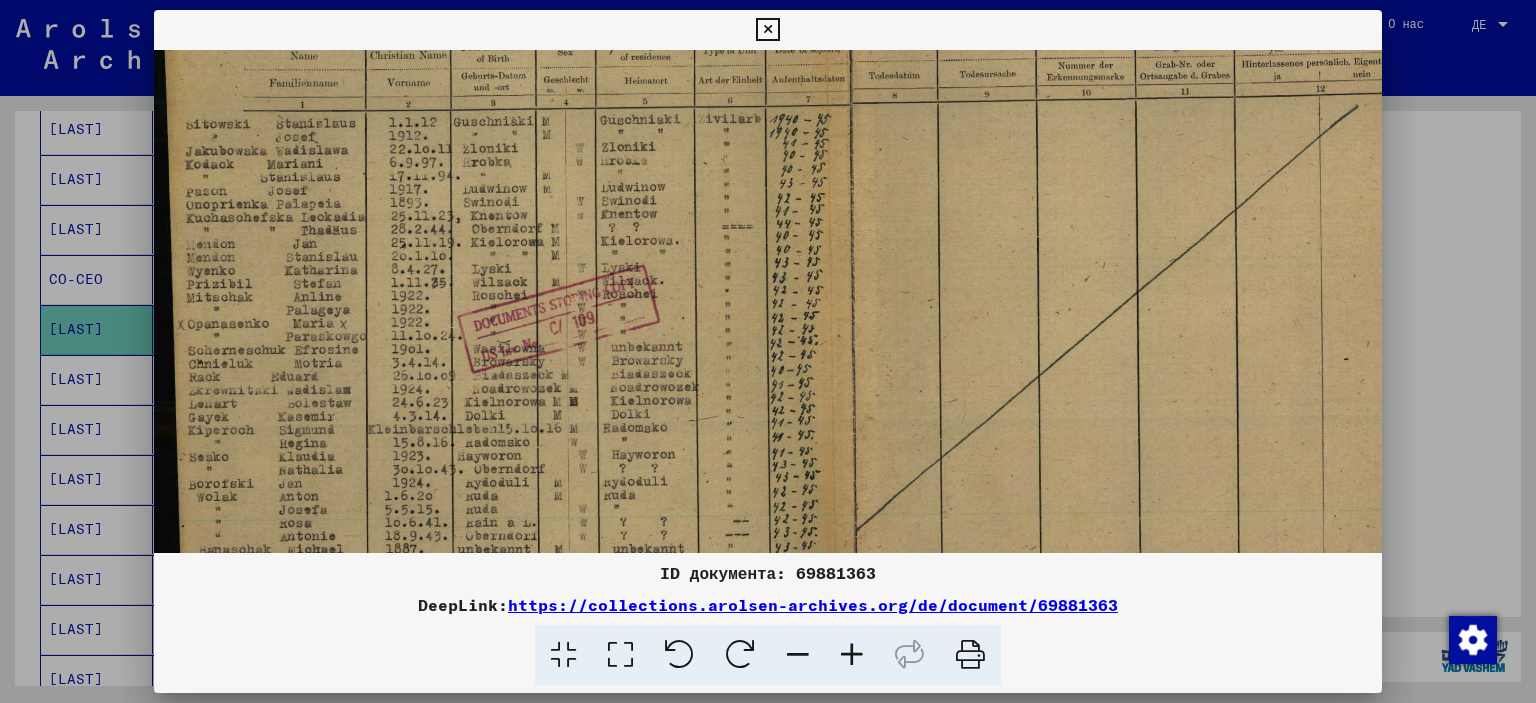 drag, startPoint x: 840, startPoint y: 435, endPoint x: 863, endPoint y: 395, distance: 46.141087 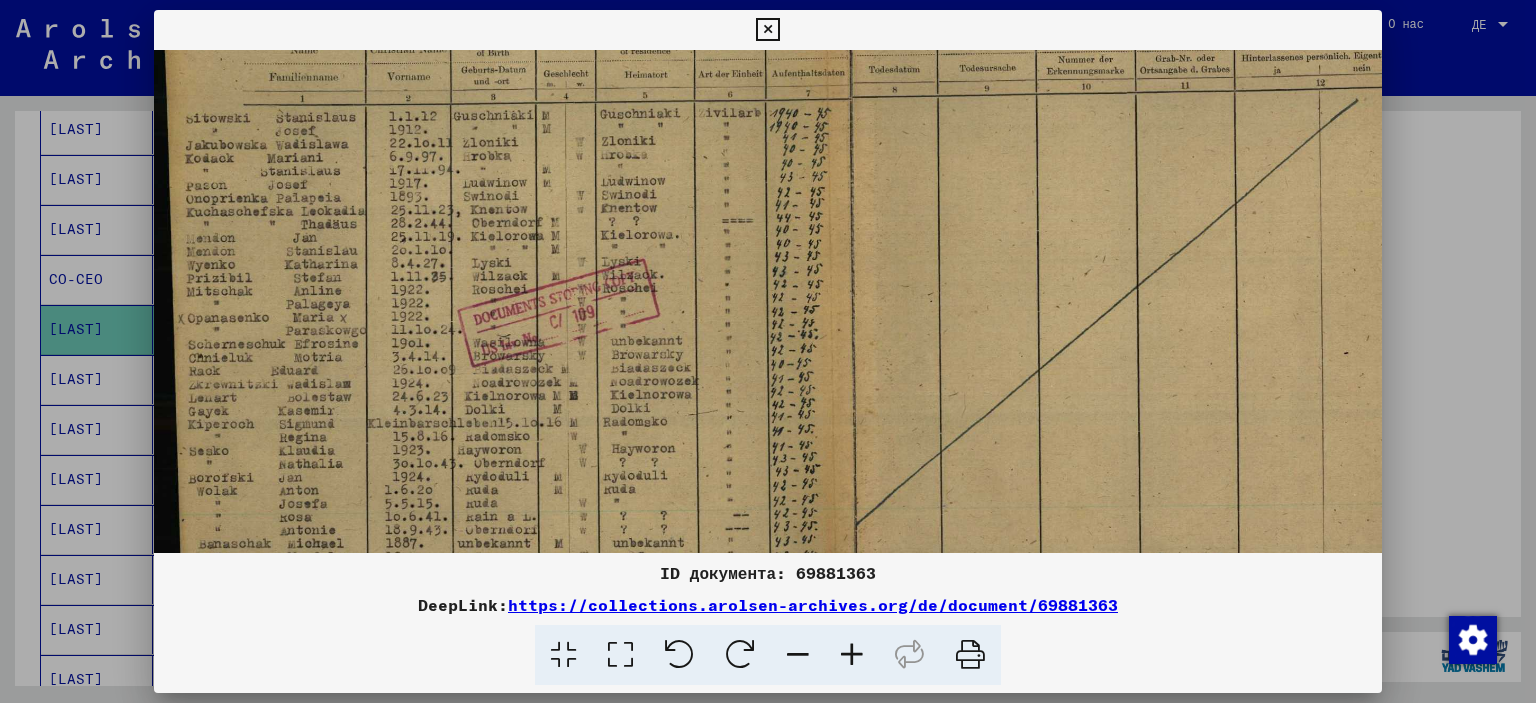 scroll, scrollTop: 230, scrollLeft: 0, axis: vertical 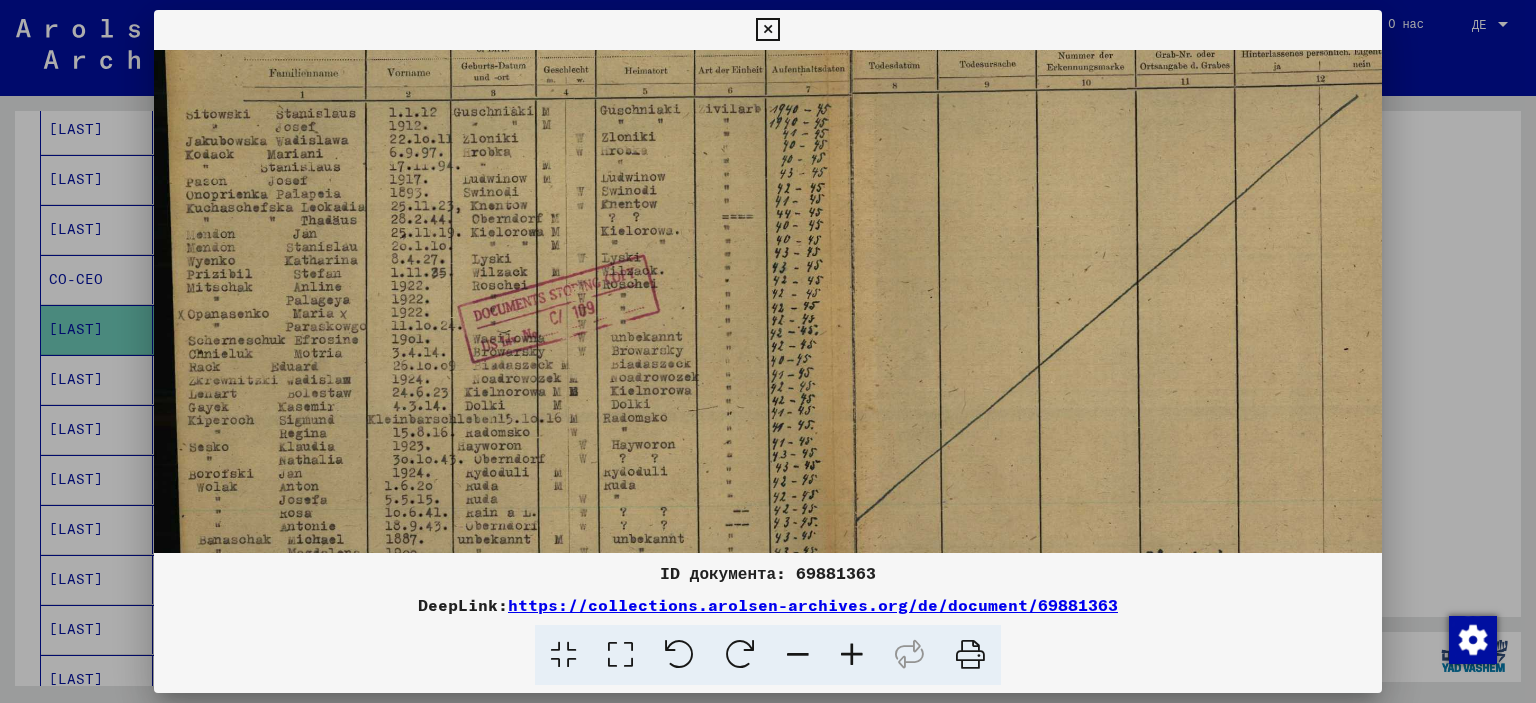 drag, startPoint x: 306, startPoint y: 194, endPoint x: 308, endPoint y: 183, distance: 11.18034 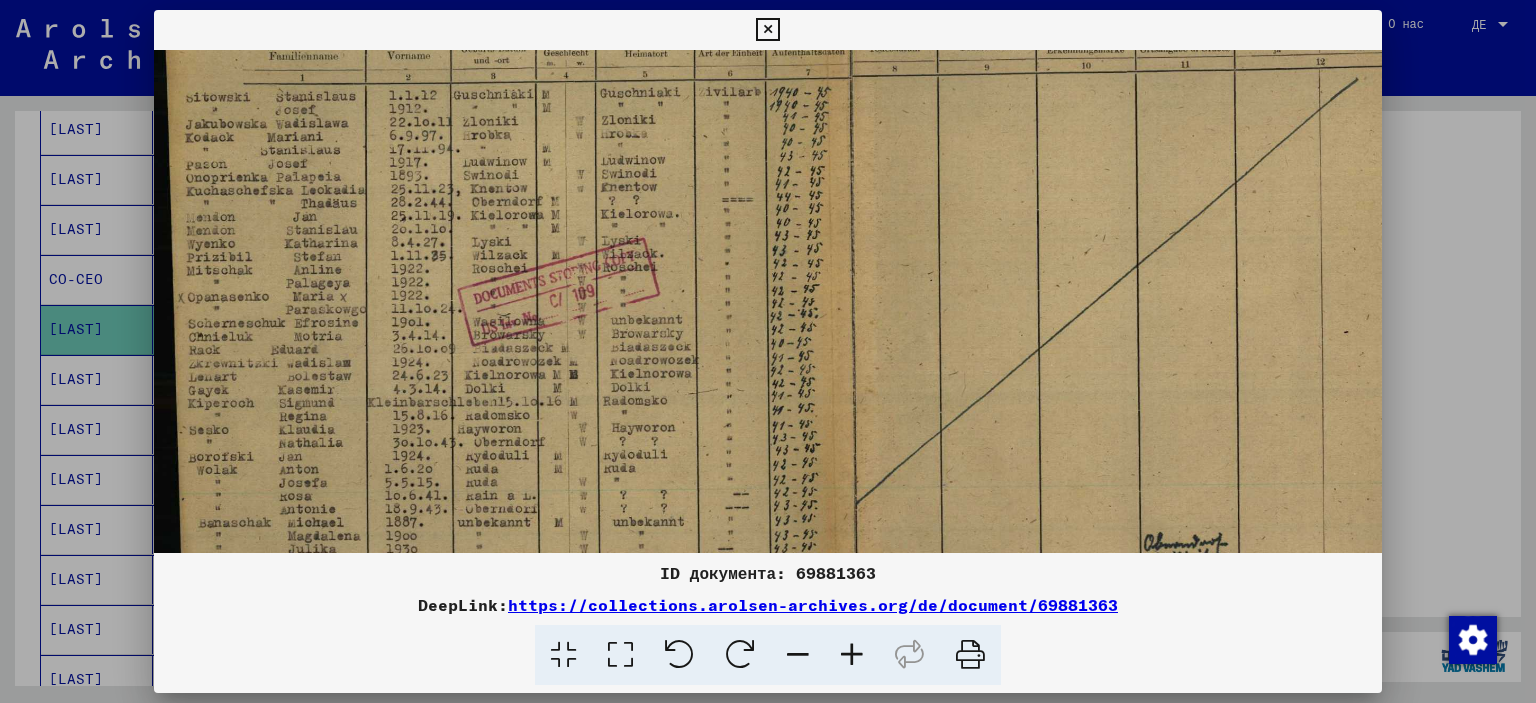 scroll, scrollTop: 256, scrollLeft: 0, axis: vertical 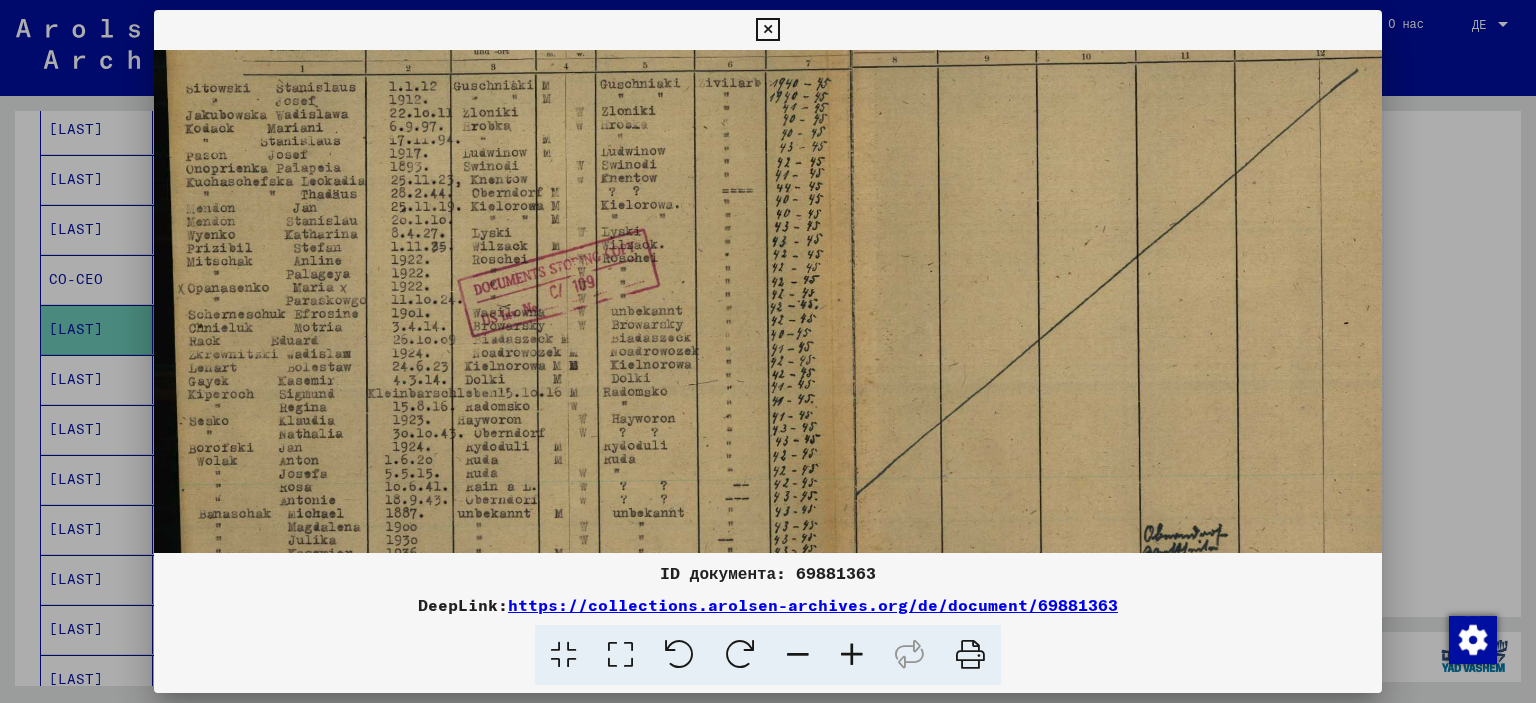 drag, startPoint x: 268, startPoint y: 223, endPoint x: 273, endPoint y: 197, distance: 26.476404 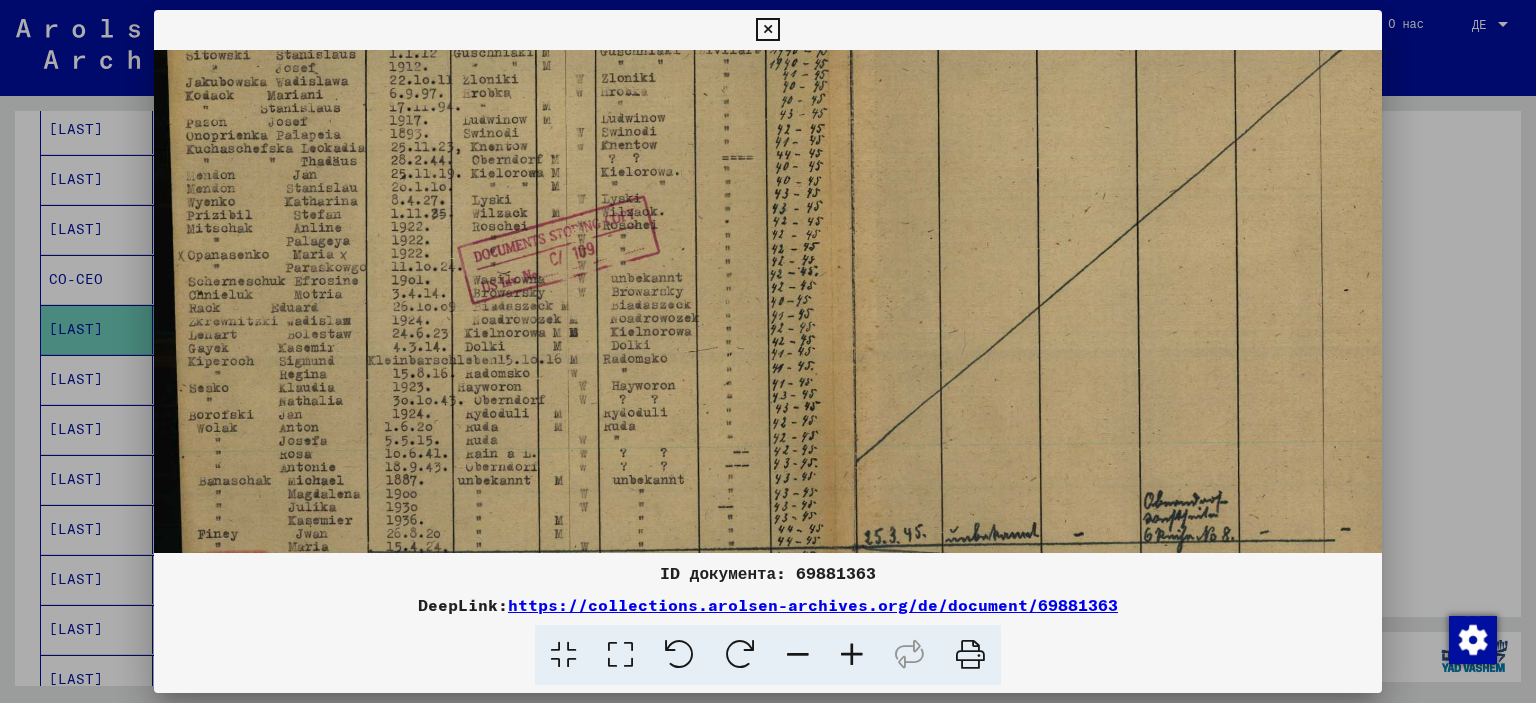 scroll, scrollTop: 293, scrollLeft: 0, axis: vertical 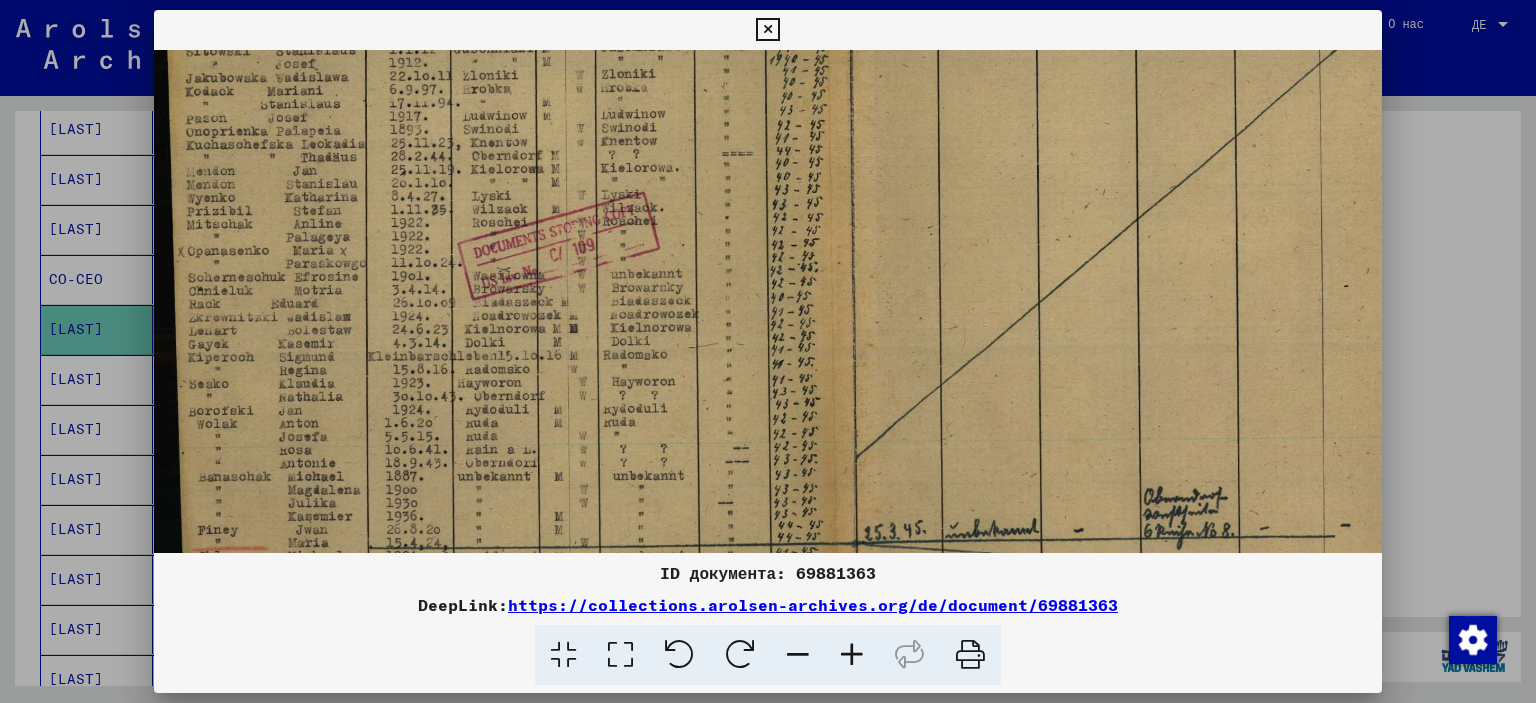 drag, startPoint x: 269, startPoint y: 223, endPoint x: 270, endPoint y: 186, distance: 37.01351 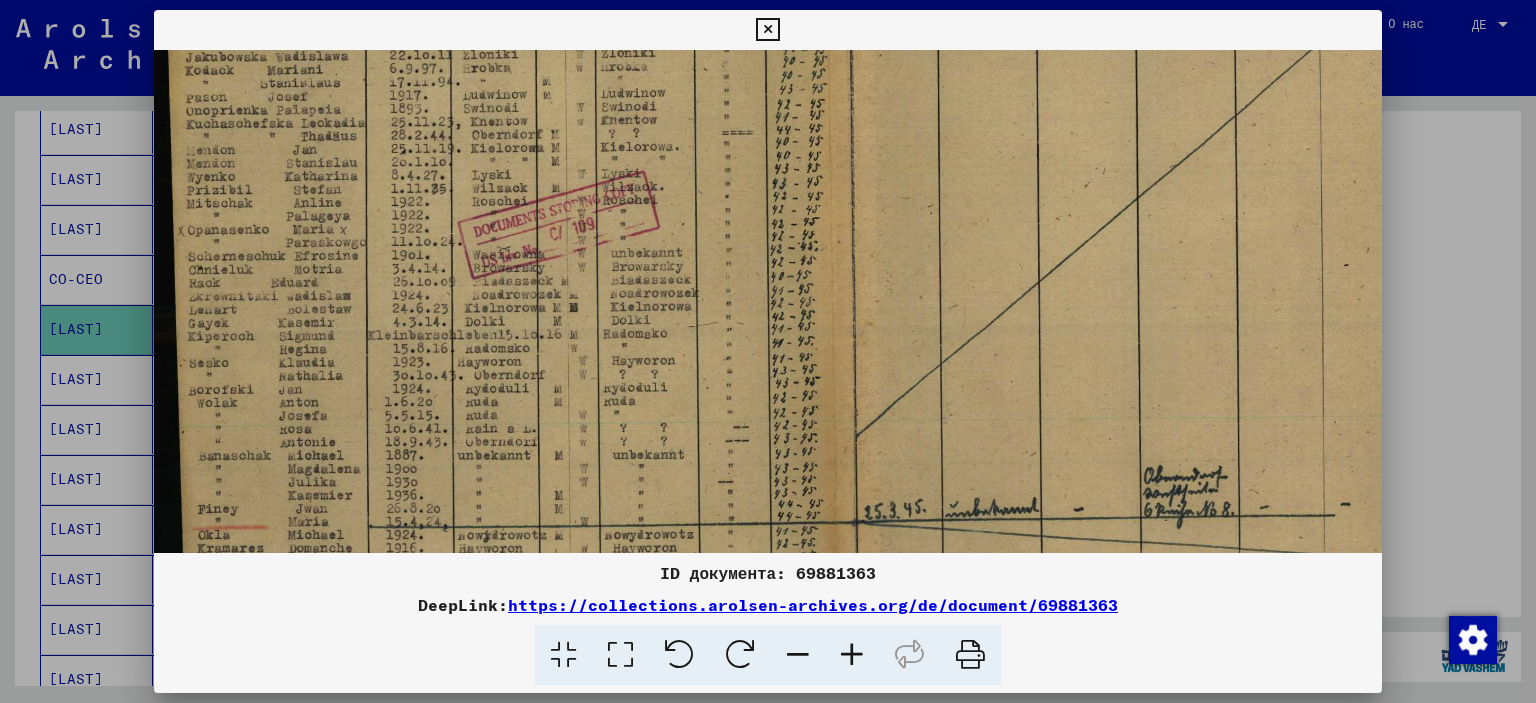 scroll, scrollTop: 319, scrollLeft: 0, axis: vertical 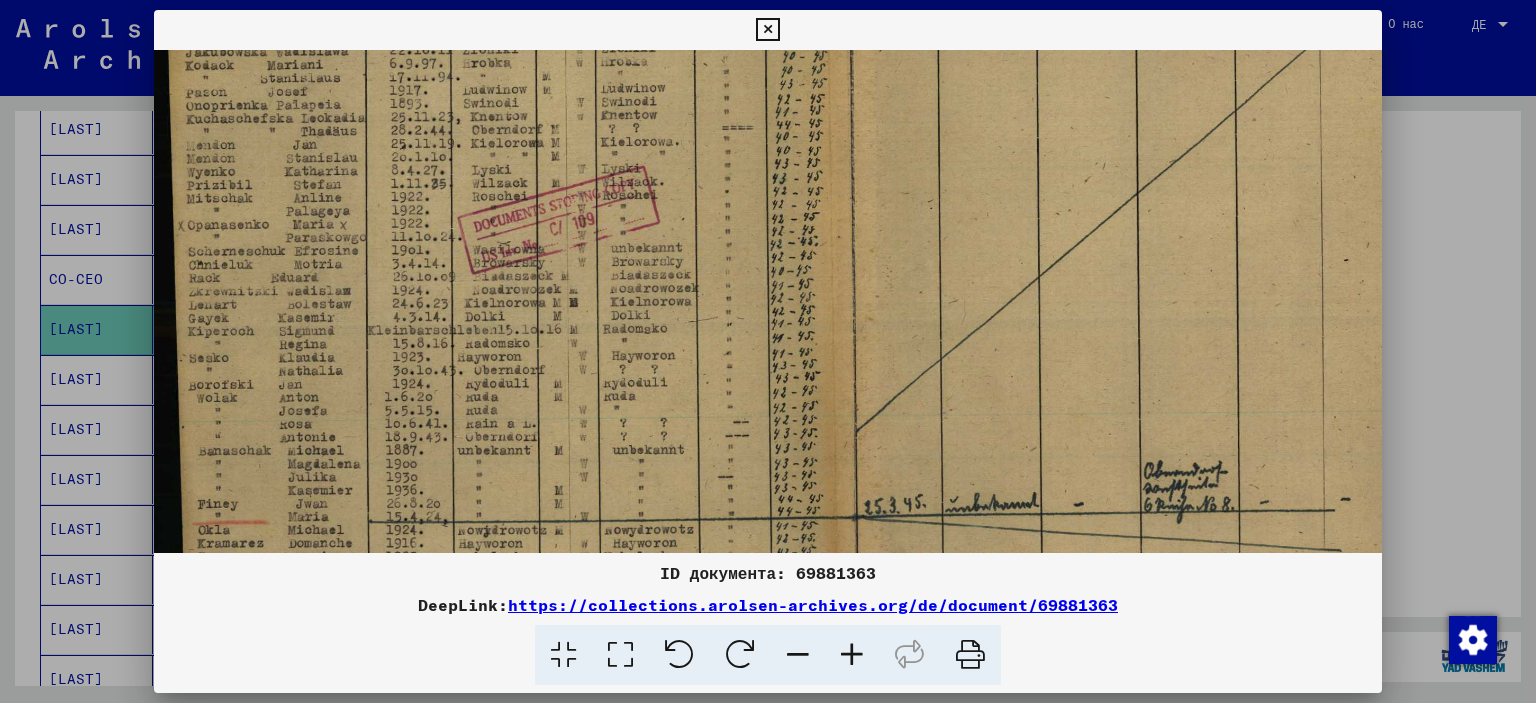 drag, startPoint x: 270, startPoint y: 201, endPoint x: 271, endPoint y: 176, distance: 25.019993 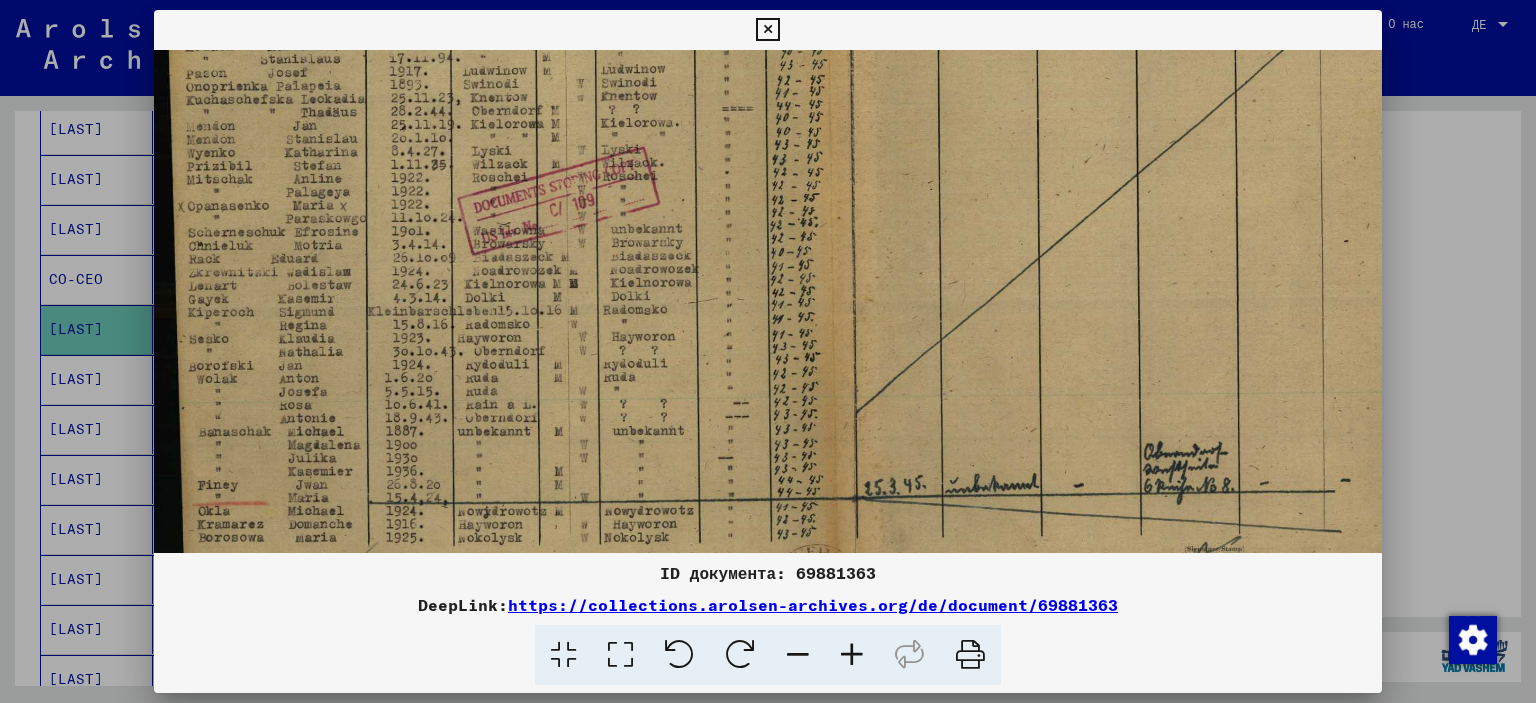 scroll, scrollTop: 341, scrollLeft: 0, axis: vertical 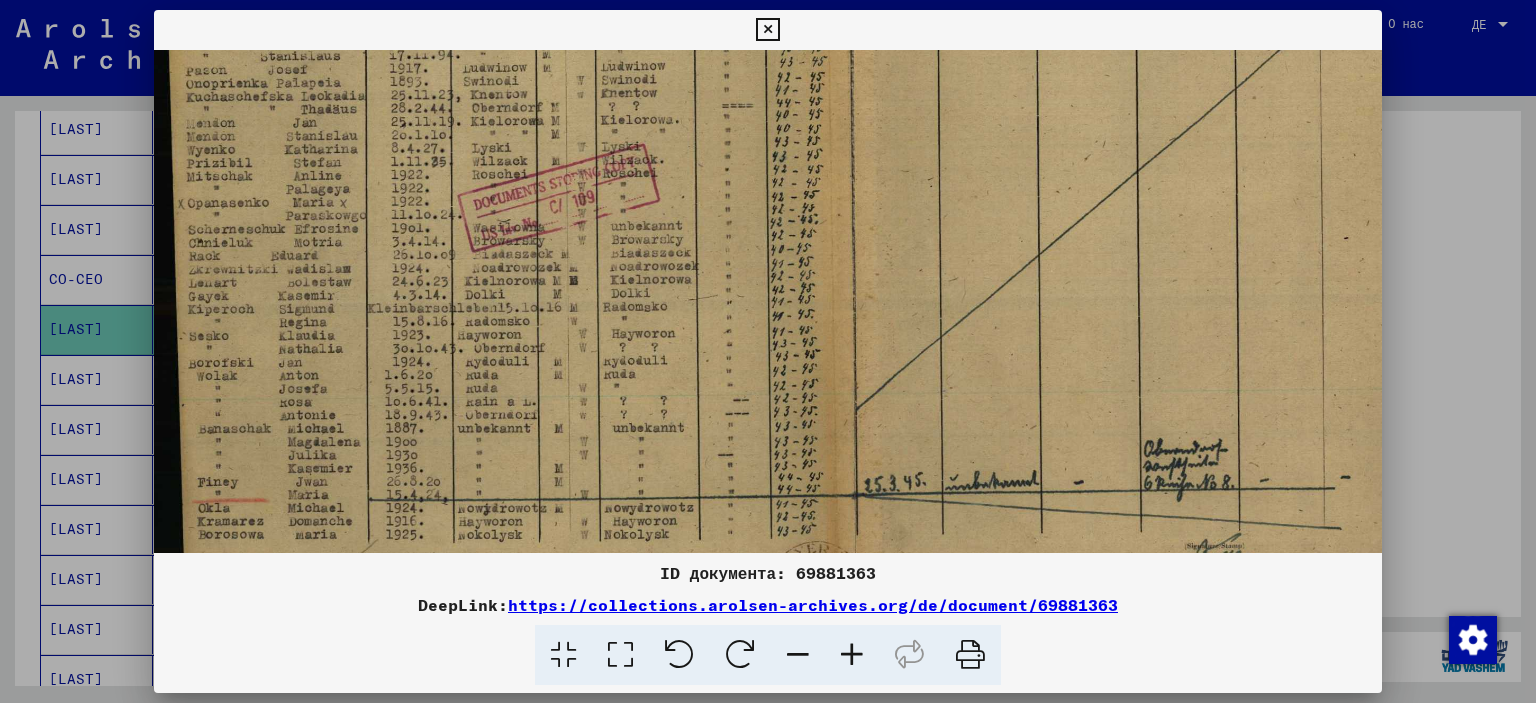 drag, startPoint x: 269, startPoint y: 210, endPoint x: 273, endPoint y: 187, distance: 23.345236 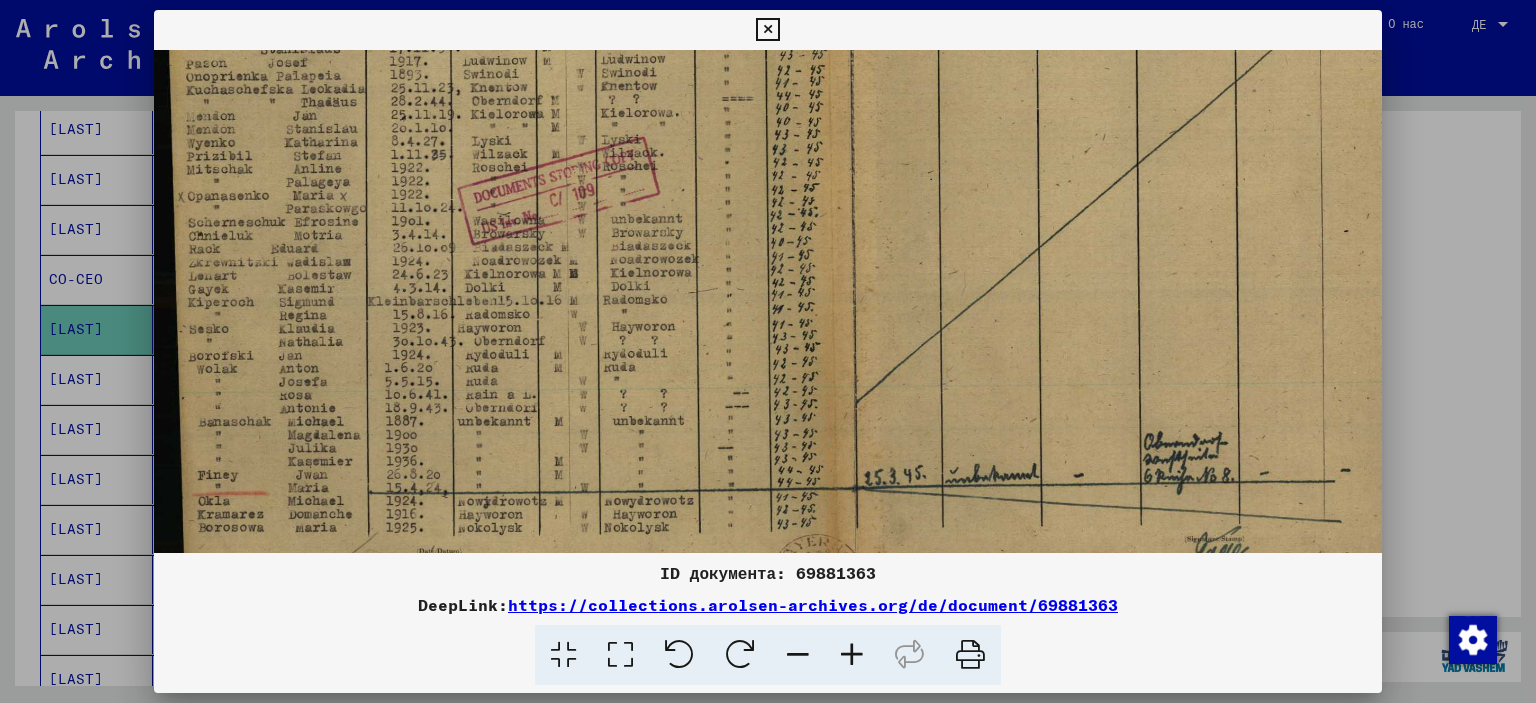 scroll, scrollTop: 356, scrollLeft: 0, axis: vertical 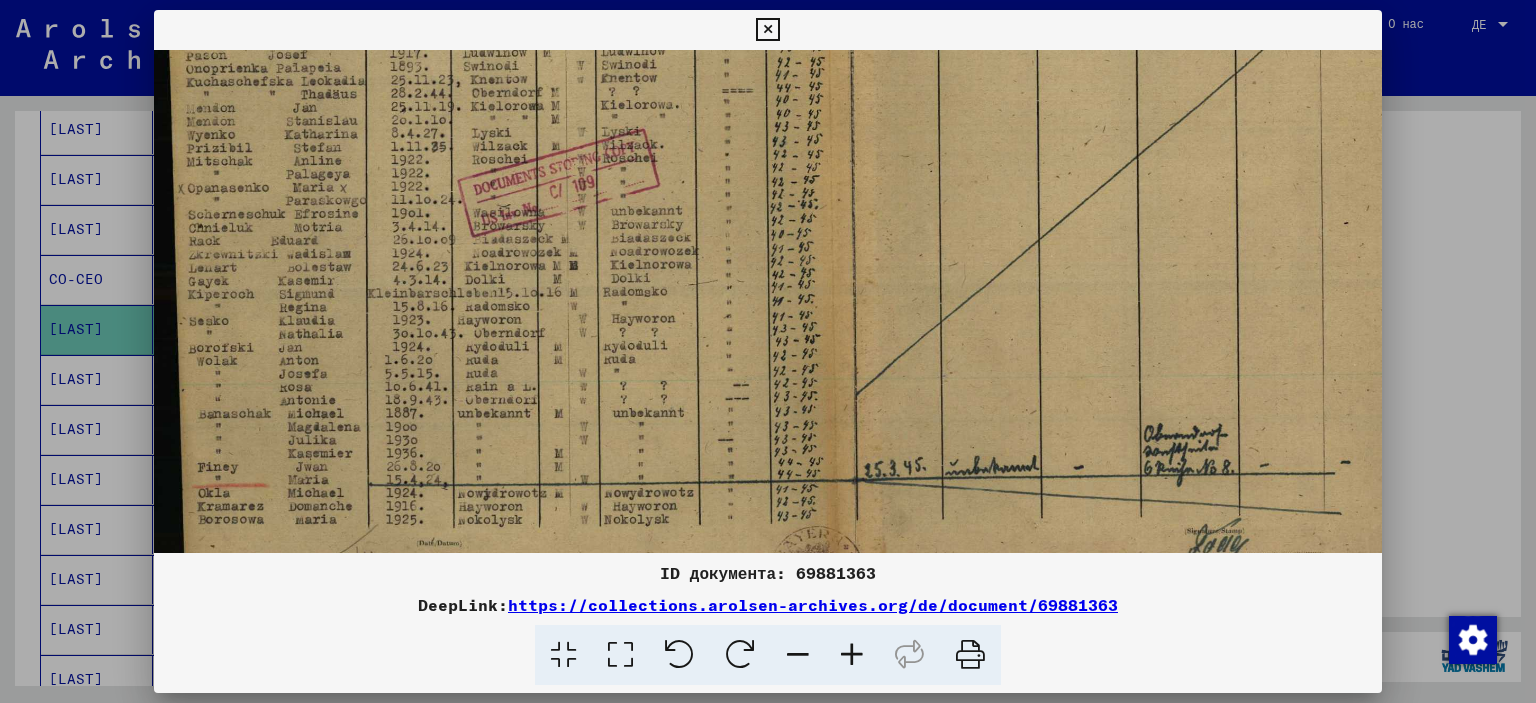 drag, startPoint x: 272, startPoint y: 218, endPoint x: 272, endPoint y: 204, distance: 14 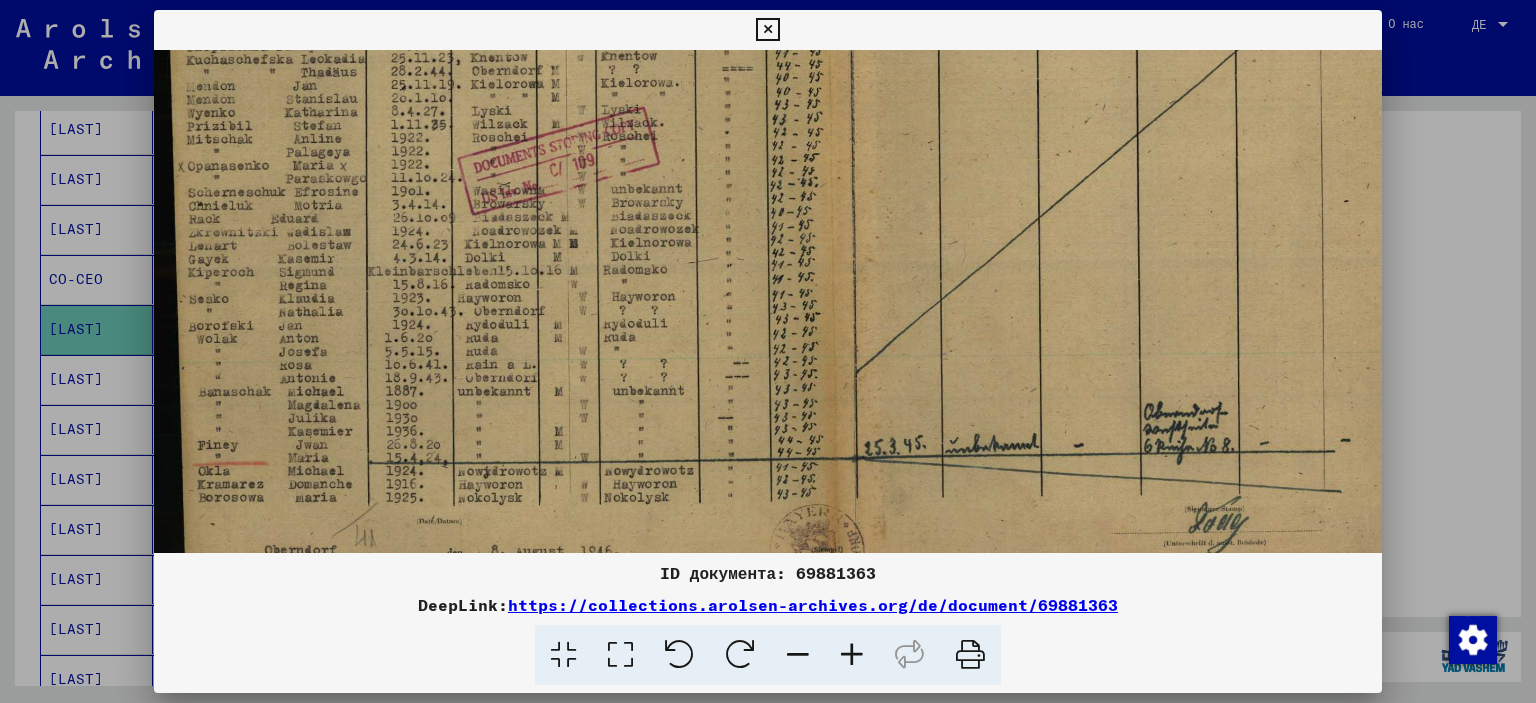 drag, startPoint x: 280, startPoint y: 226, endPoint x: 286, endPoint y: 196, distance: 30.594116 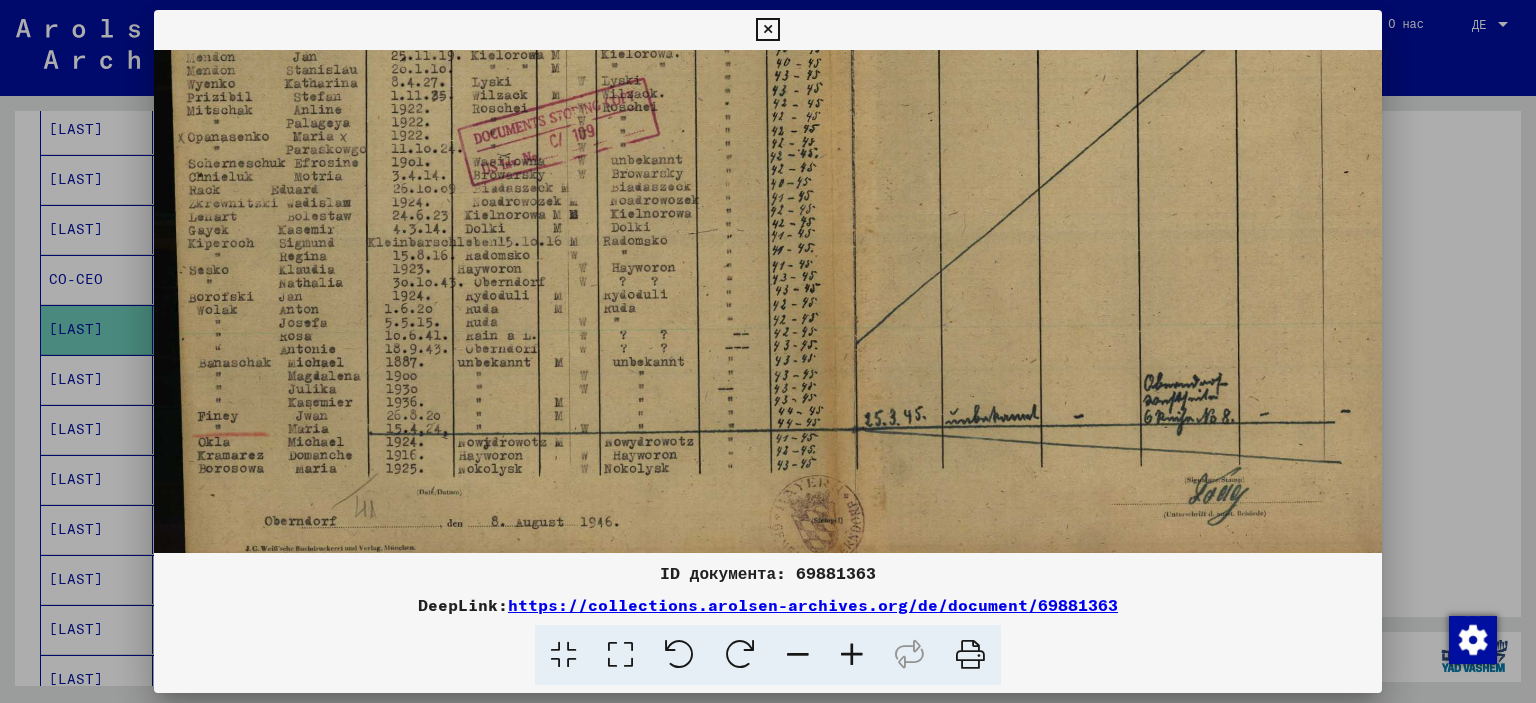 scroll, scrollTop: 411, scrollLeft: 0, axis: vertical 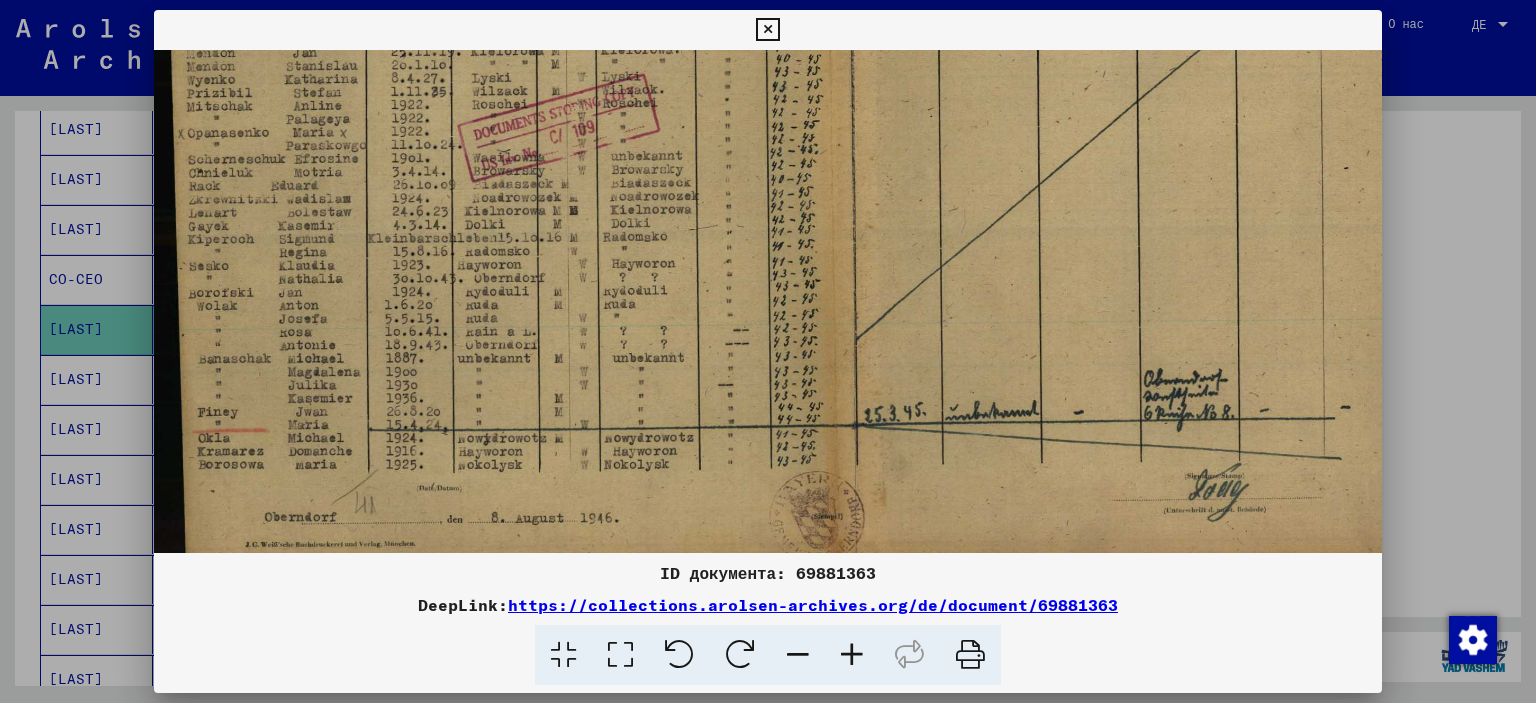 drag, startPoint x: 275, startPoint y: 253, endPoint x: 282, endPoint y: 227, distance: 26.925823 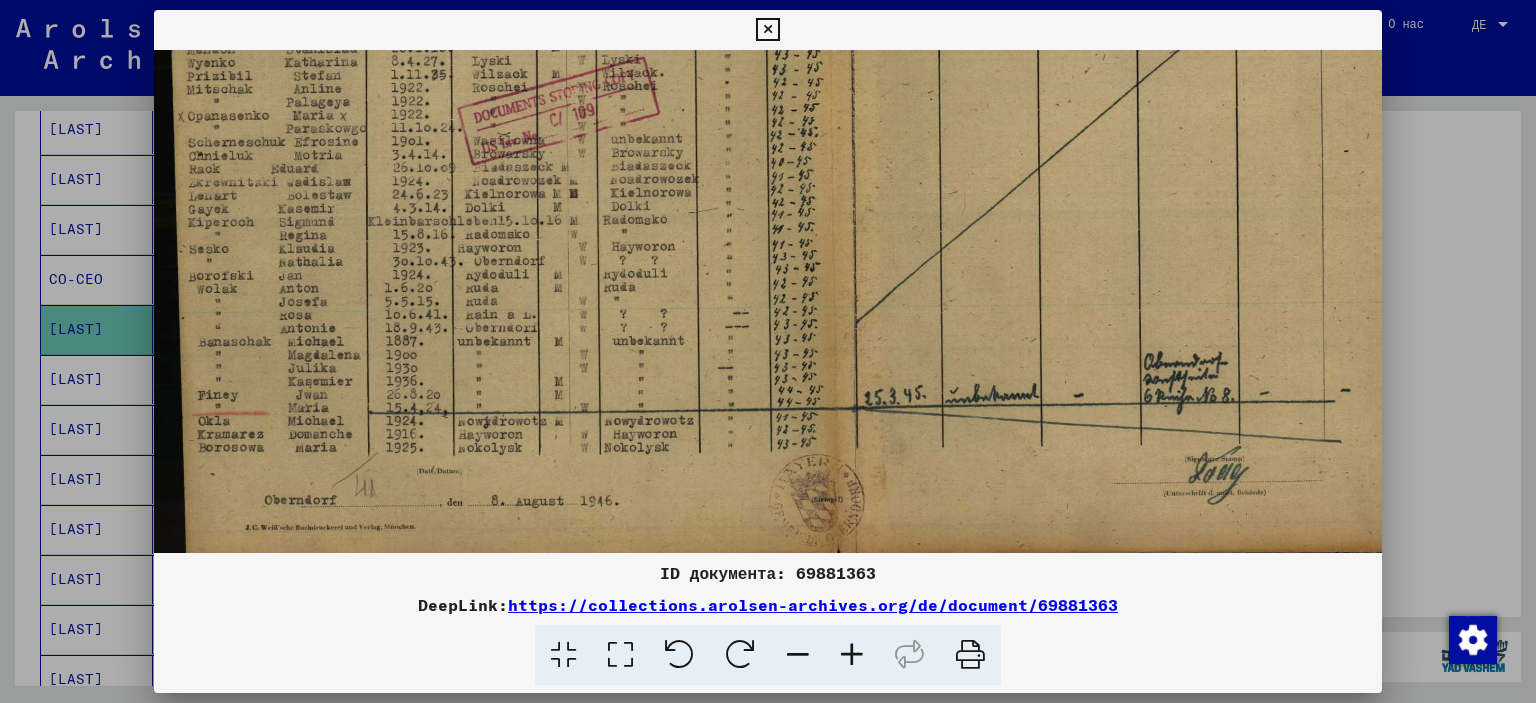 scroll, scrollTop: 441, scrollLeft: 0, axis: vertical 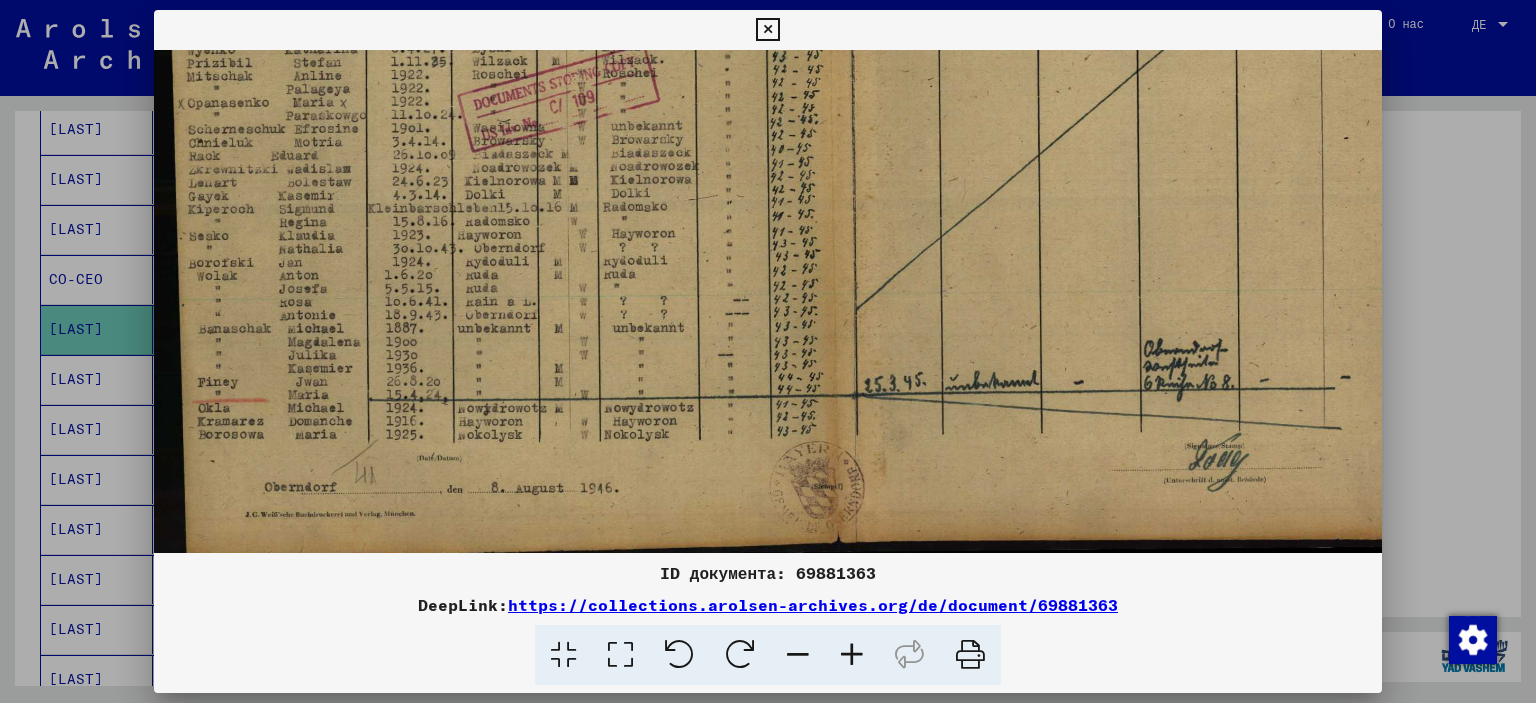 drag, startPoint x: 272, startPoint y: 257, endPoint x: 283, endPoint y: 225, distance: 33.83785 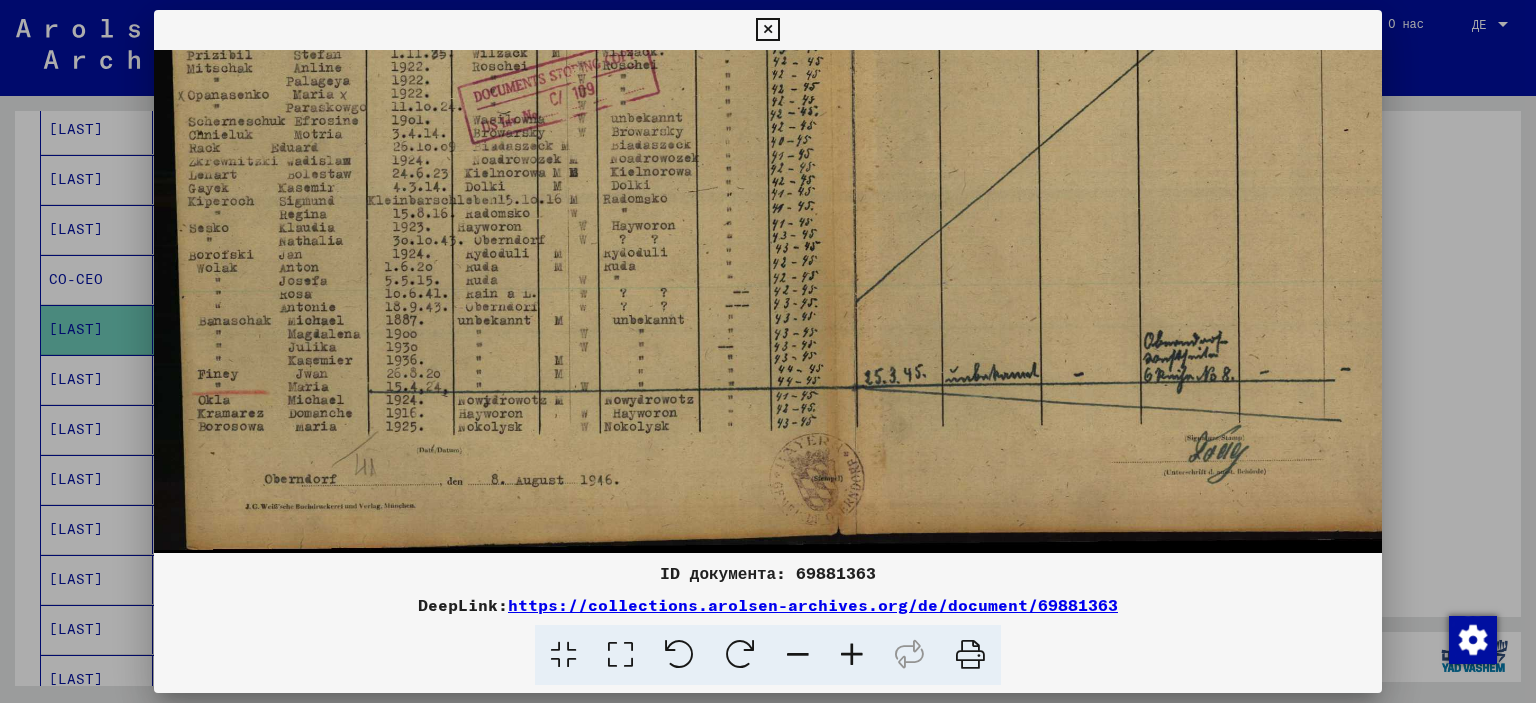 drag, startPoint x: 268, startPoint y: 247, endPoint x: 275, endPoint y: 214, distance: 33.734257 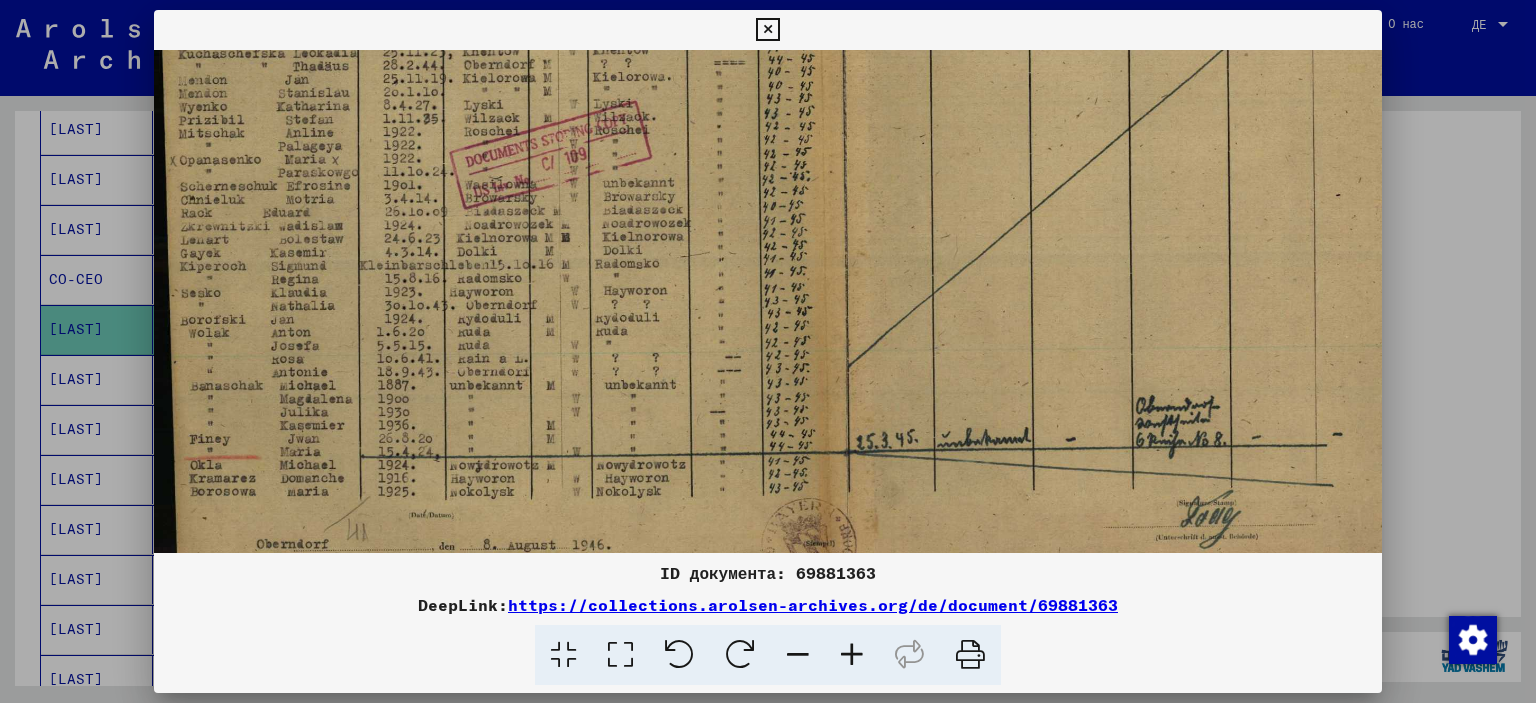 drag, startPoint x: 735, startPoint y: 425, endPoint x: 725, endPoint y: 496, distance: 71.70077 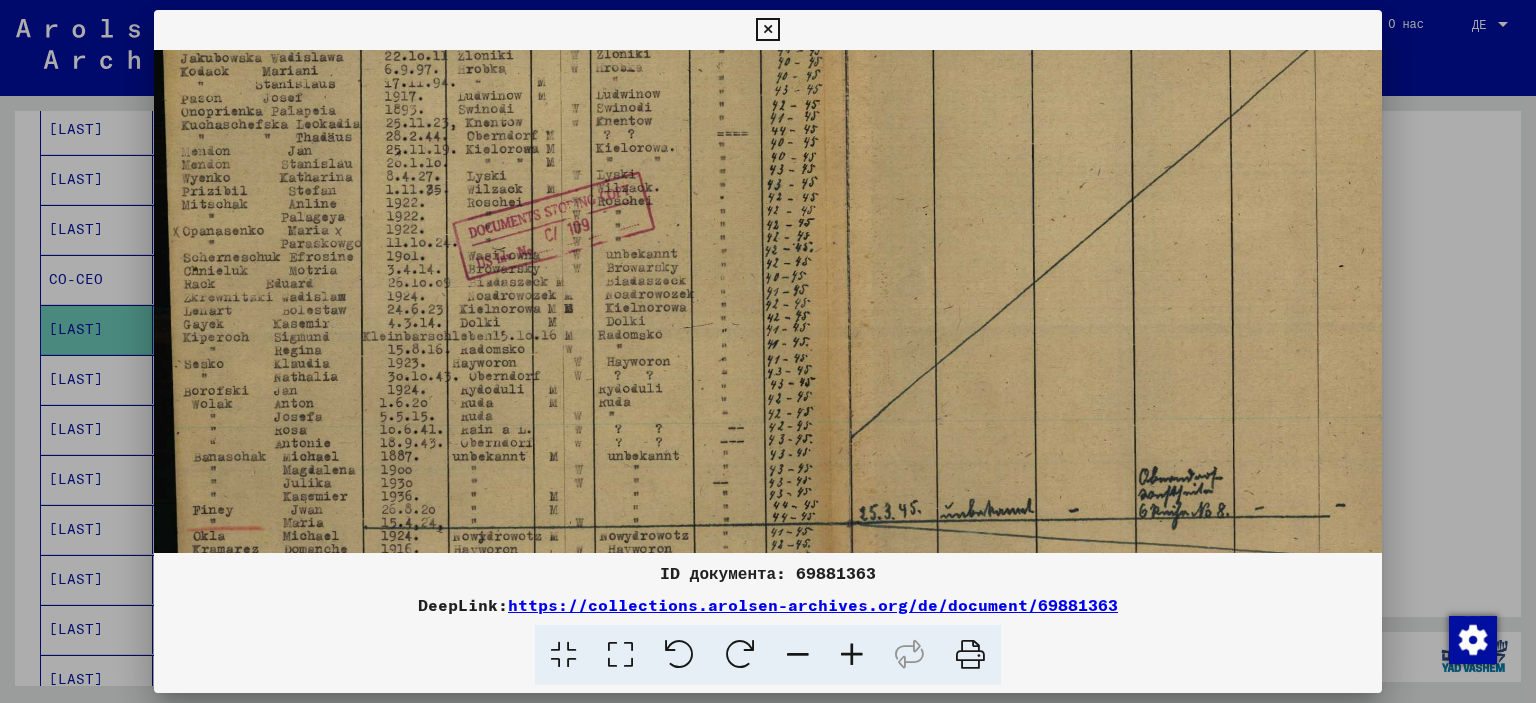drag, startPoint x: 695, startPoint y: 359, endPoint x: 698, endPoint y: 441, distance: 82.05486 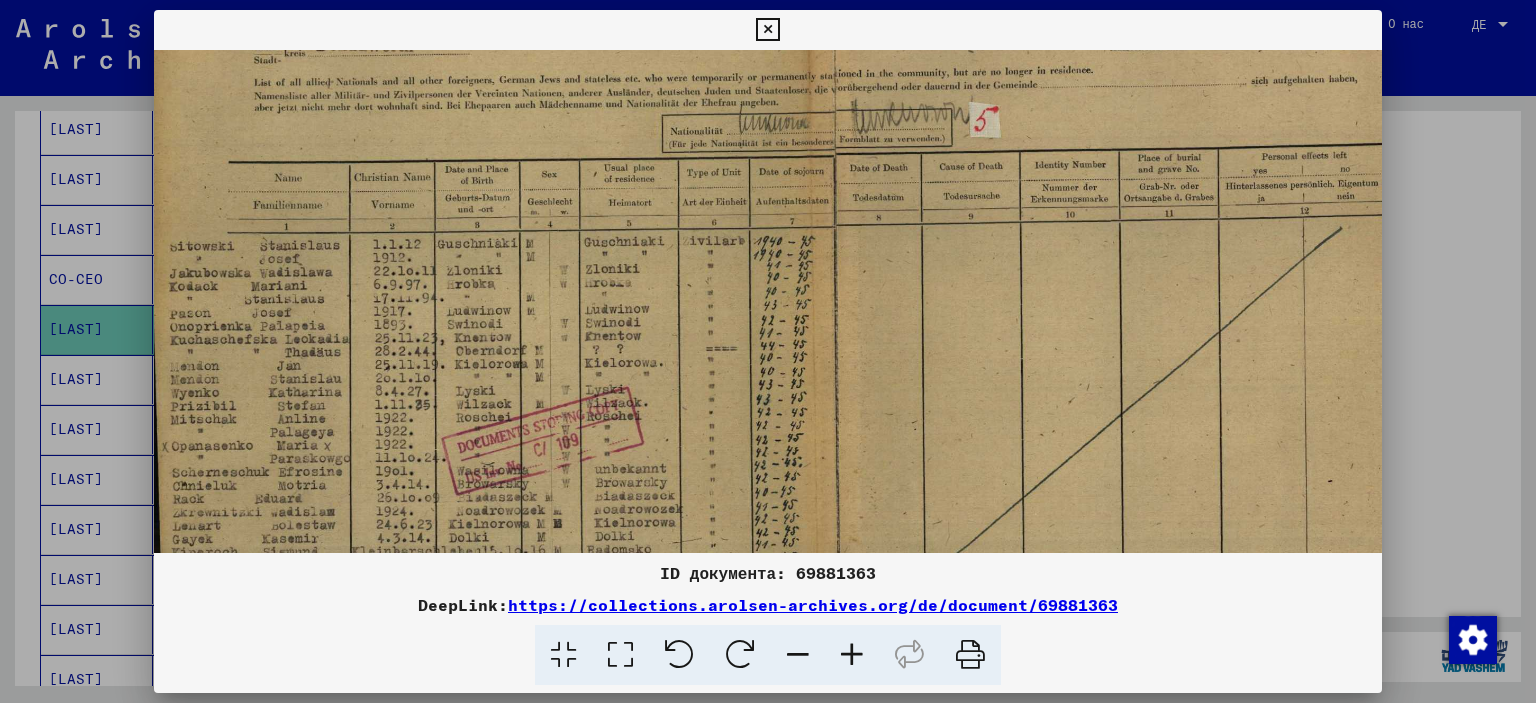 drag, startPoint x: 686, startPoint y: 272, endPoint x: 674, endPoint y: 507, distance: 235.30618 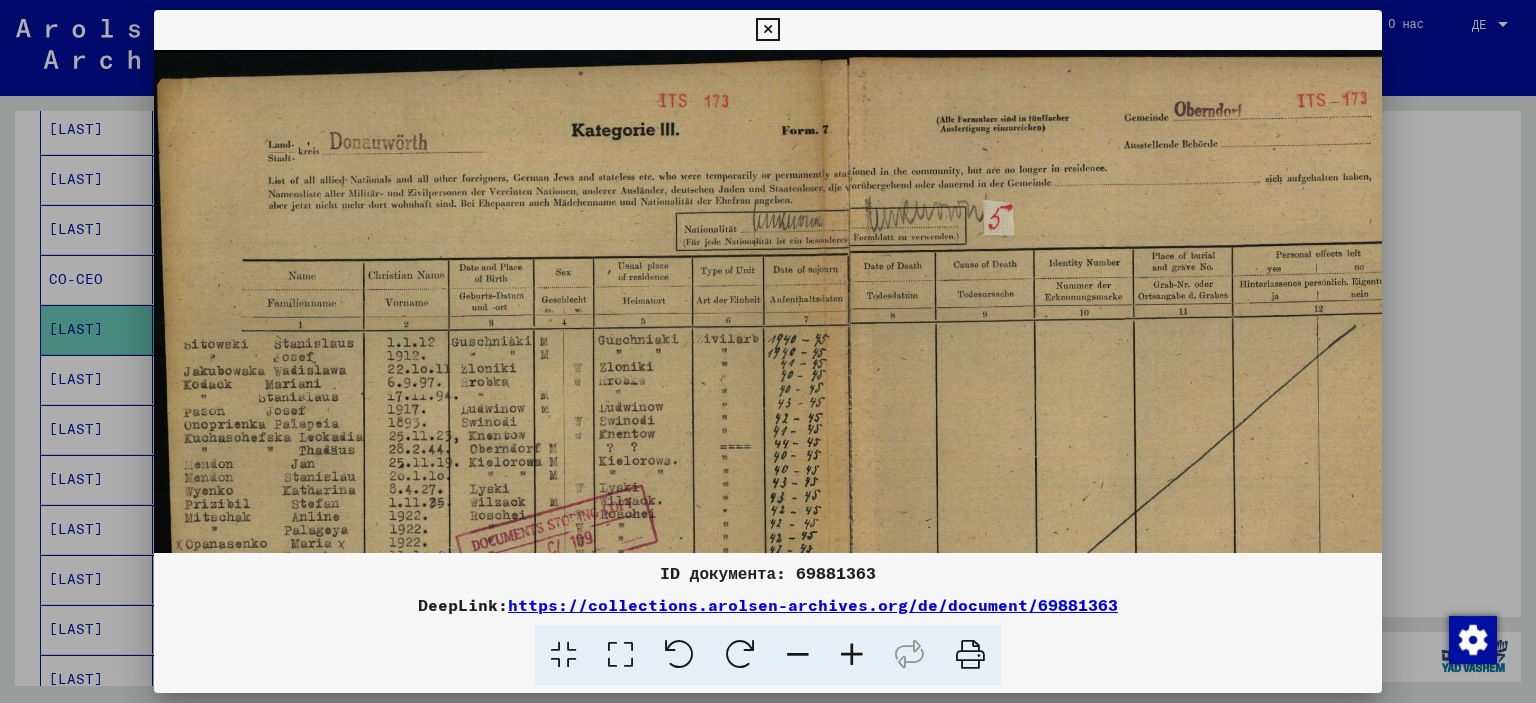 scroll, scrollTop: 0, scrollLeft: 1, axis: horizontal 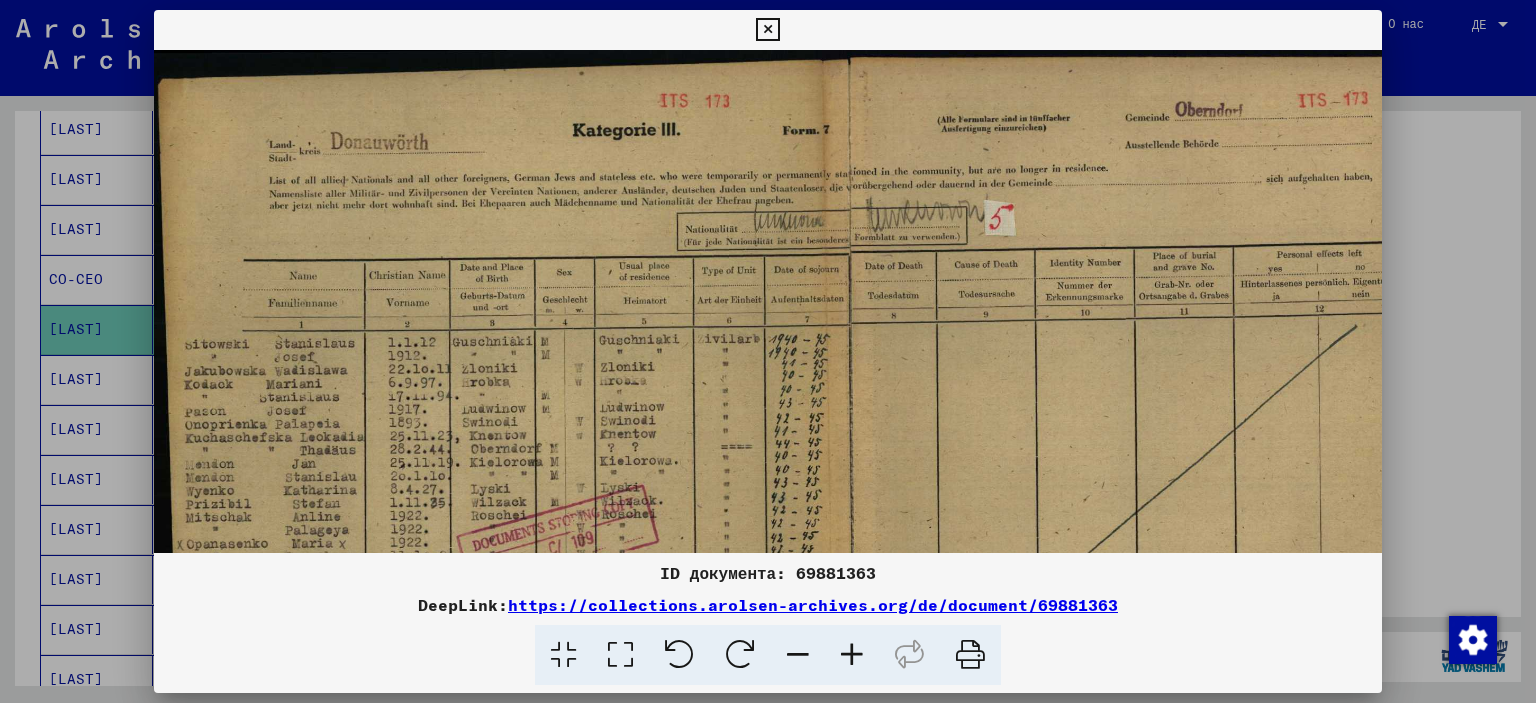 drag, startPoint x: 677, startPoint y: 325, endPoint x: 693, endPoint y: 488, distance: 163.78339 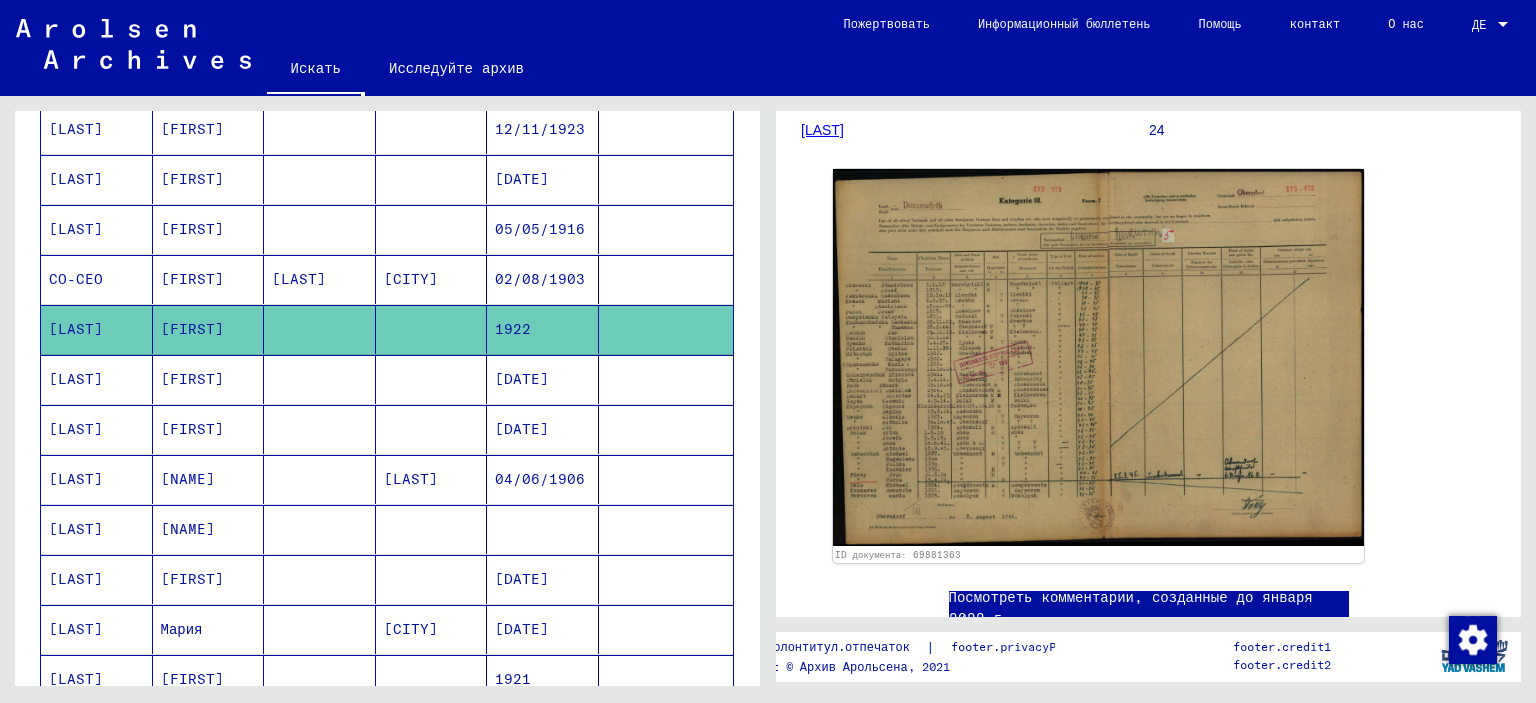 scroll, scrollTop: 1000, scrollLeft: 0, axis: vertical 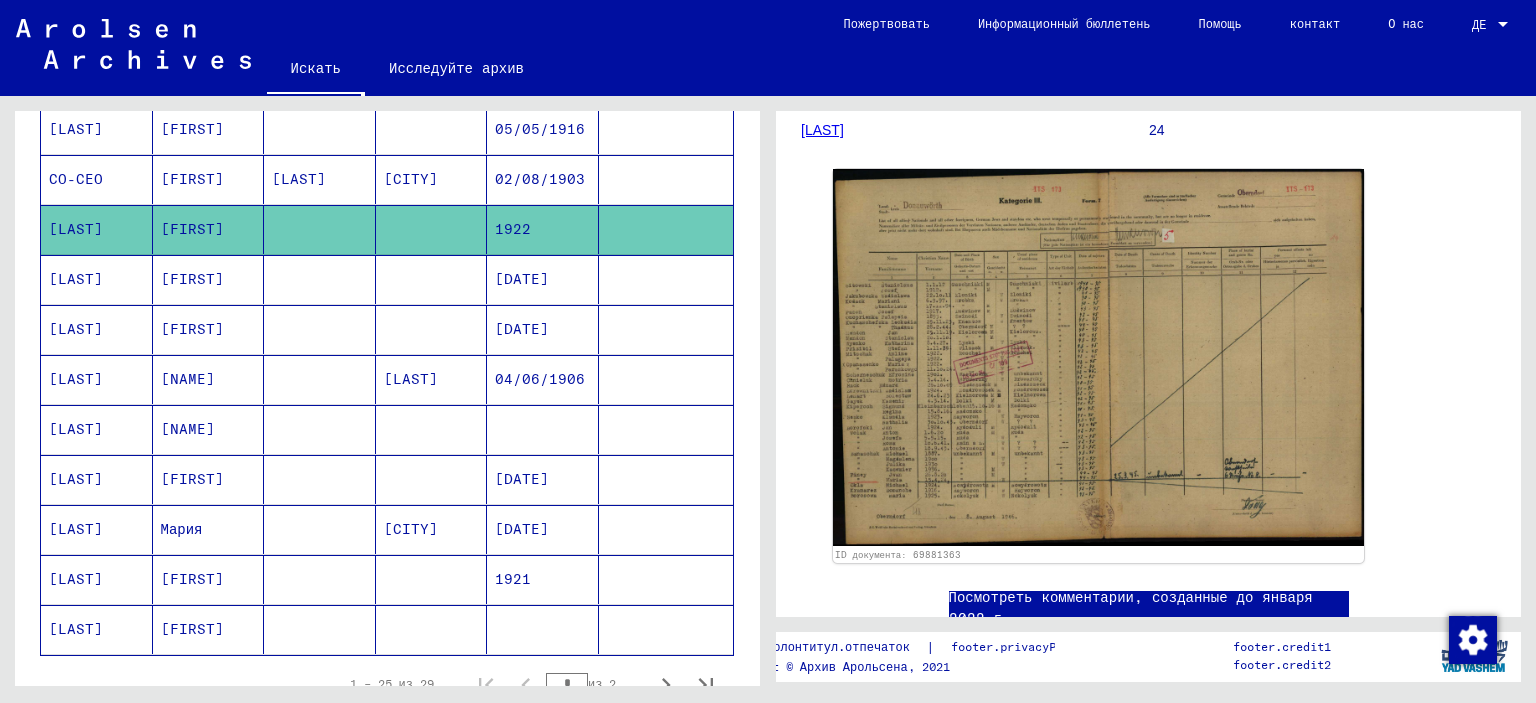 click at bounding box center (432, 329) 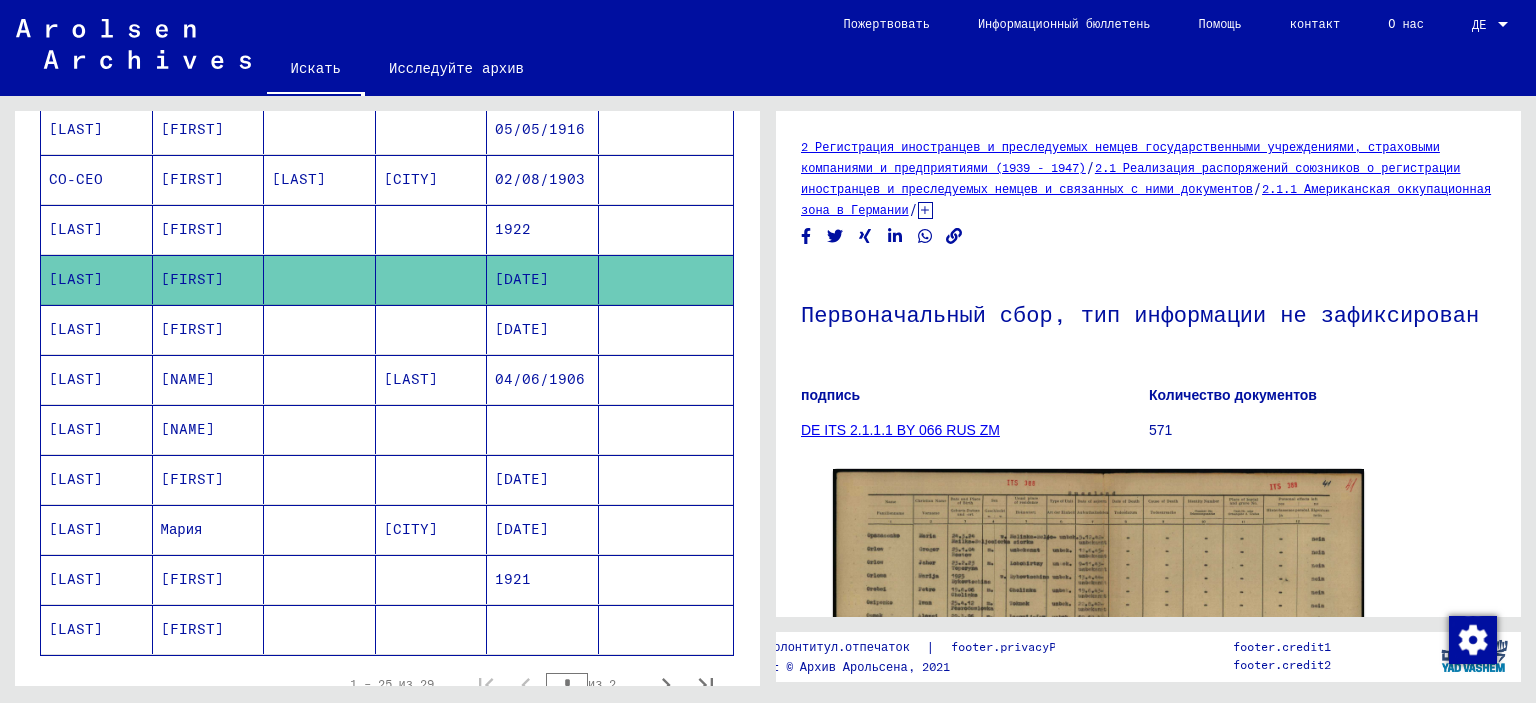scroll, scrollTop: 0, scrollLeft: 0, axis: both 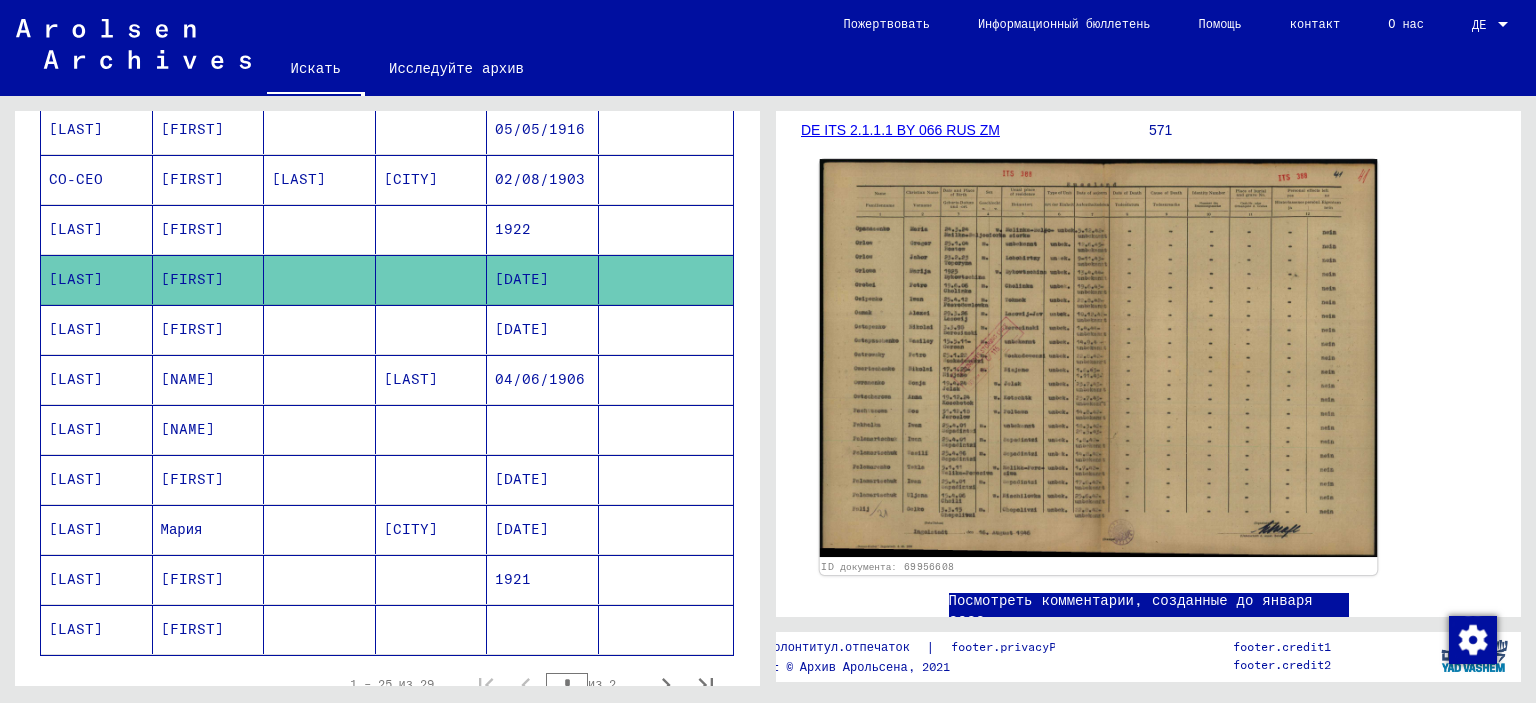 click 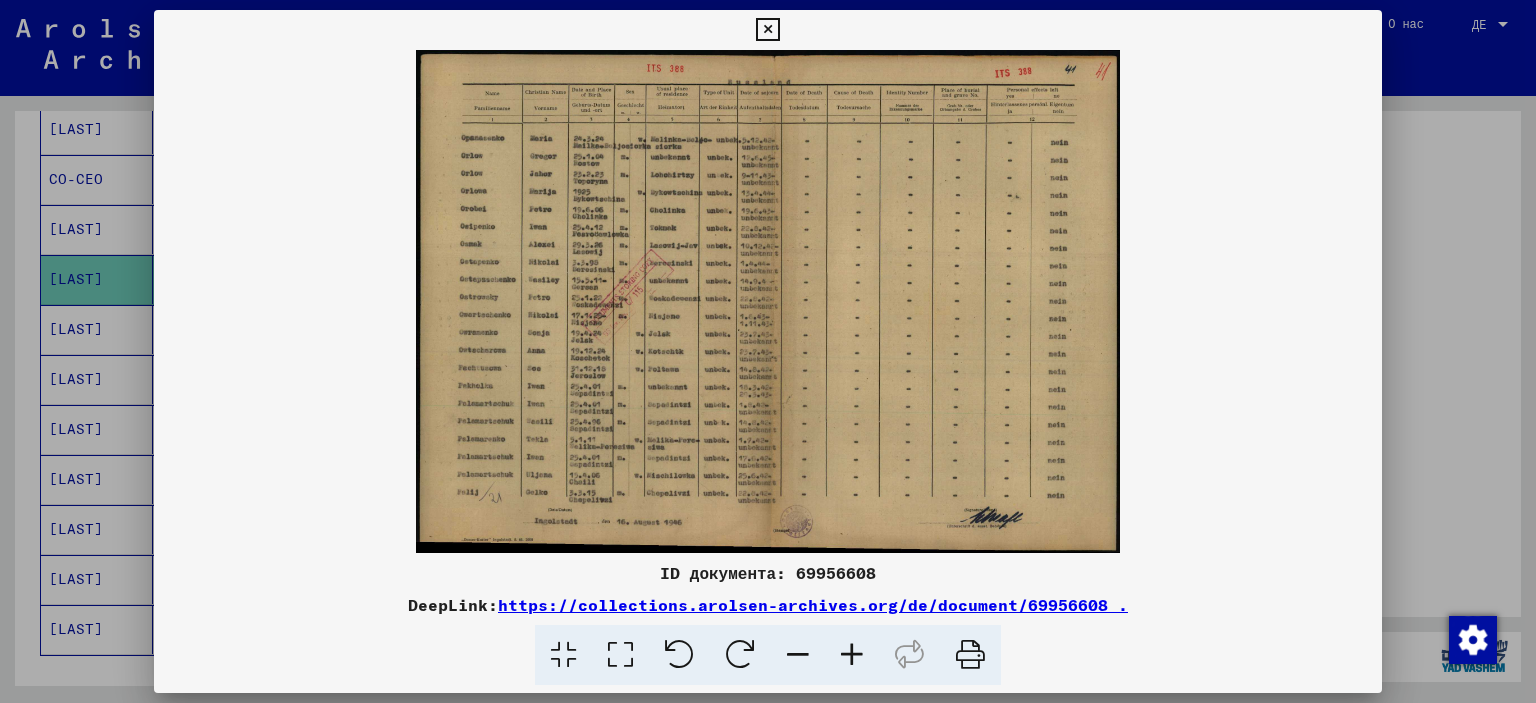 click at bounding box center [852, 655] 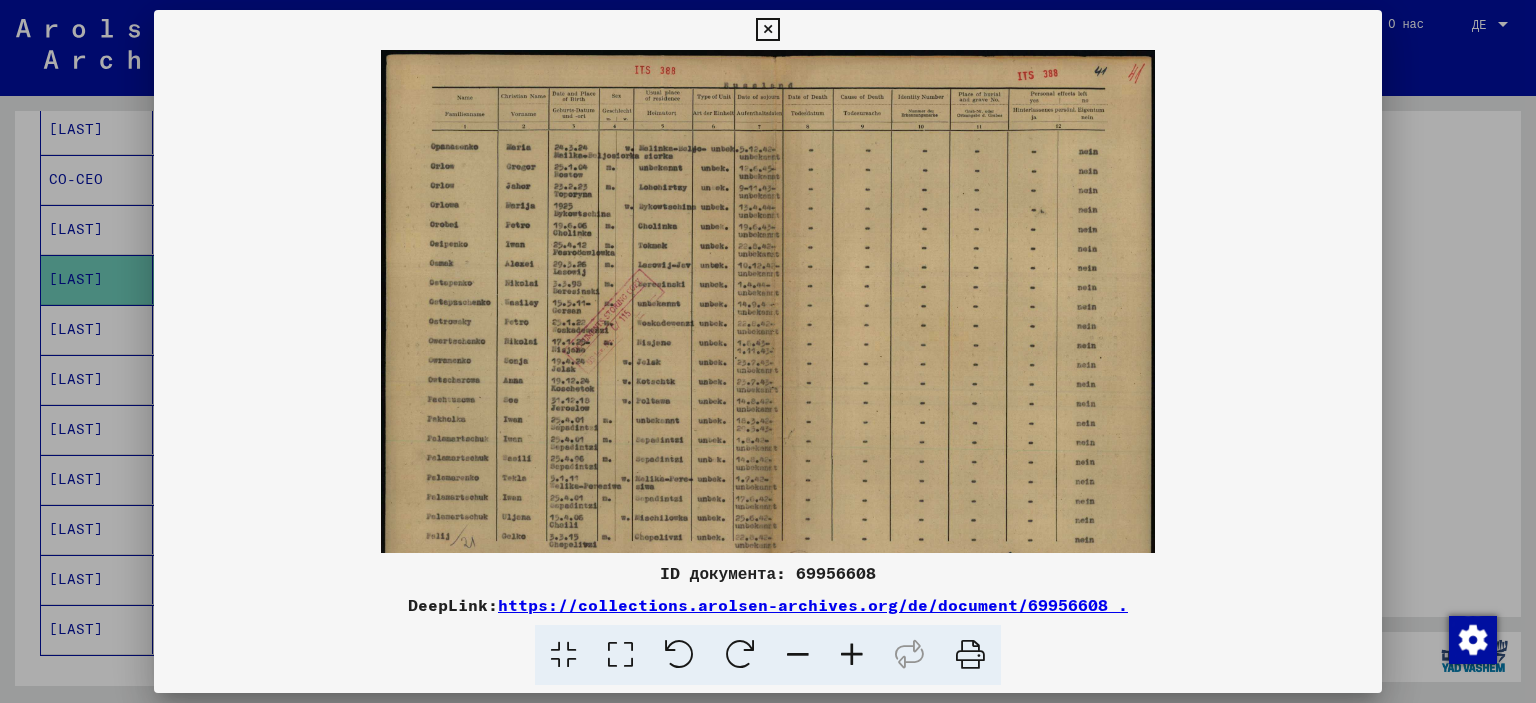 click at bounding box center [852, 655] 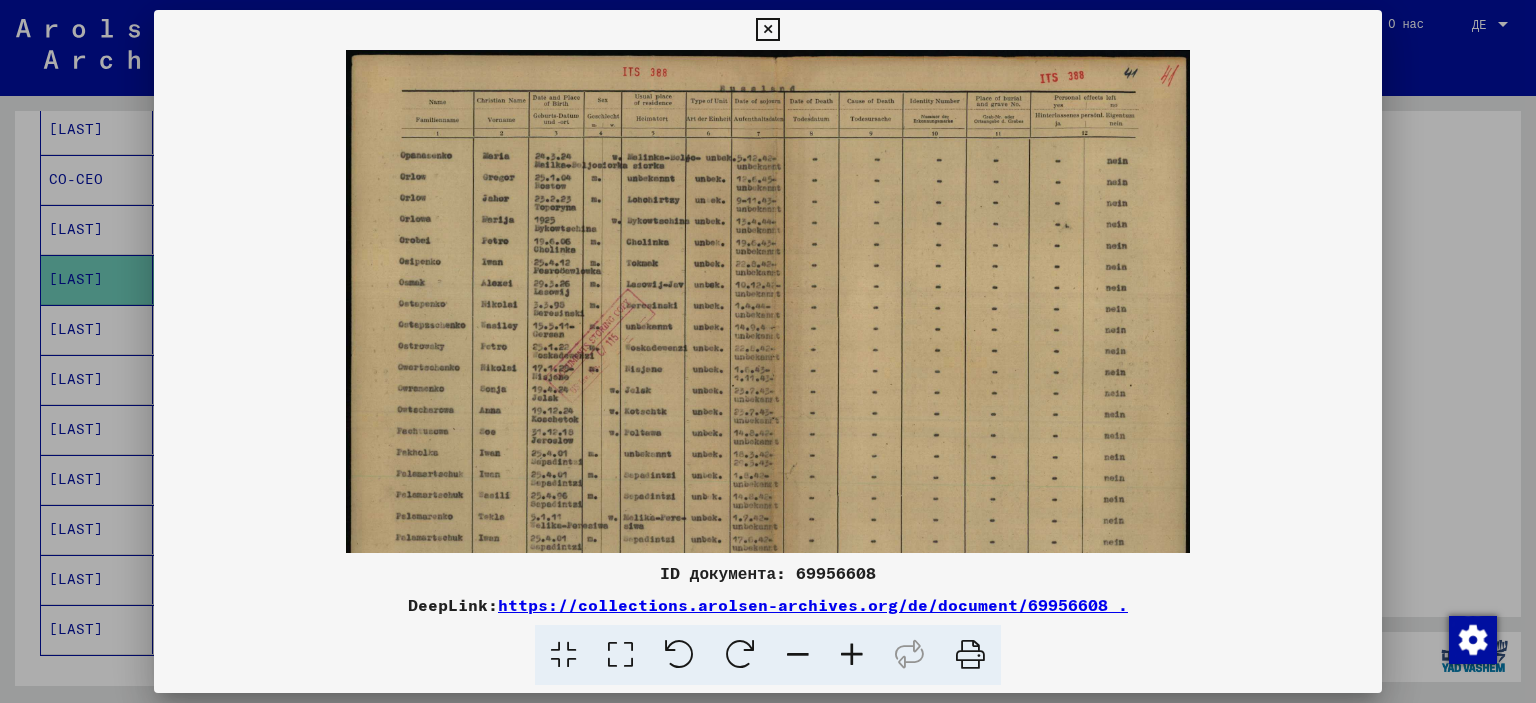 click at bounding box center [852, 655] 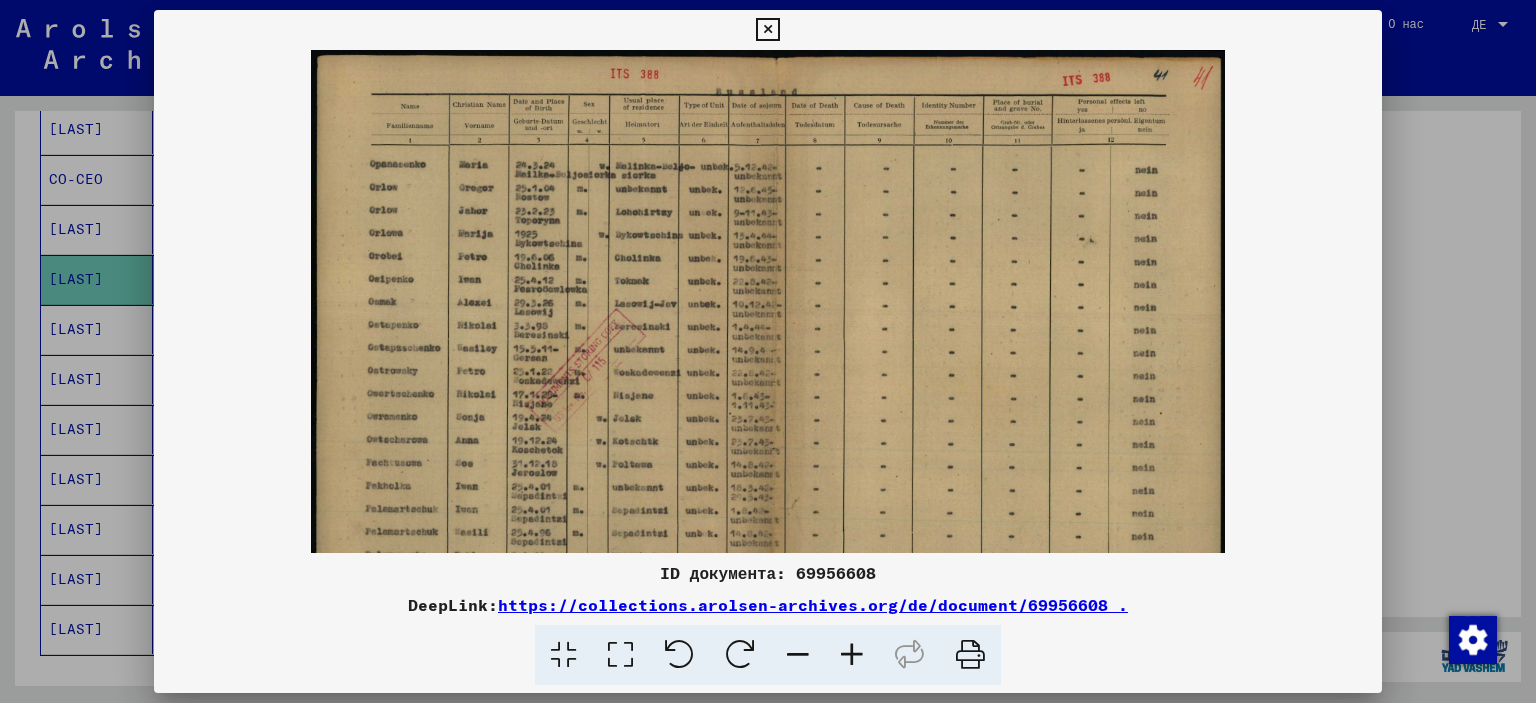 click at bounding box center (852, 655) 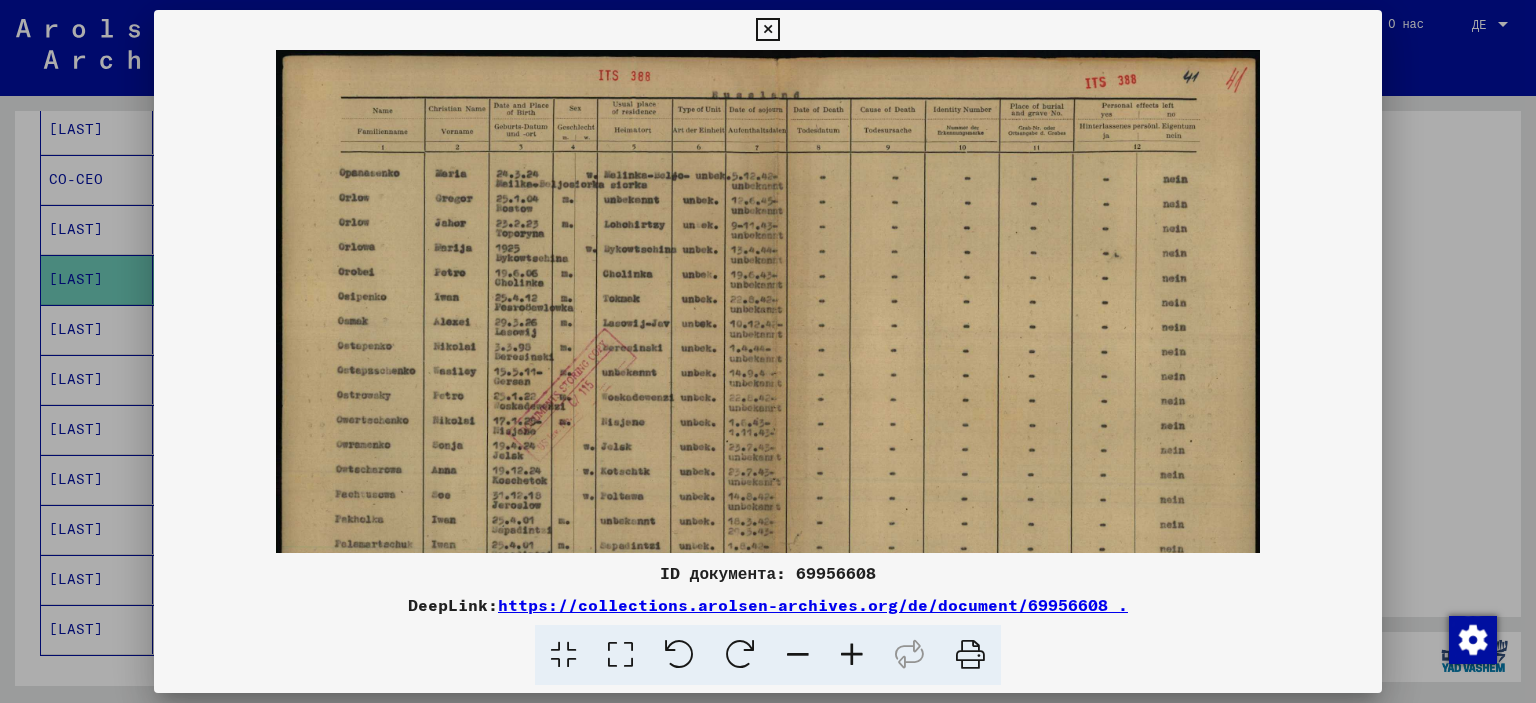 click at bounding box center [852, 655] 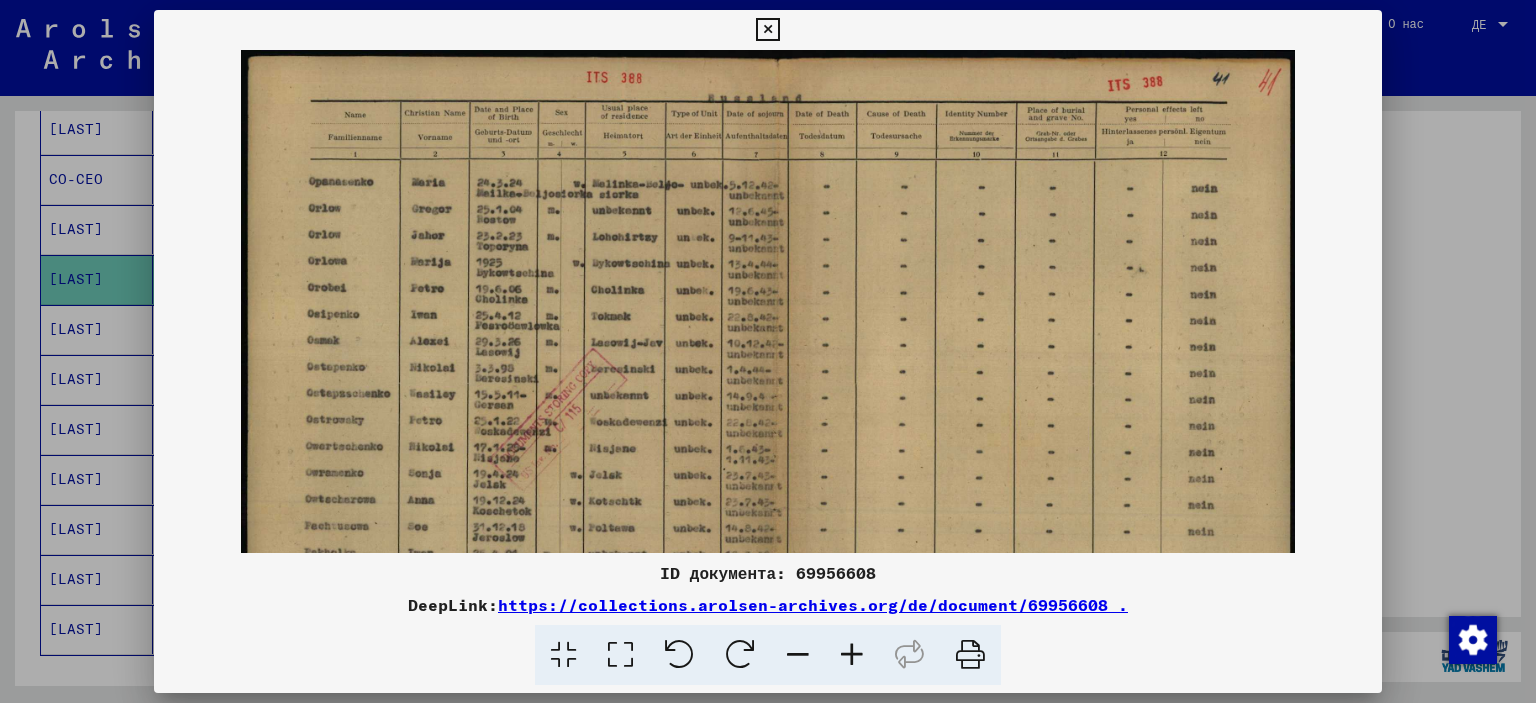 click at bounding box center (852, 655) 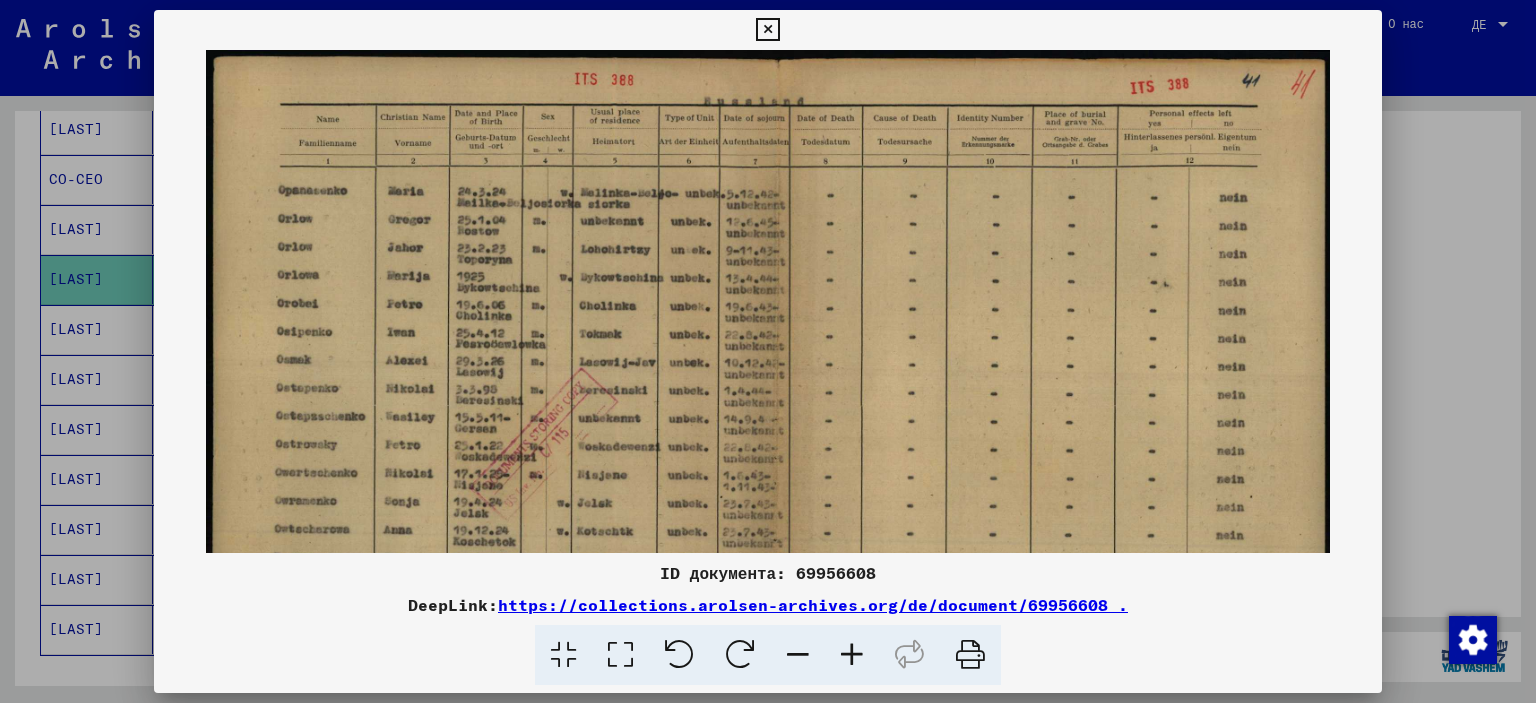 click at bounding box center [852, 655] 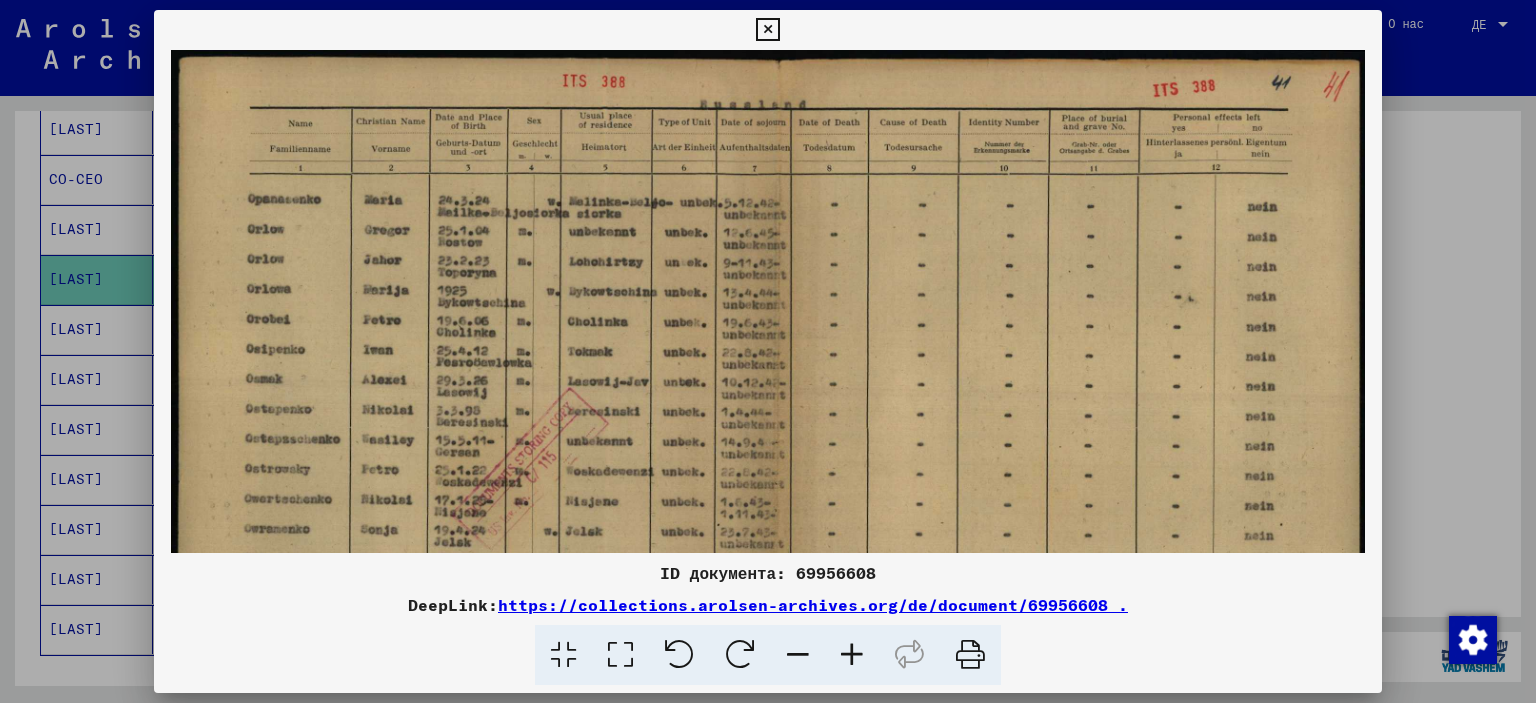 drag, startPoint x: 681, startPoint y: 420, endPoint x: 769, endPoint y: 442, distance: 90.70832 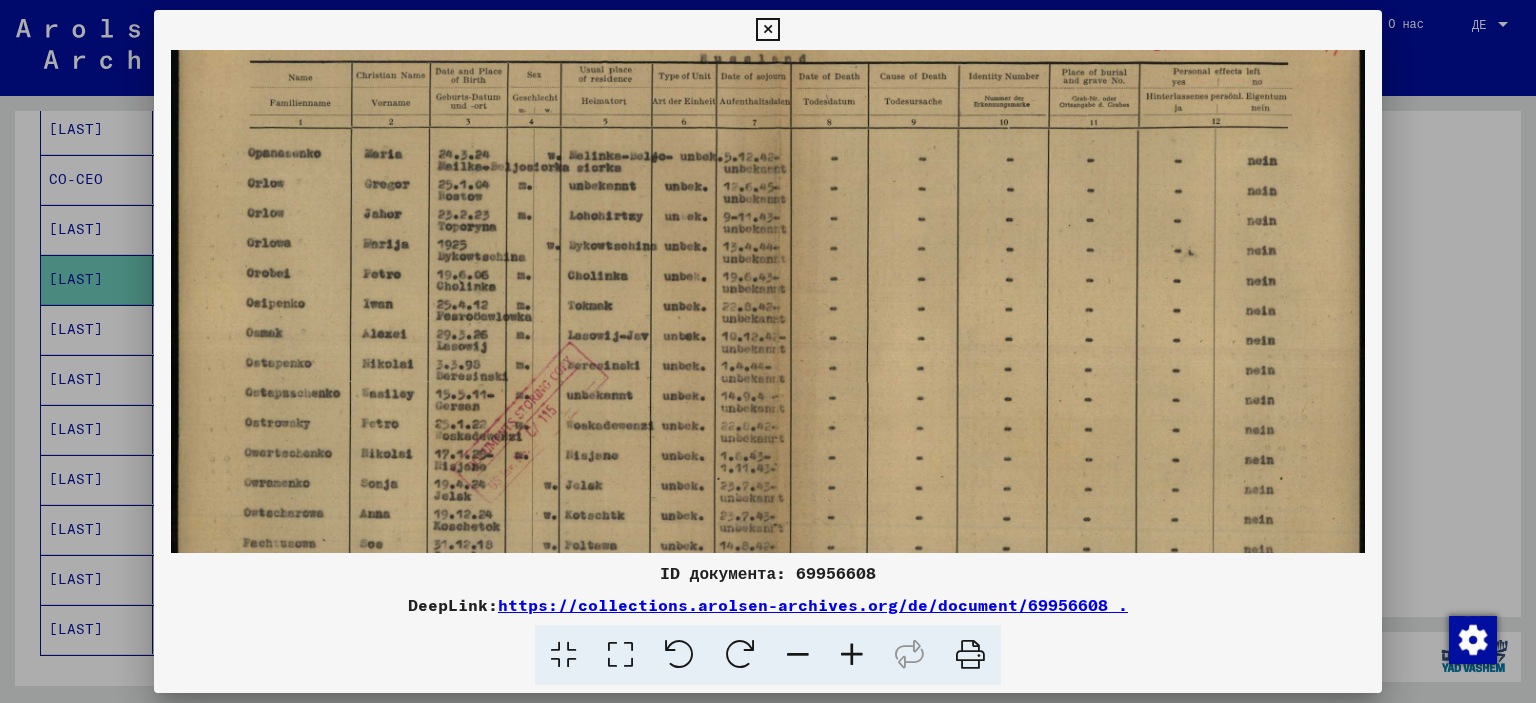 scroll, scrollTop: 68, scrollLeft: 0, axis: vertical 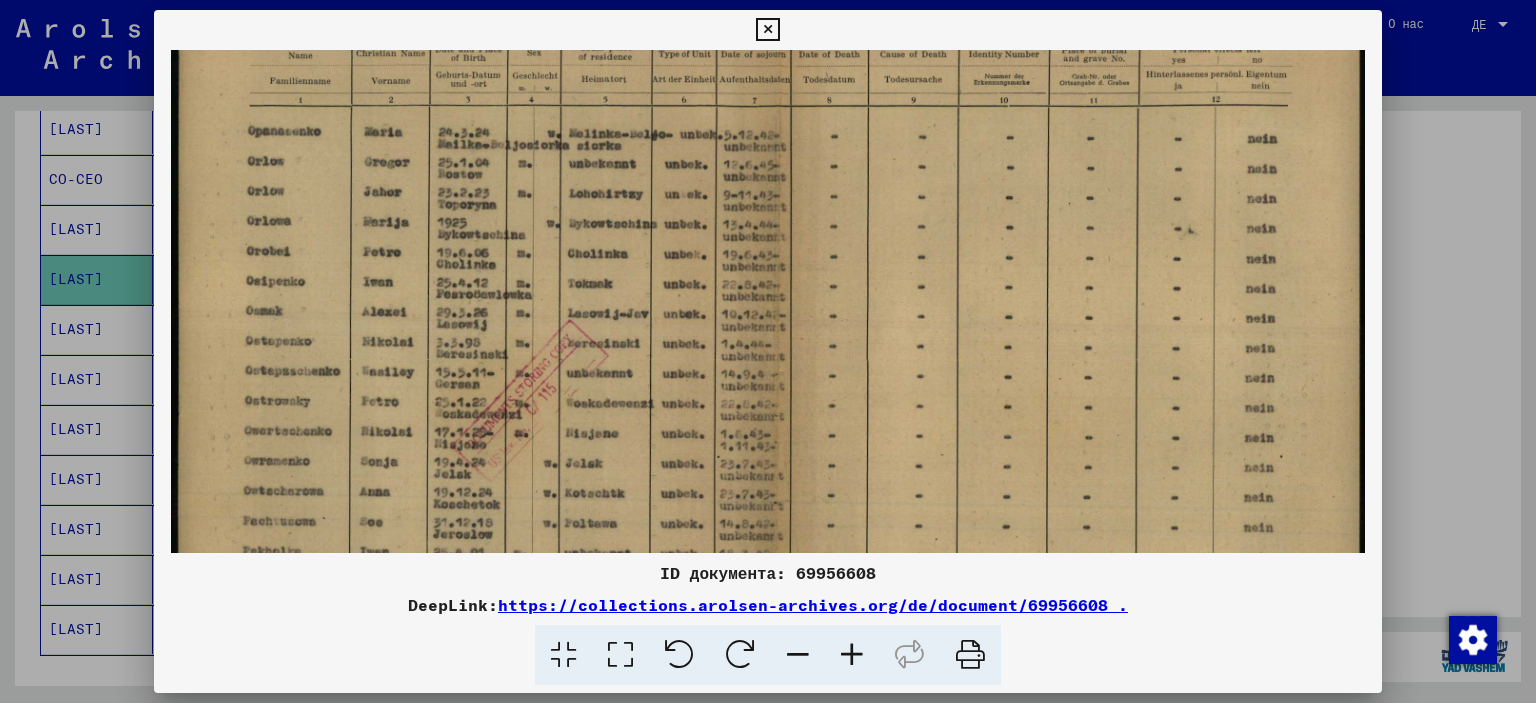drag, startPoint x: 716, startPoint y: 333, endPoint x: 731, endPoint y: 266, distance: 68.65858 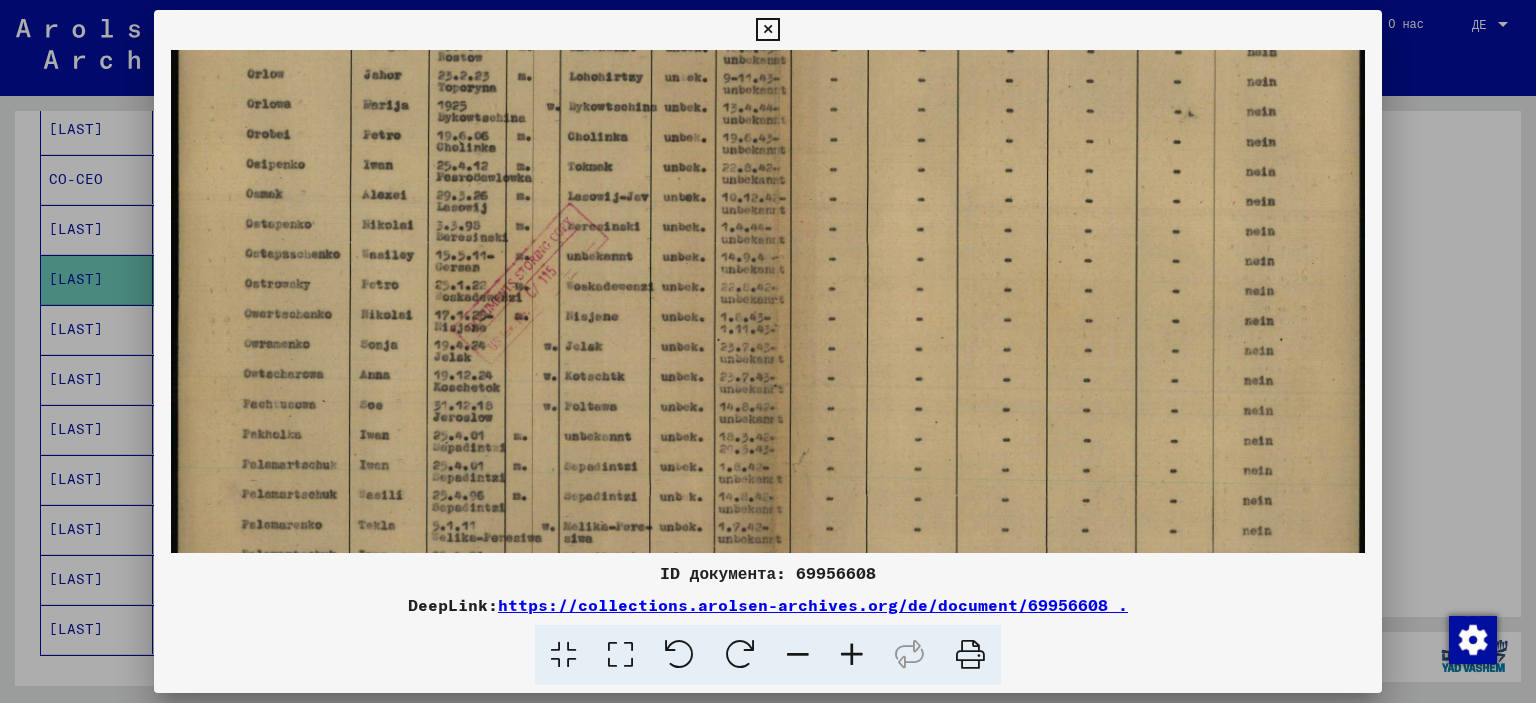 scroll, scrollTop: 204, scrollLeft: 0, axis: vertical 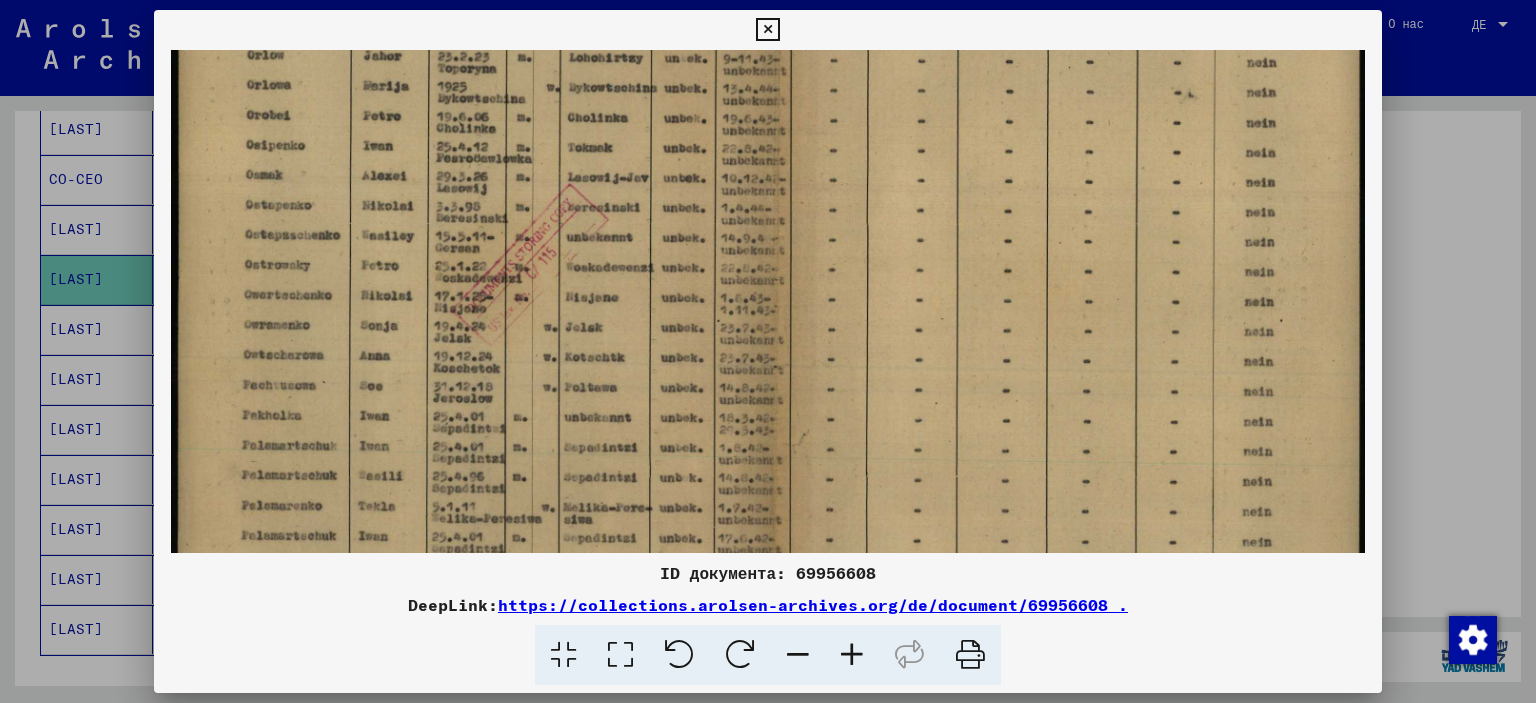 drag, startPoint x: 646, startPoint y: 390, endPoint x: 662, endPoint y: 257, distance: 133.95895 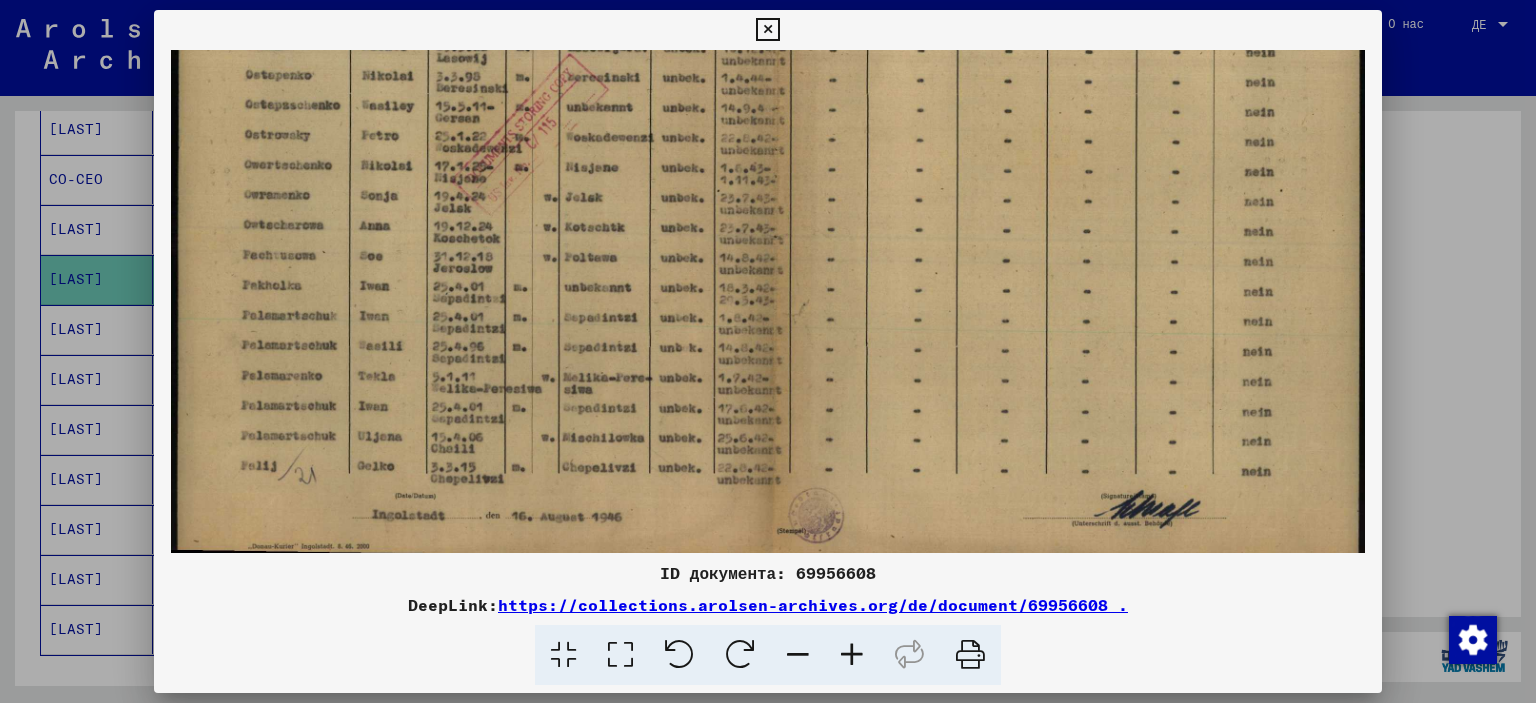 drag, startPoint x: 613, startPoint y: 415, endPoint x: 624, endPoint y: 287, distance: 128.47179 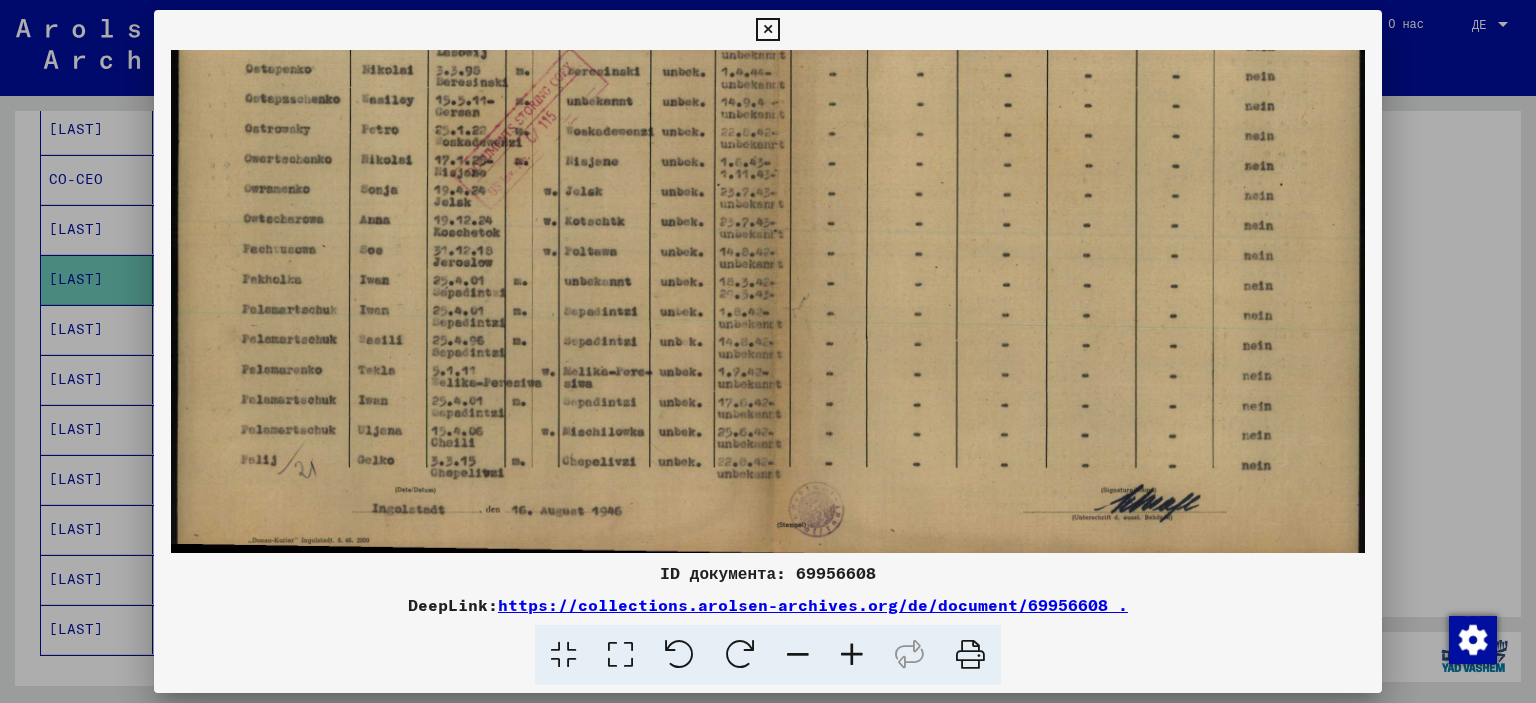 scroll, scrollTop: 349, scrollLeft: 0, axis: vertical 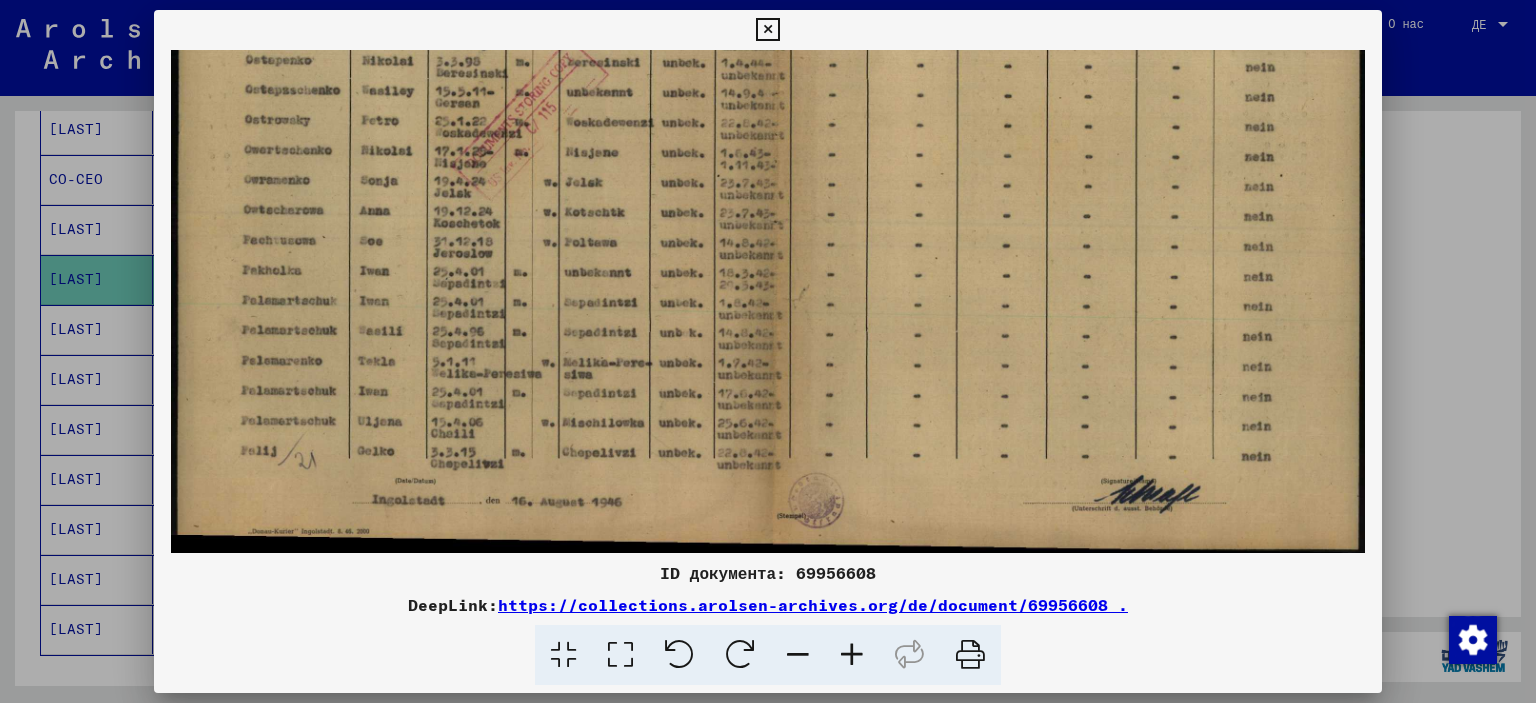 drag, startPoint x: 624, startPoint y: 441, endPoint x: 620, endPoint y: 363, distance: 78.10249 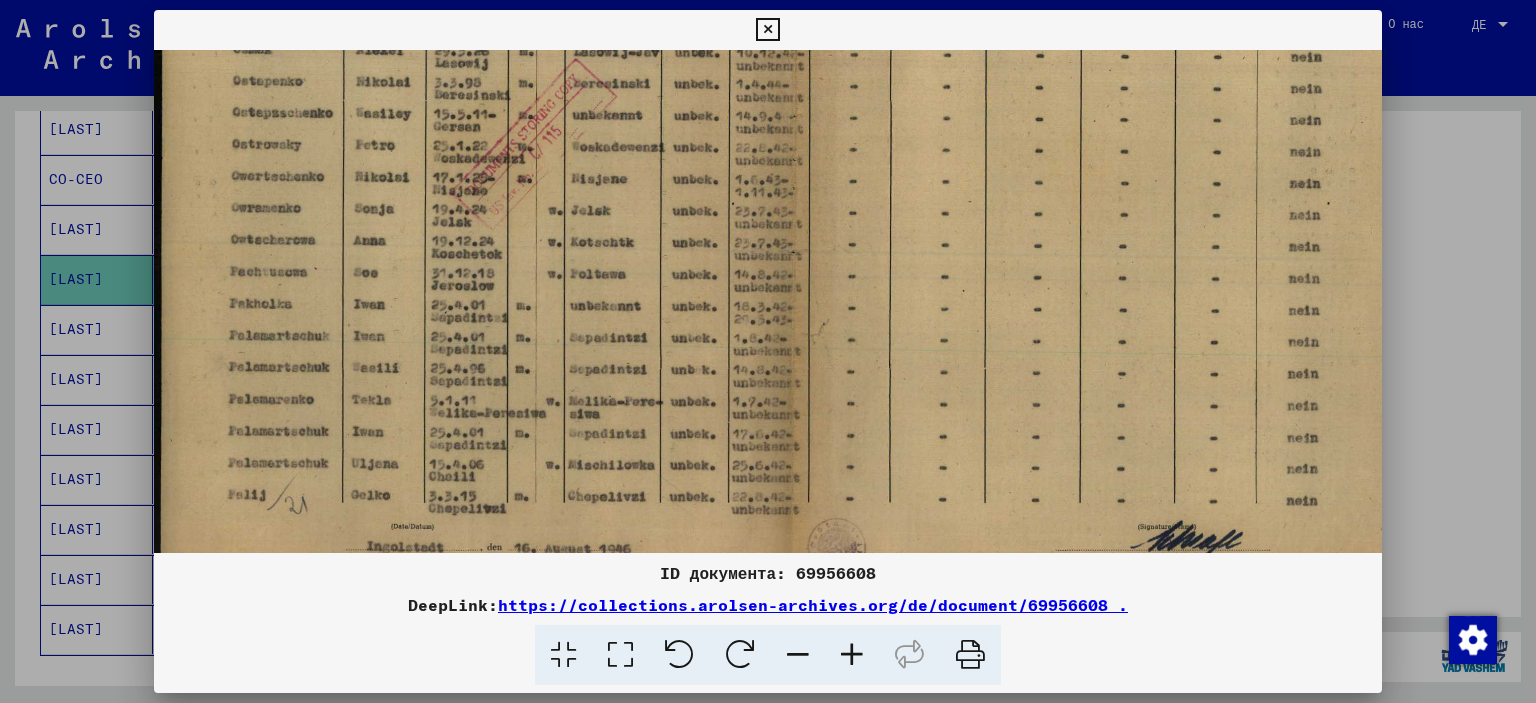 click at bounding box center (852, 655) 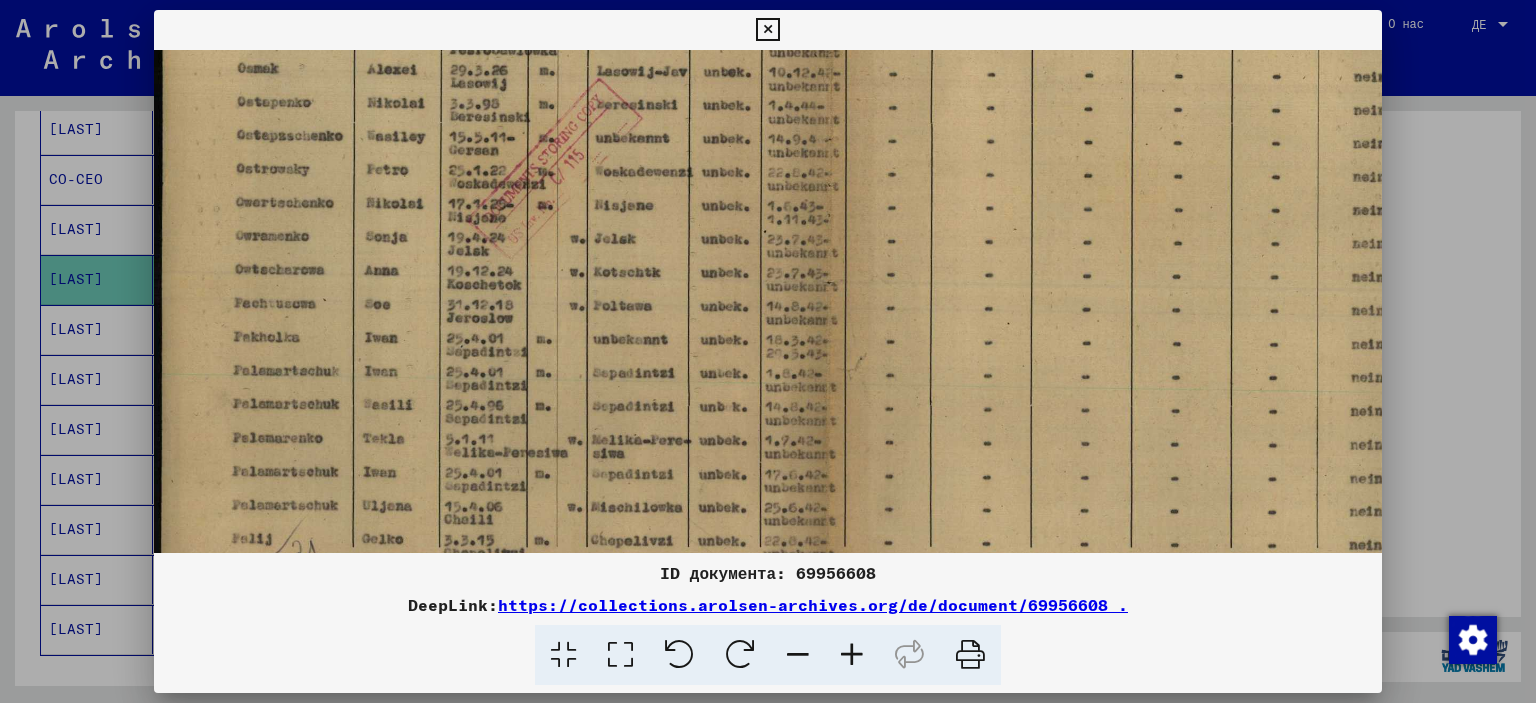 click at bounding box center [852, 655] 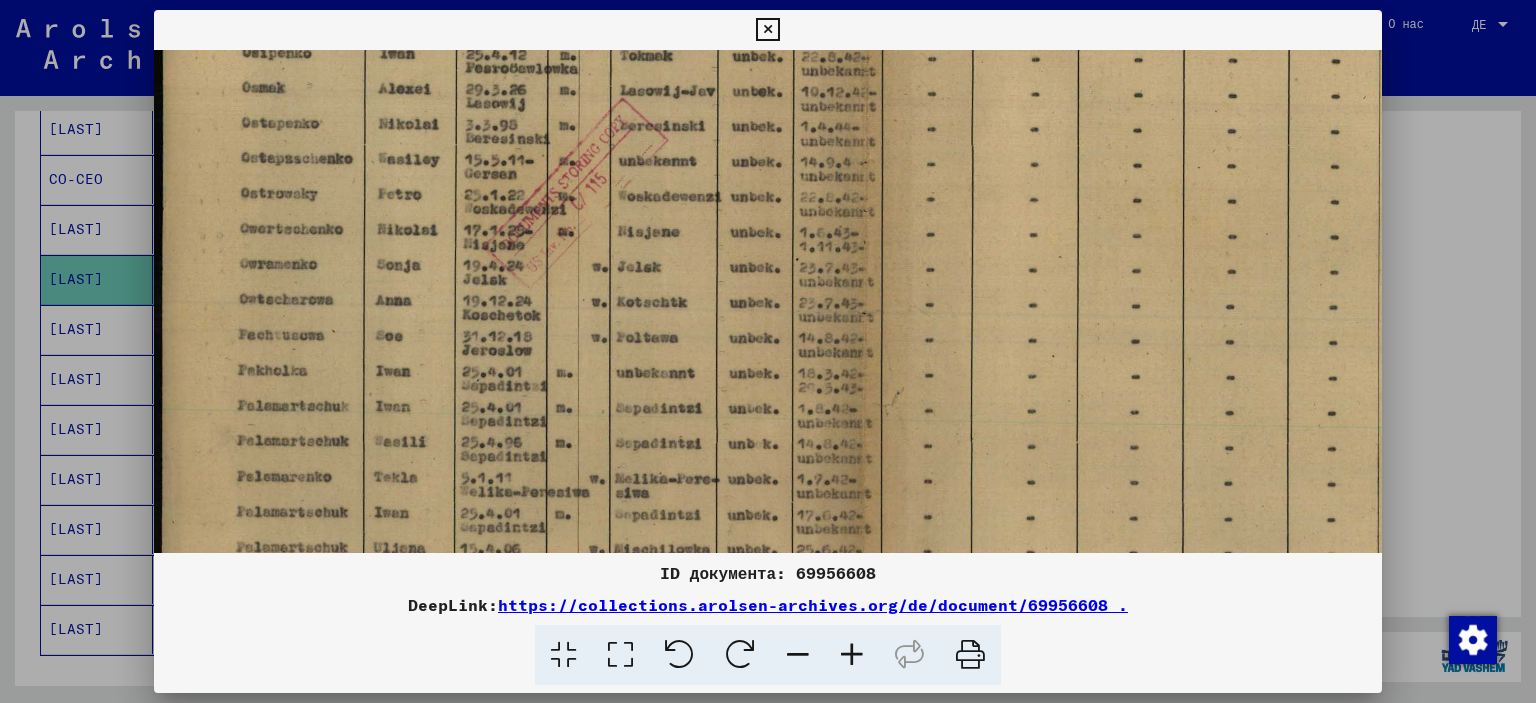 scroll, scrollTop: 500, scrollLeft: 0, axis: vertical 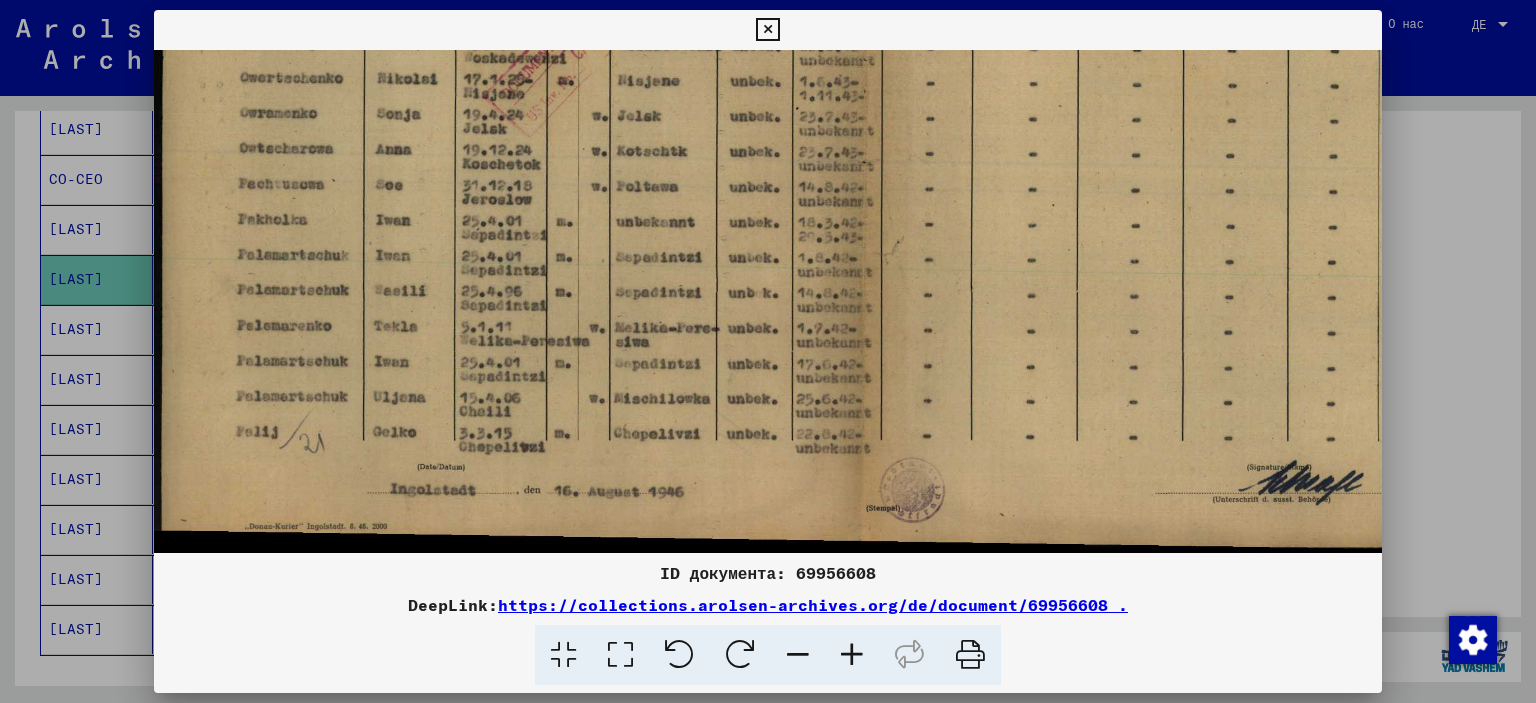 drag, startPoint x: 707, startPoint y: 460, endPoint x: 732, endPoint y: 234, distance: 227.37854 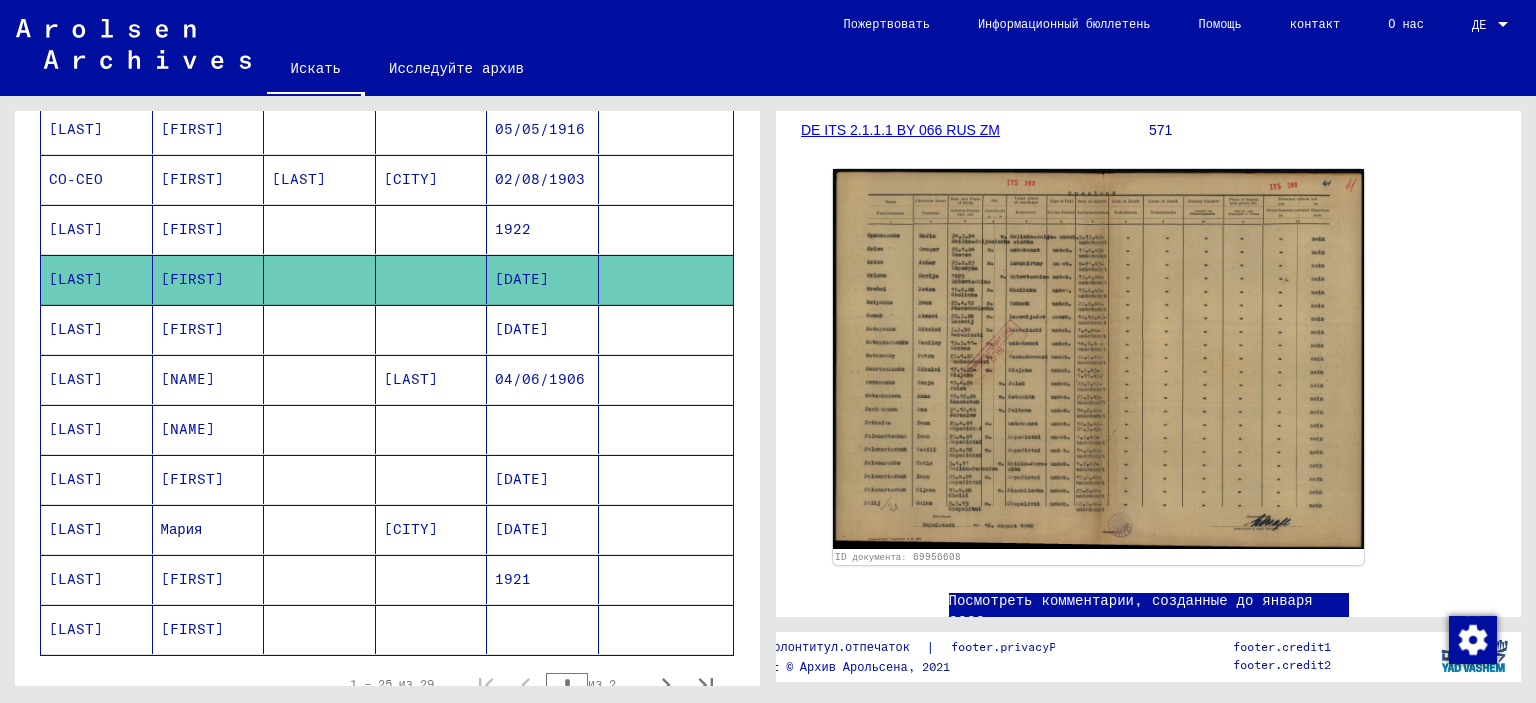 click at bounding box center (432, 379) 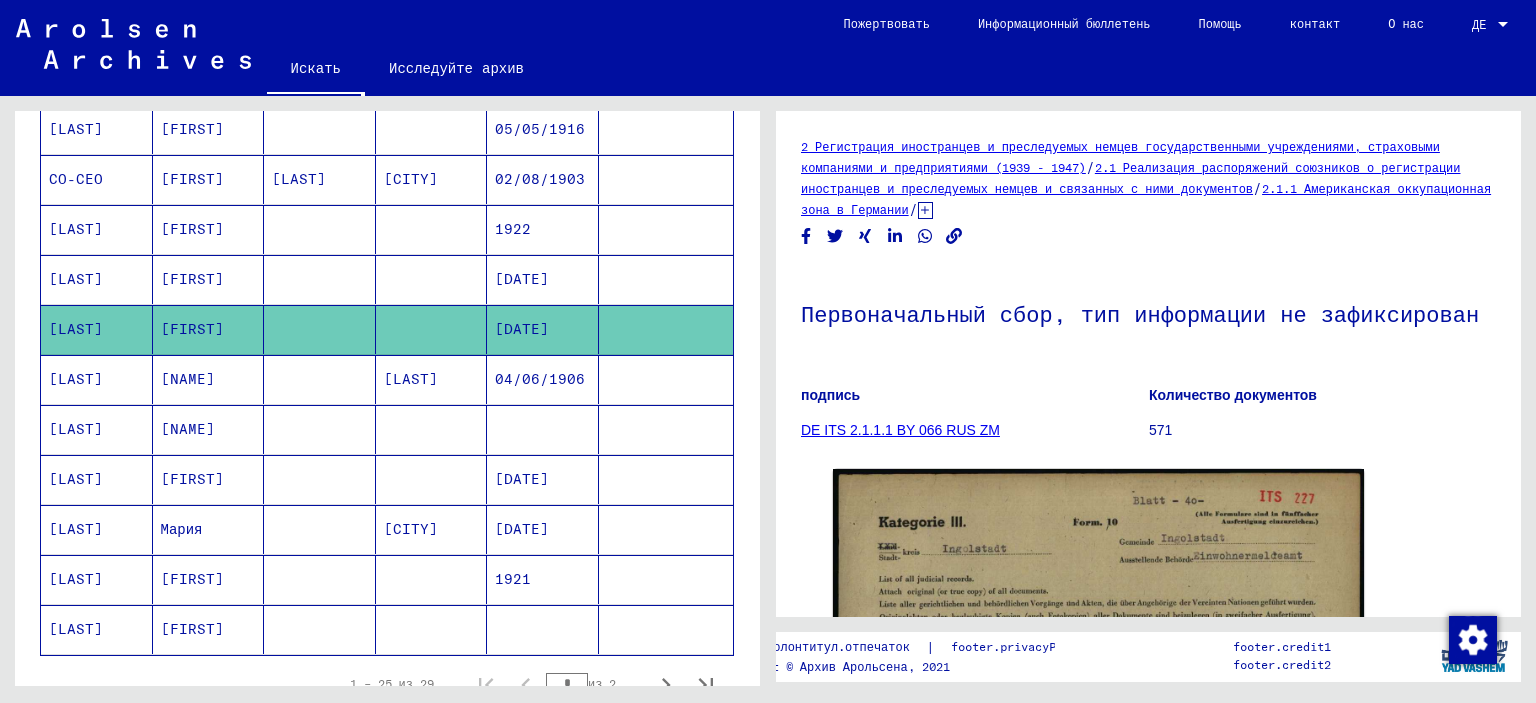 scroll, scrollTop: 0, scrollLeft: 0, axis: both 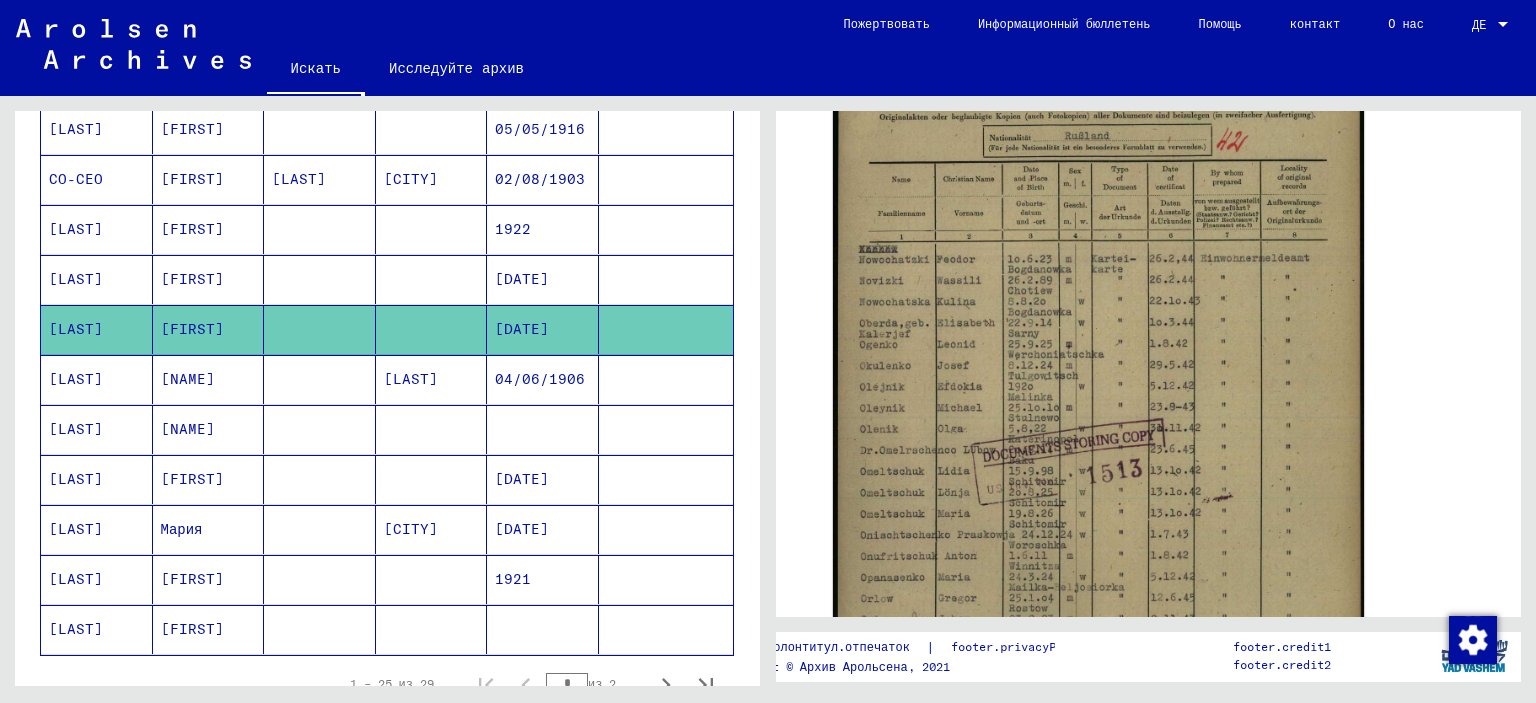 click 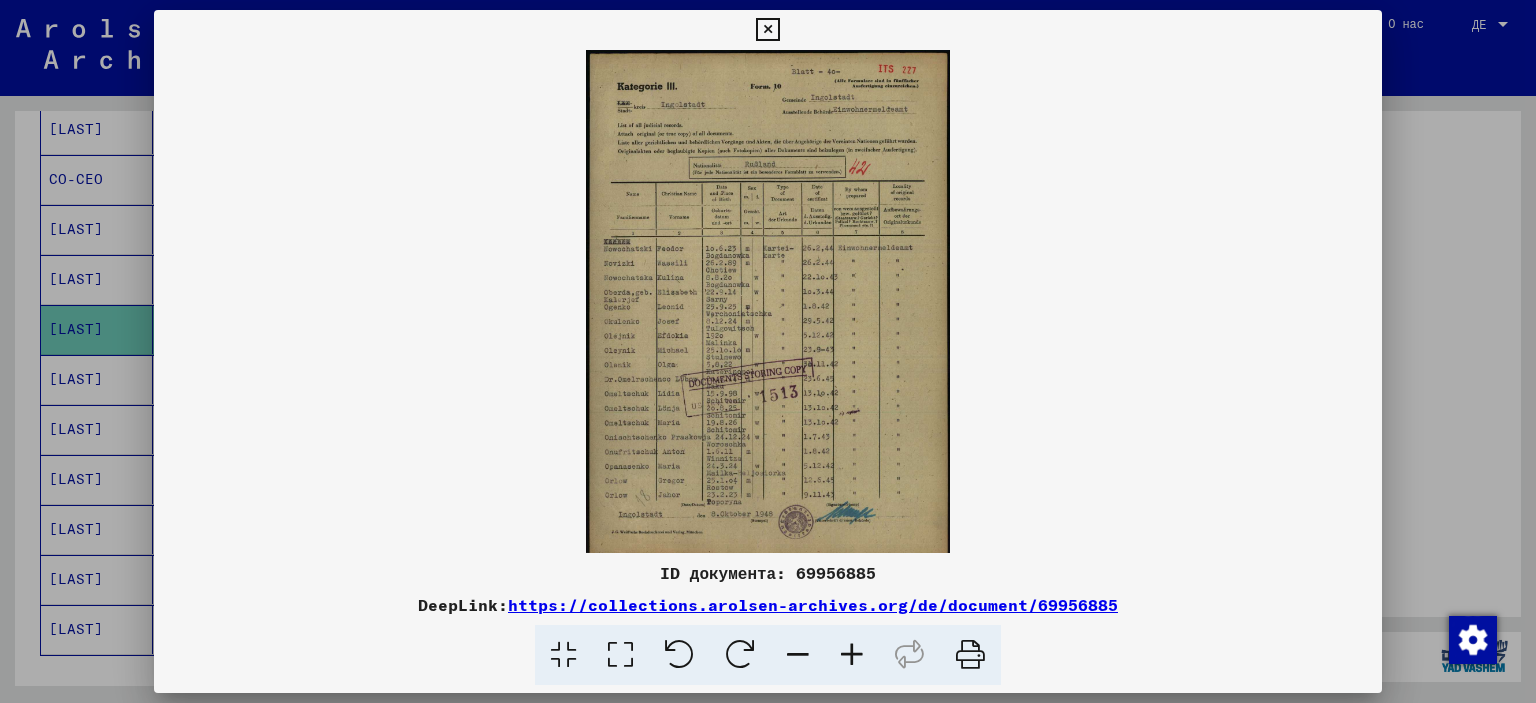 click at bounding box center (852, 655) 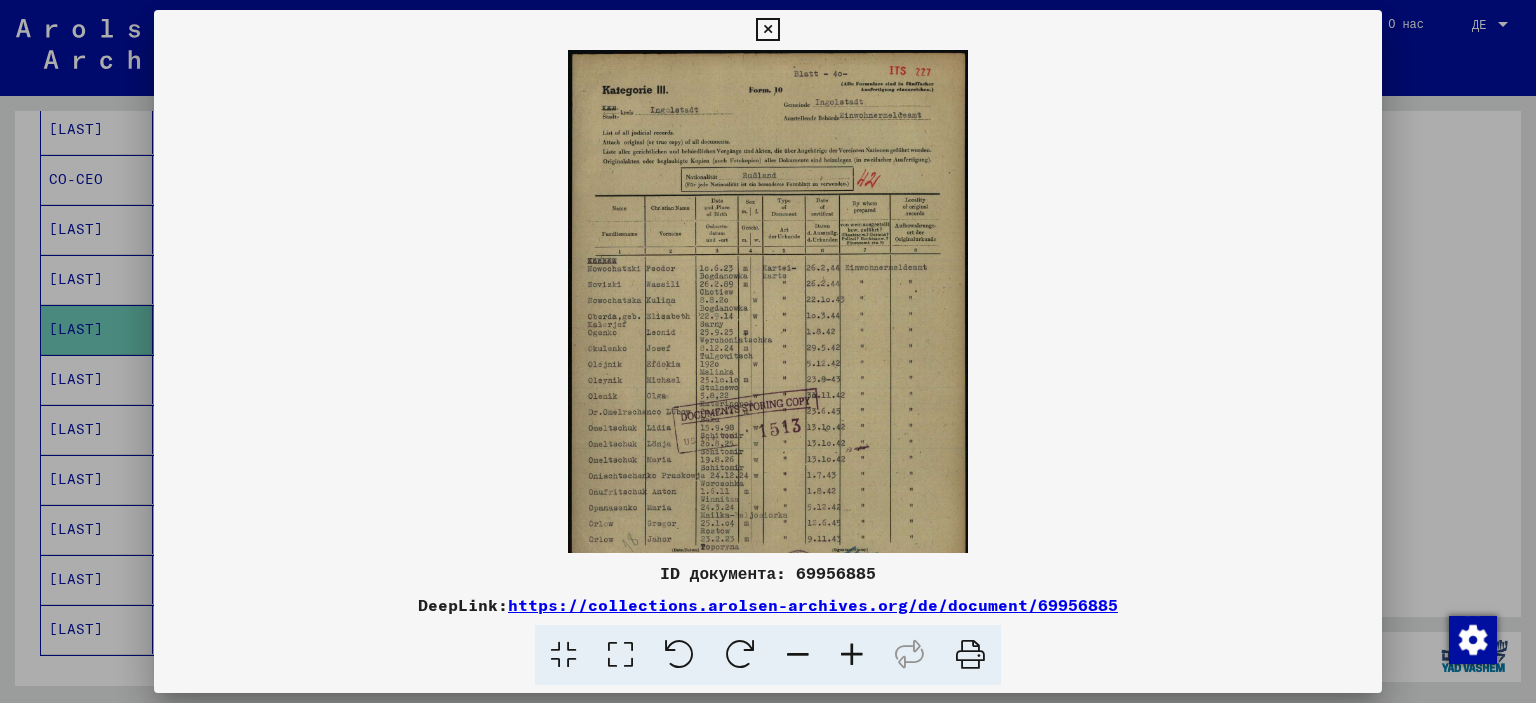 click at bounding box center (852, 655) 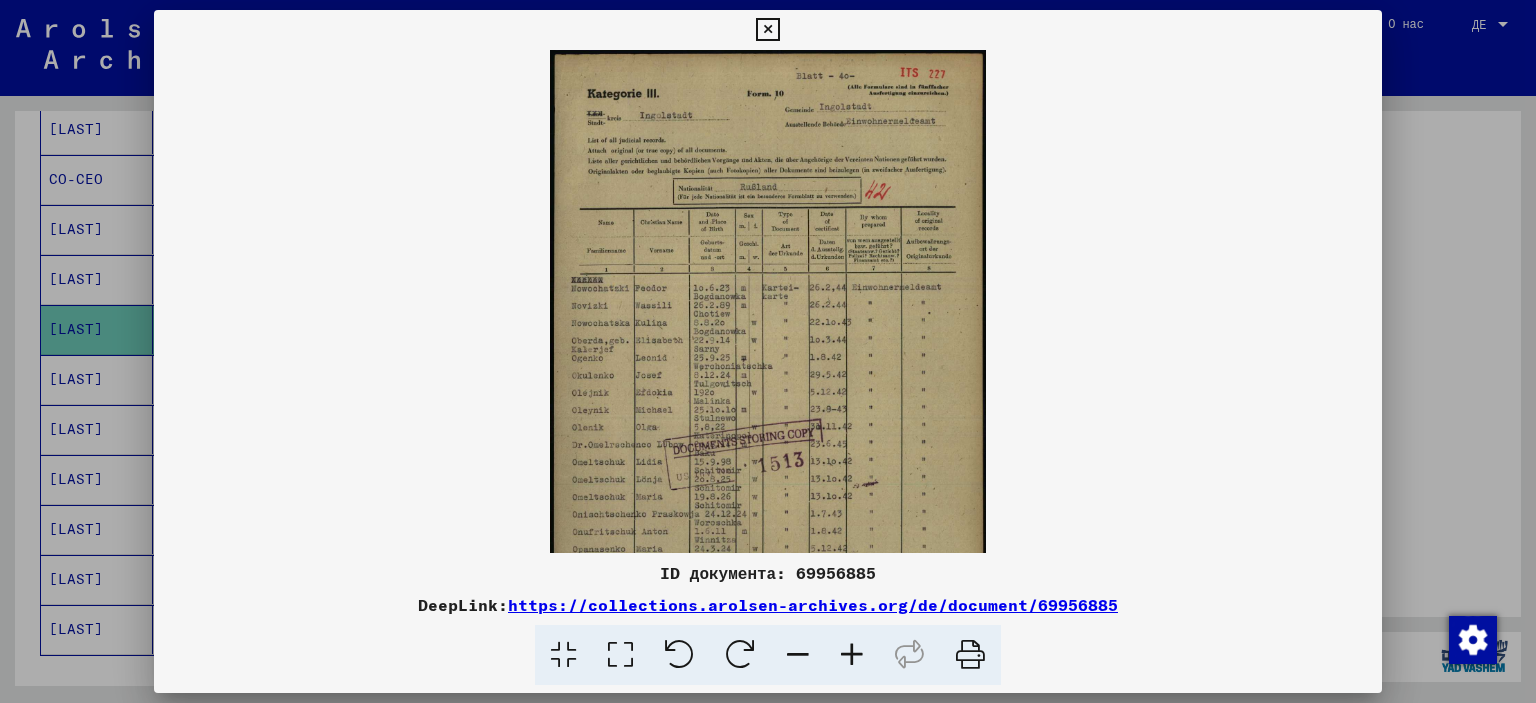 click at bounding box center [852, 655] 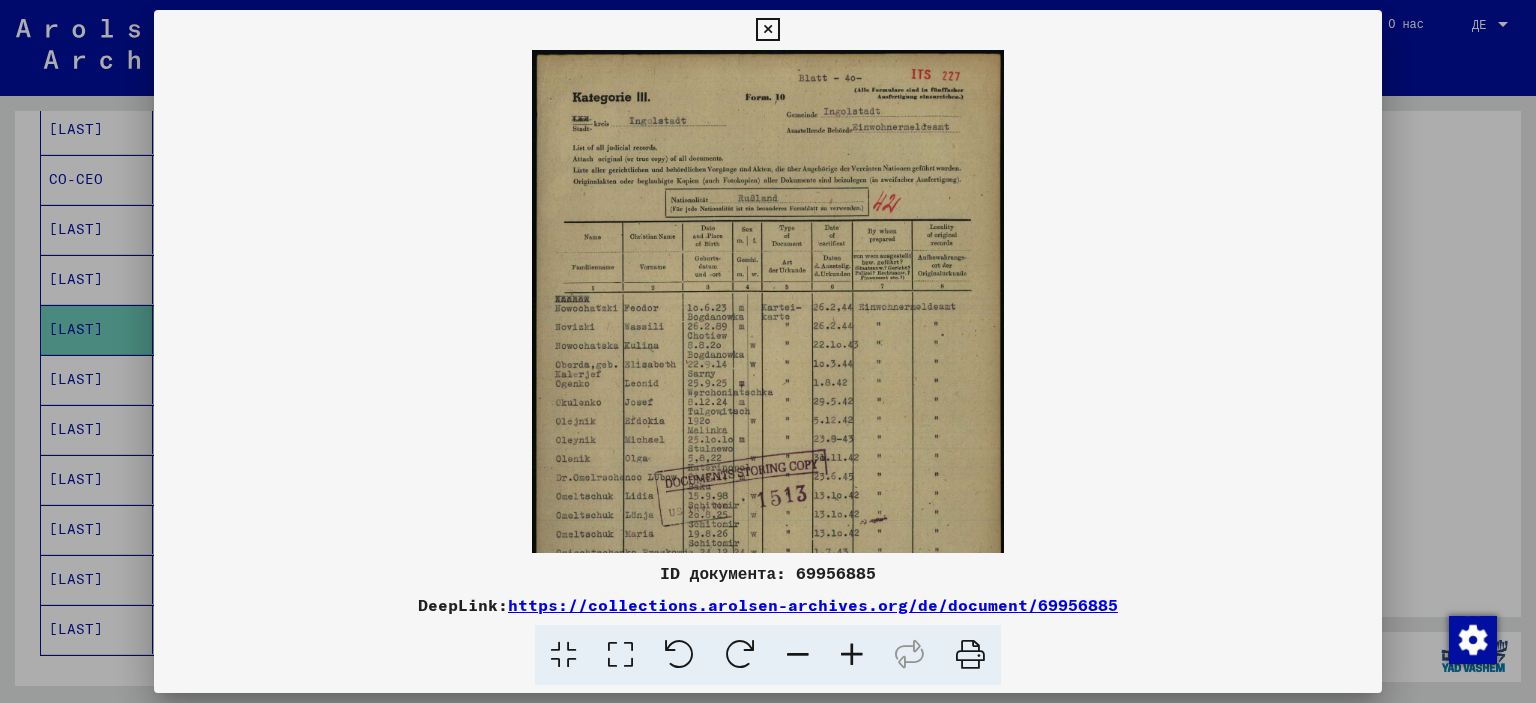 click at bounding box center (852, 655) 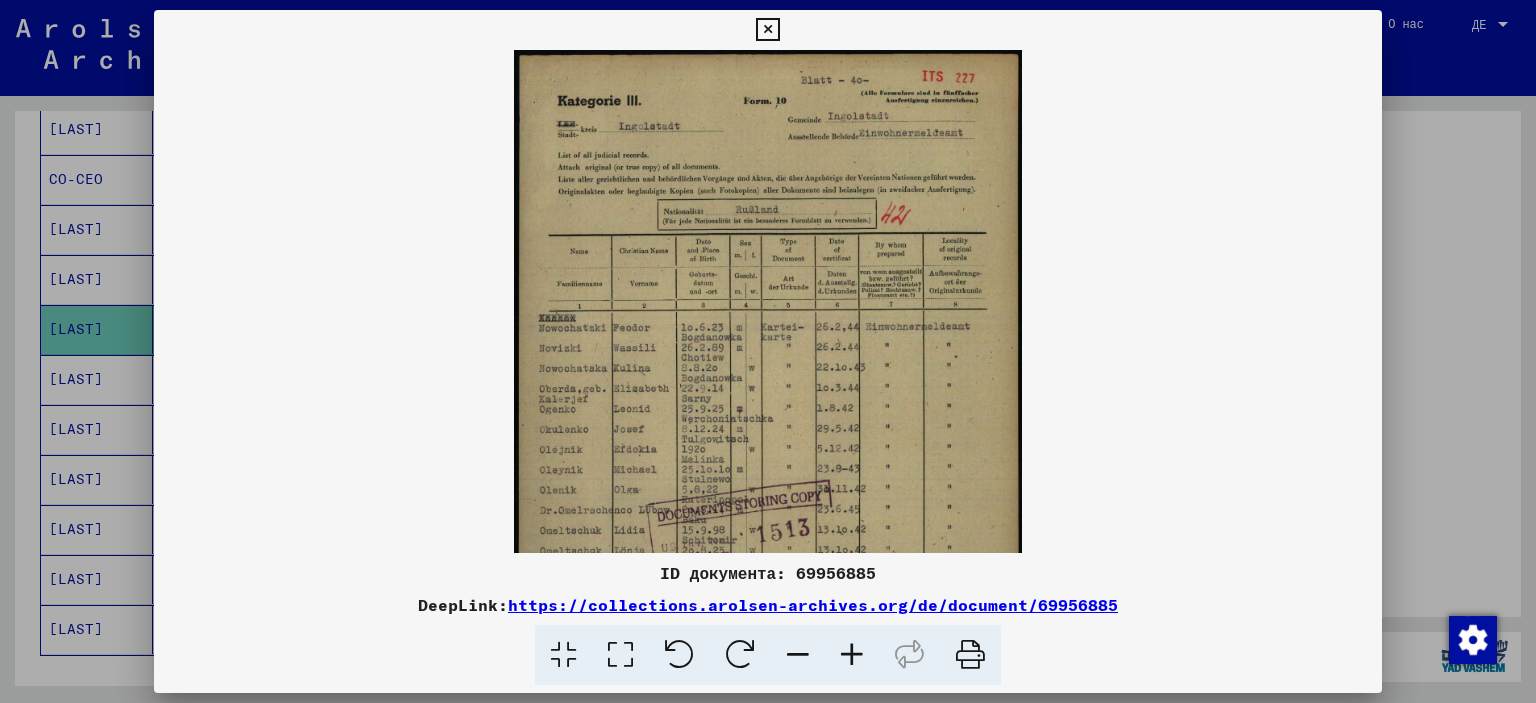 click at bounding box center [852, 655] 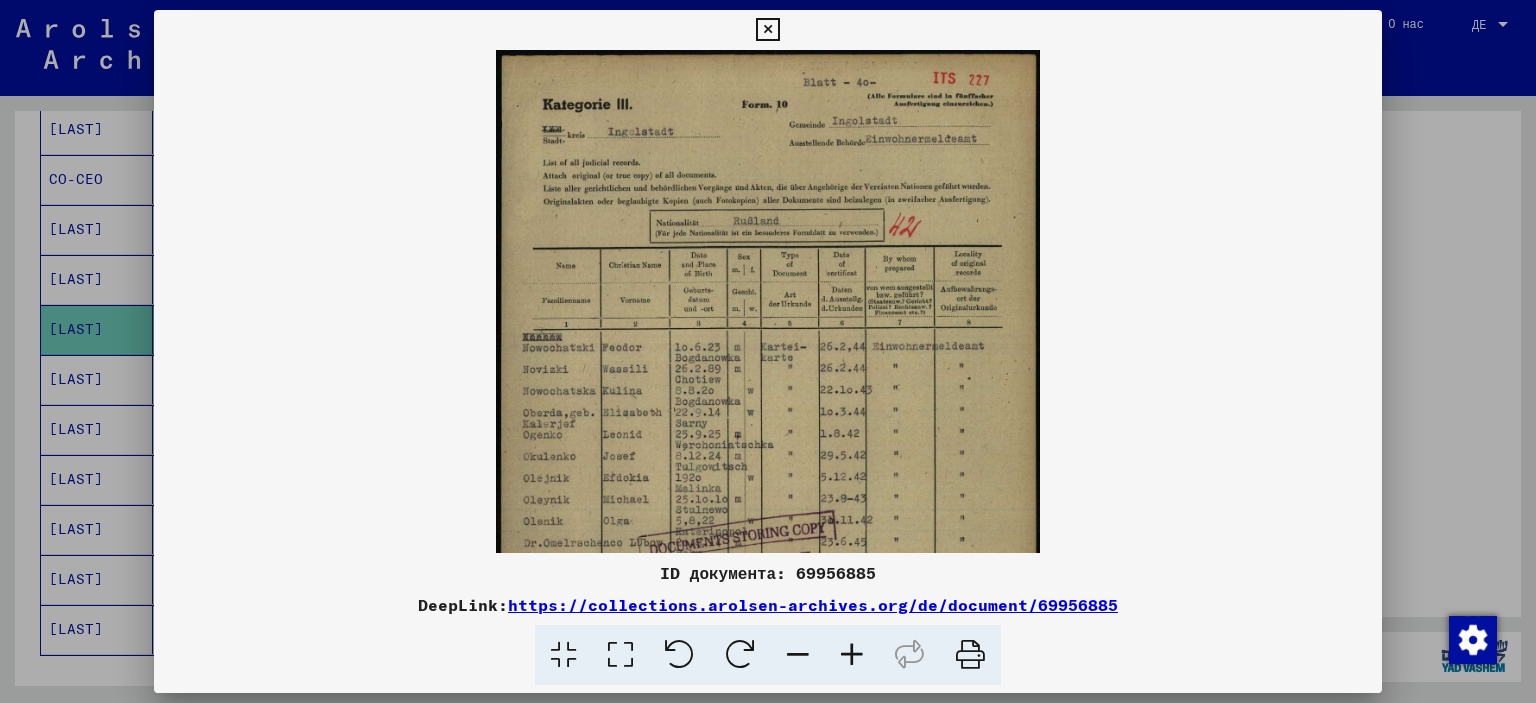 click at bounding box center (852, 655) 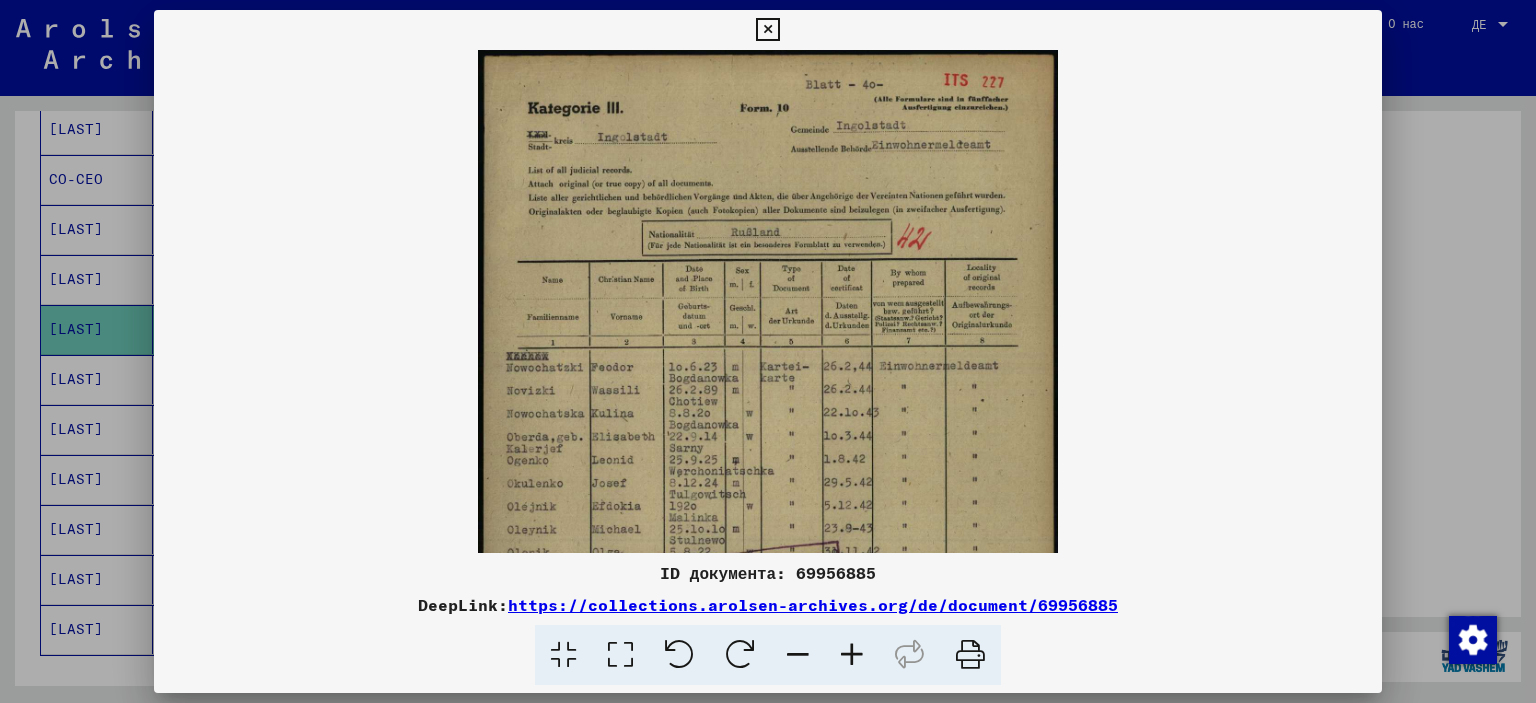 click at bounding box center [852, 655] 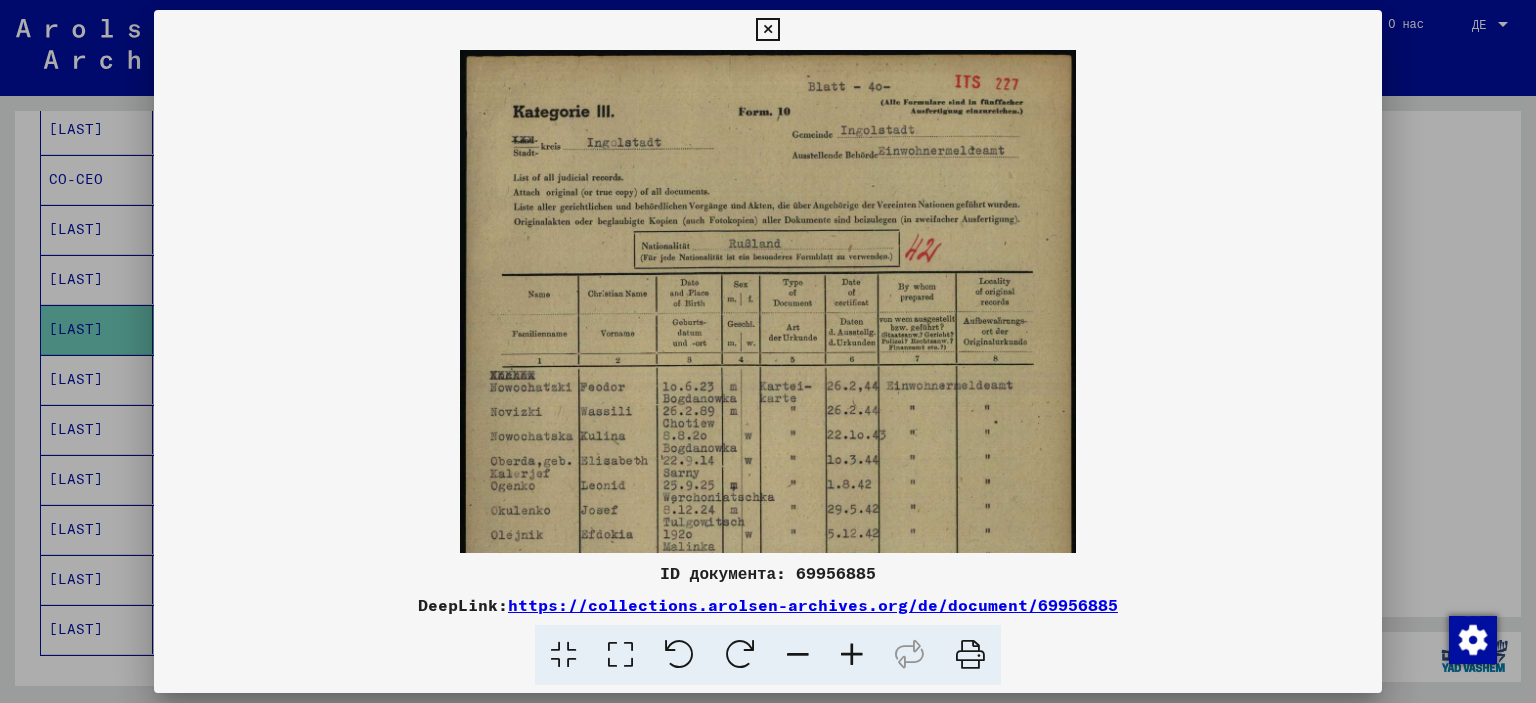 click at bounding box center [852, 655] 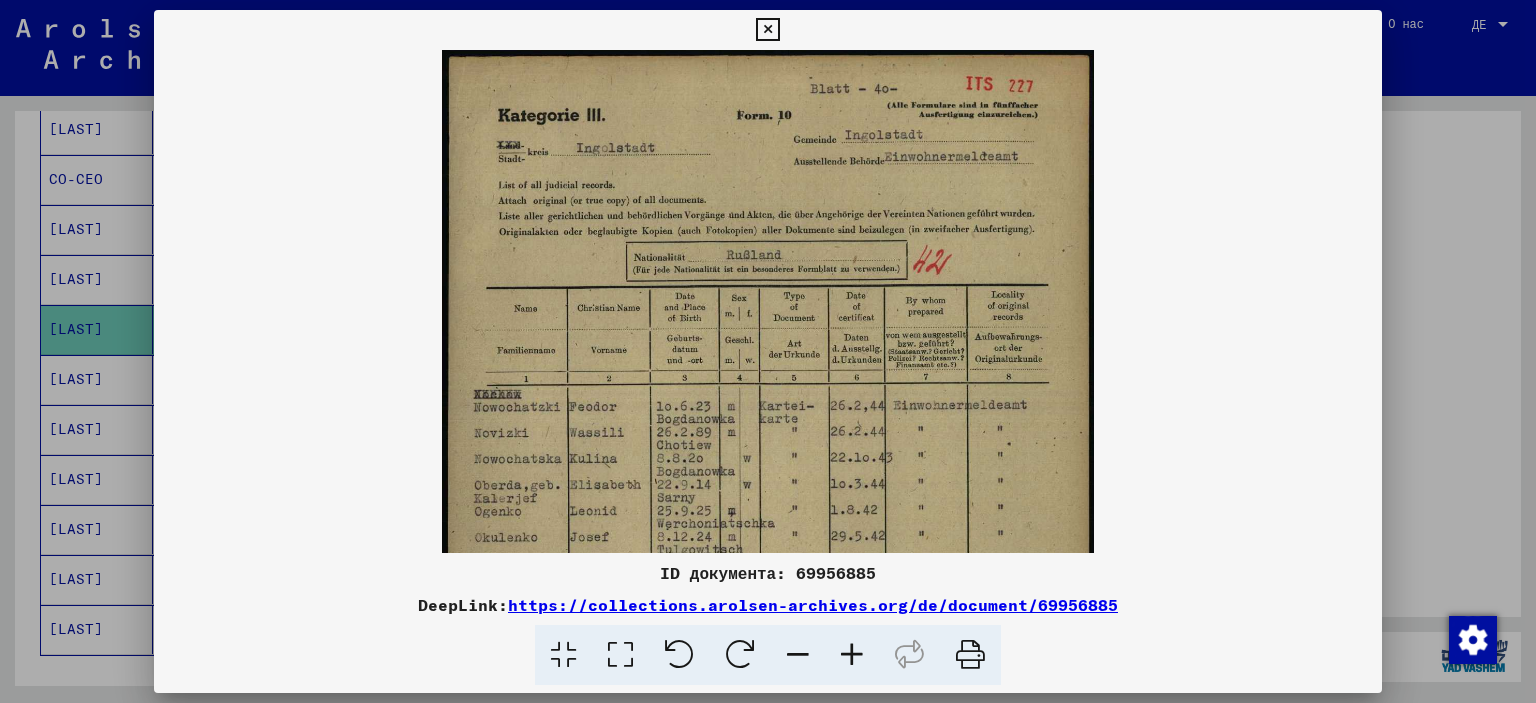 click at bounding box center (852, 655) 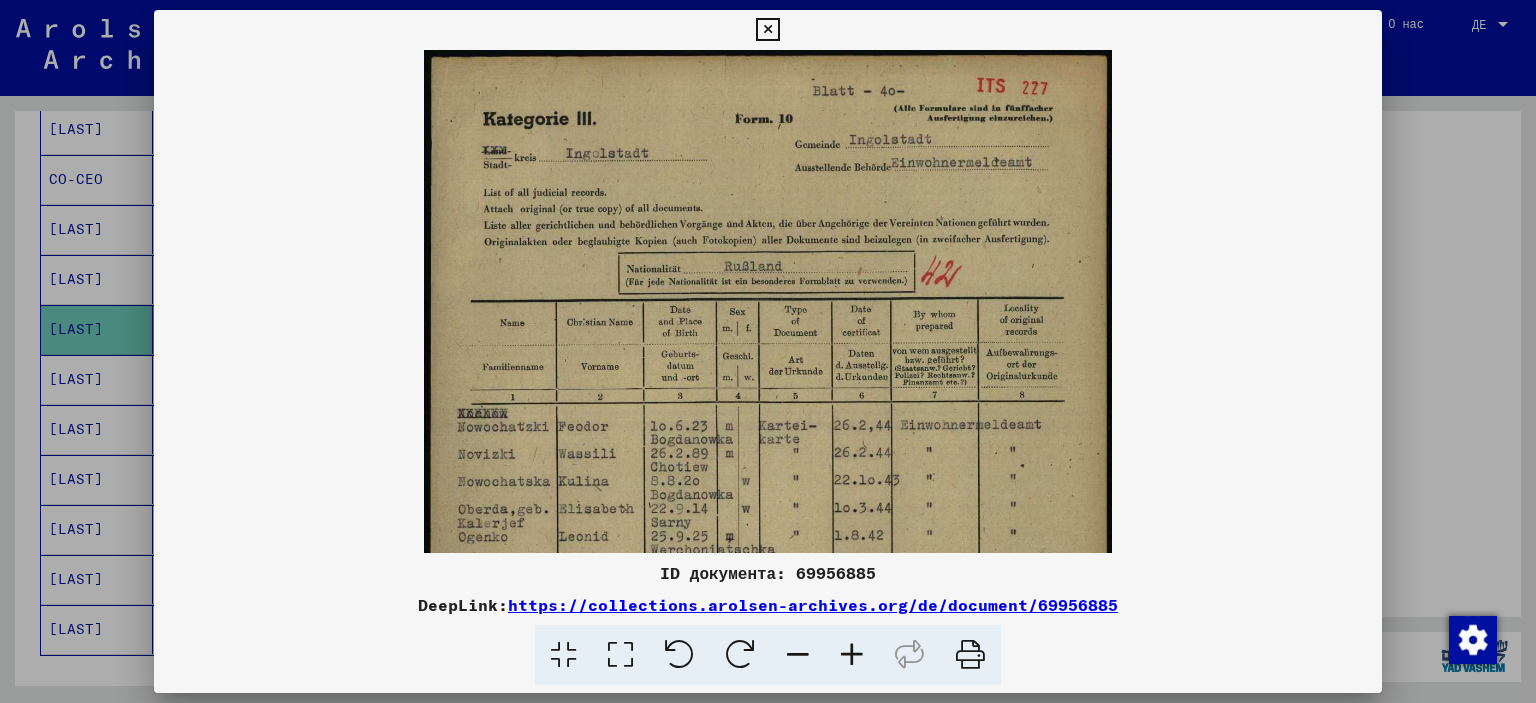 click at bounding box center (852, 655) 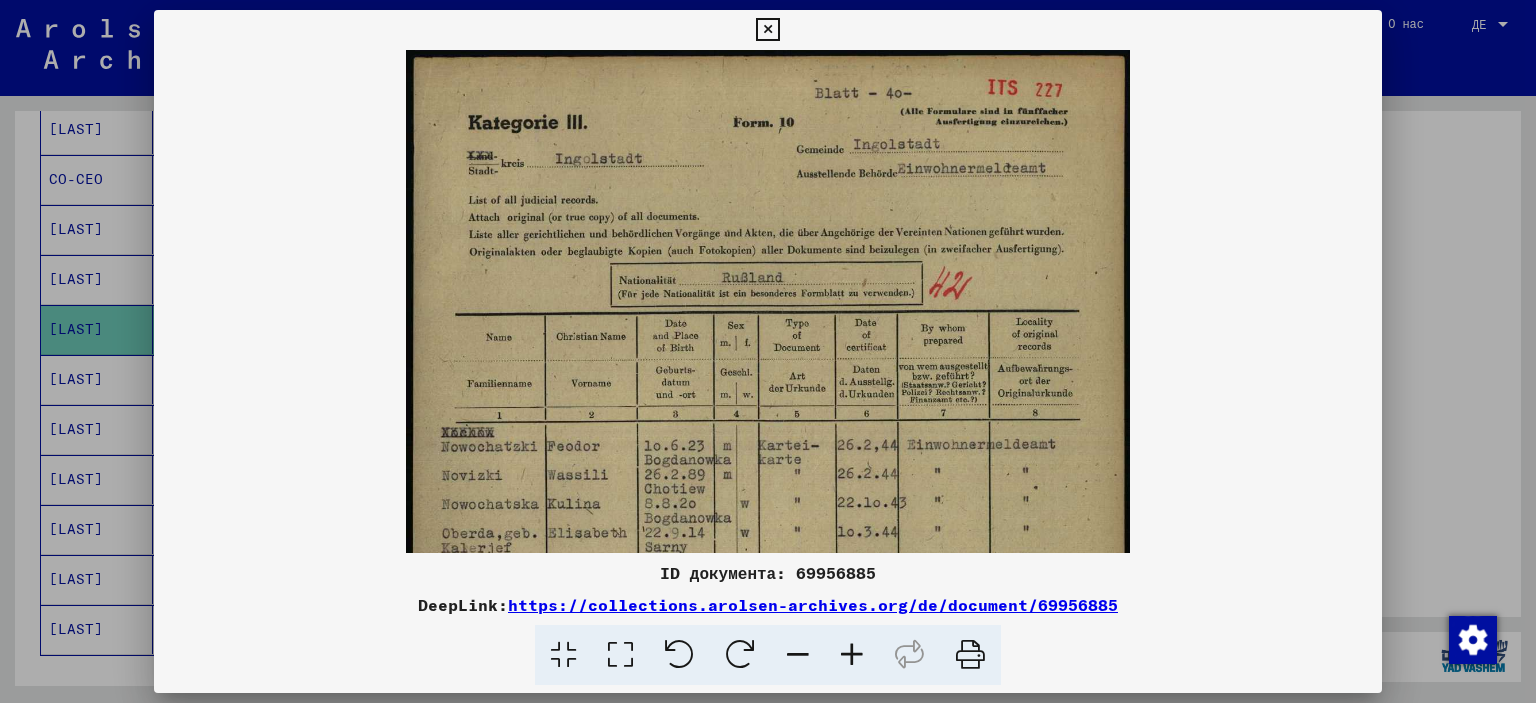 click at bounding box center (852, 655) 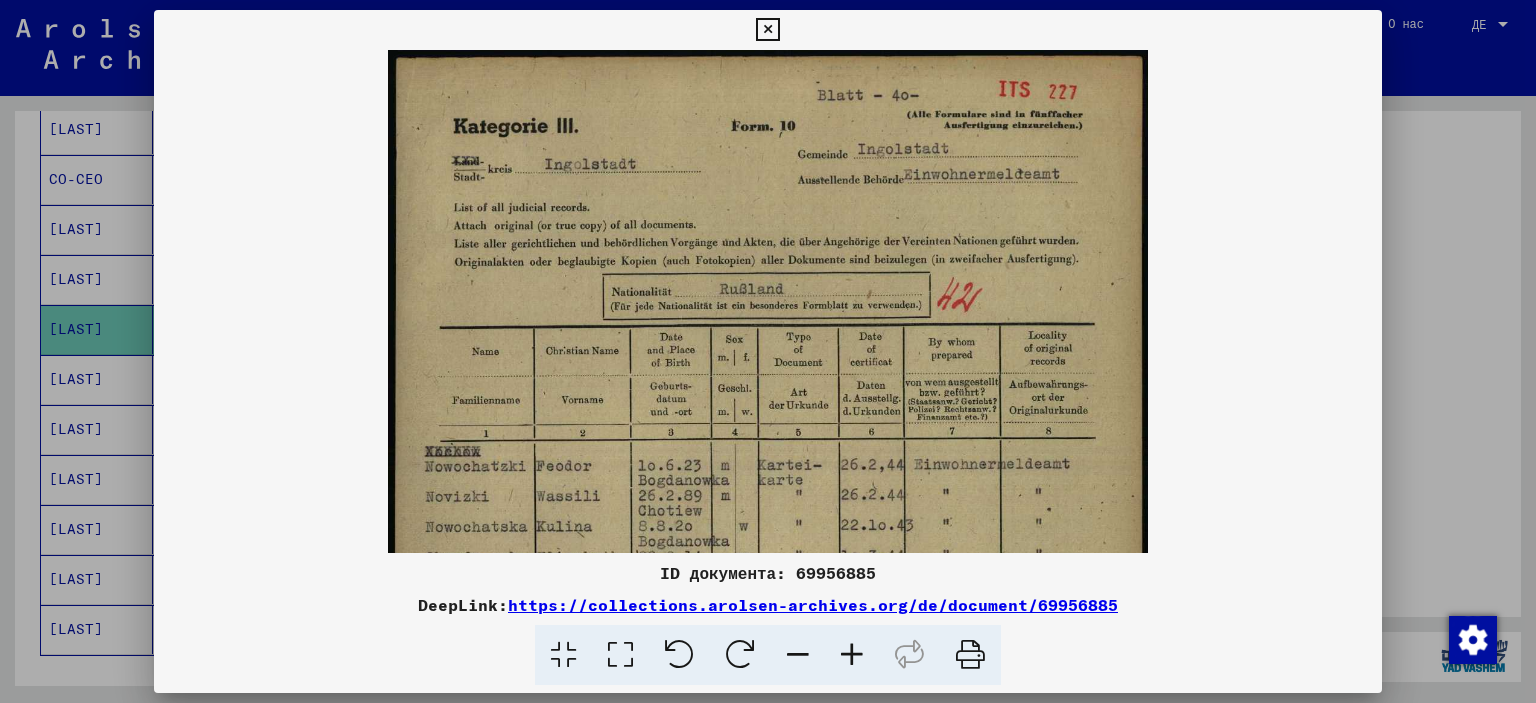 click at bounding box center (852, 655) 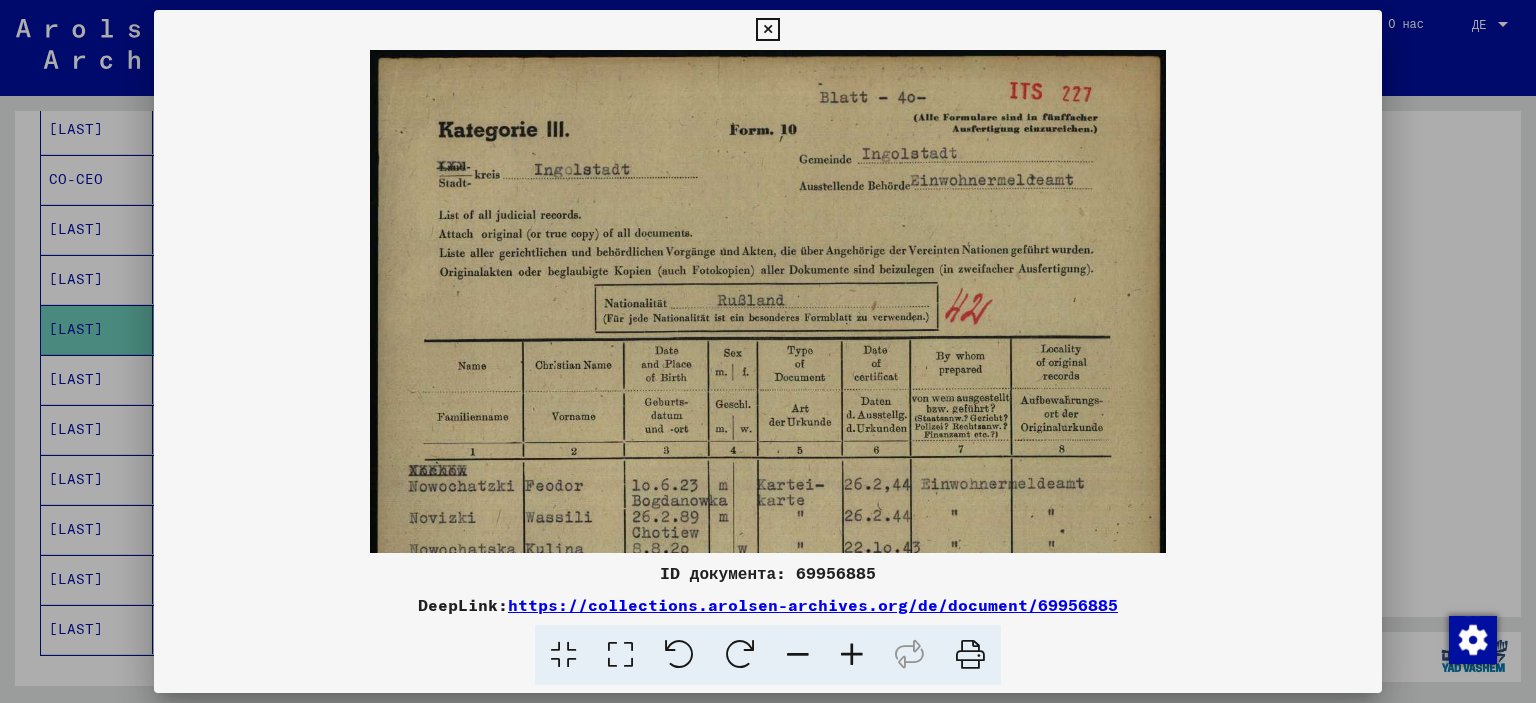 click at bounding box center (852, 655) 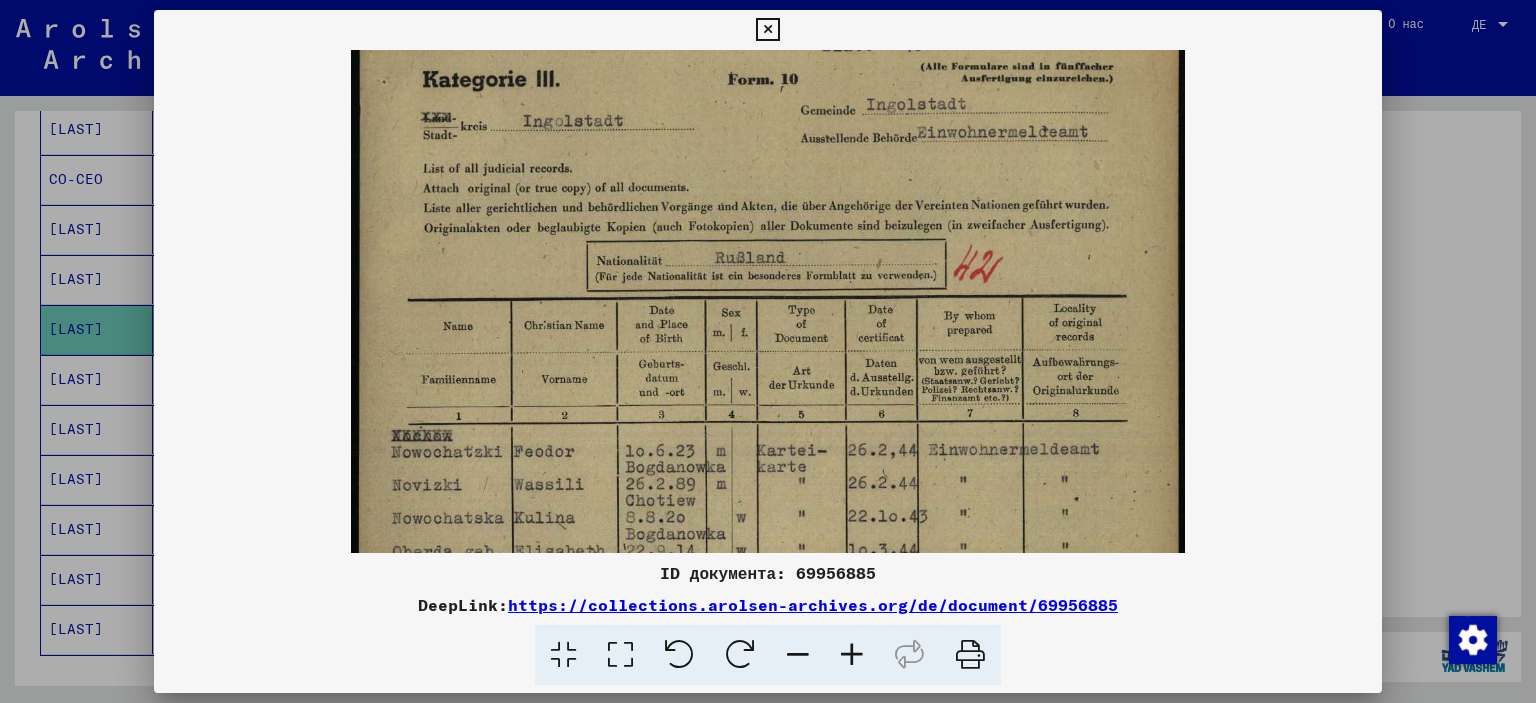 scroll, scrollTop: 56, scrollLeft: 0, axis: vertical 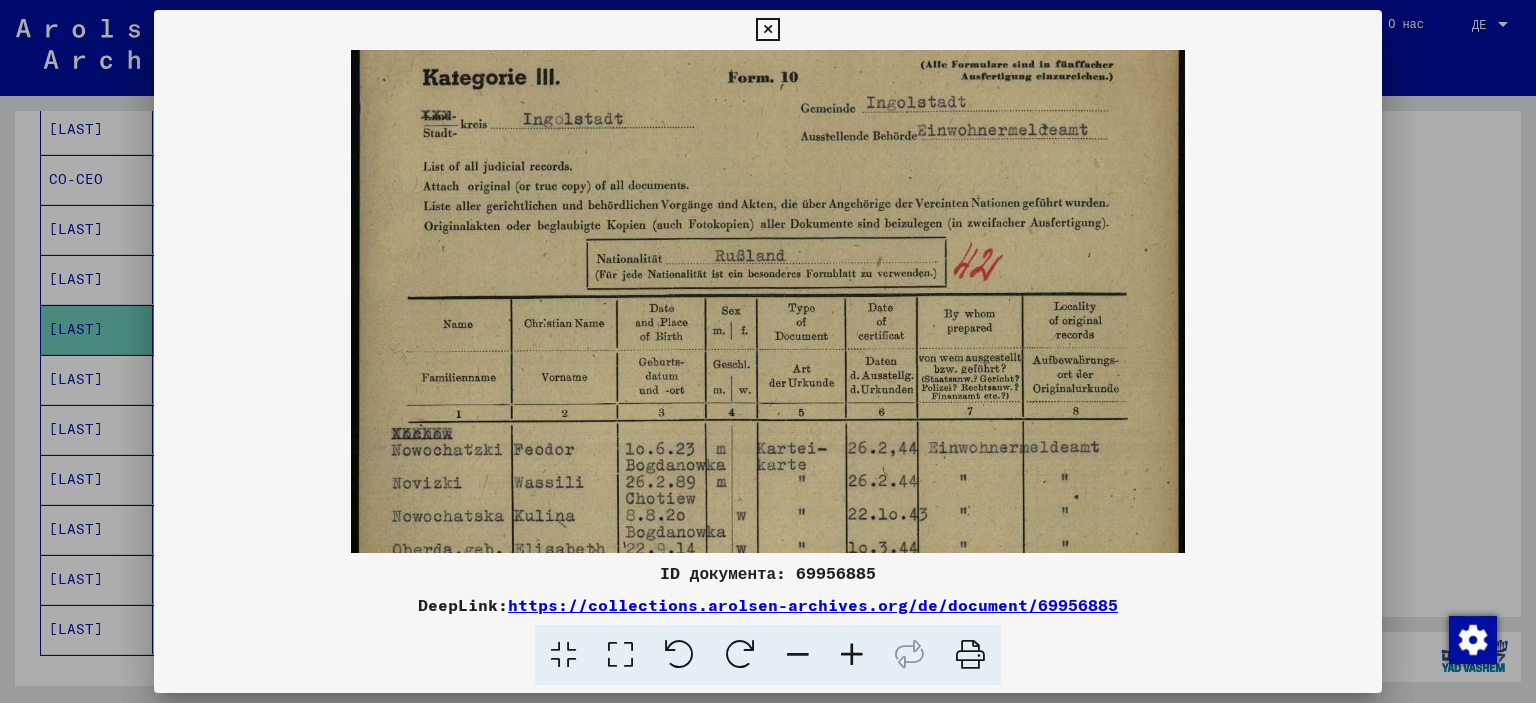 drag, startPoint x: 718, startPoint y: 201, endPoint x: 716, endPoint y: 147, distance: 54.037025 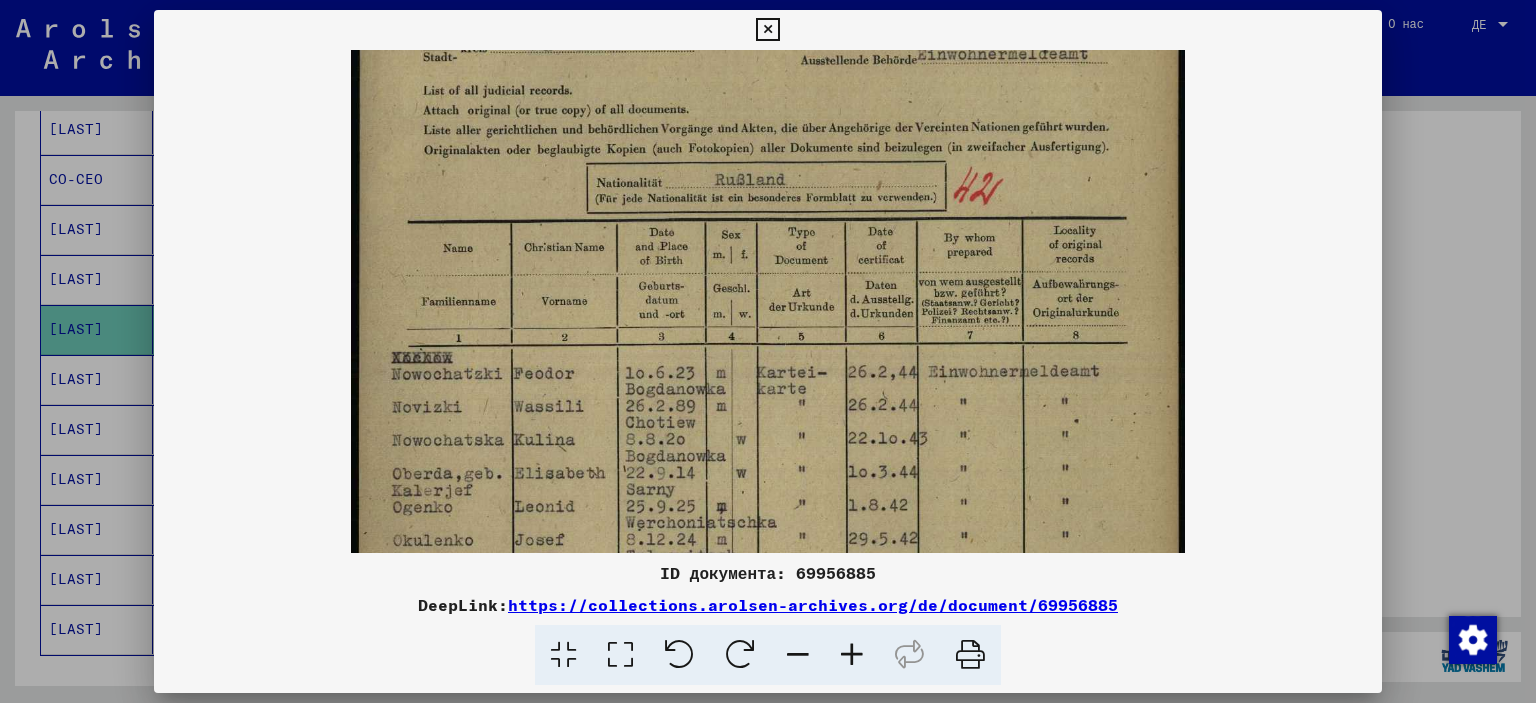 scroll, scrollTop: 137, scrollLeft: 0, axis: vertical 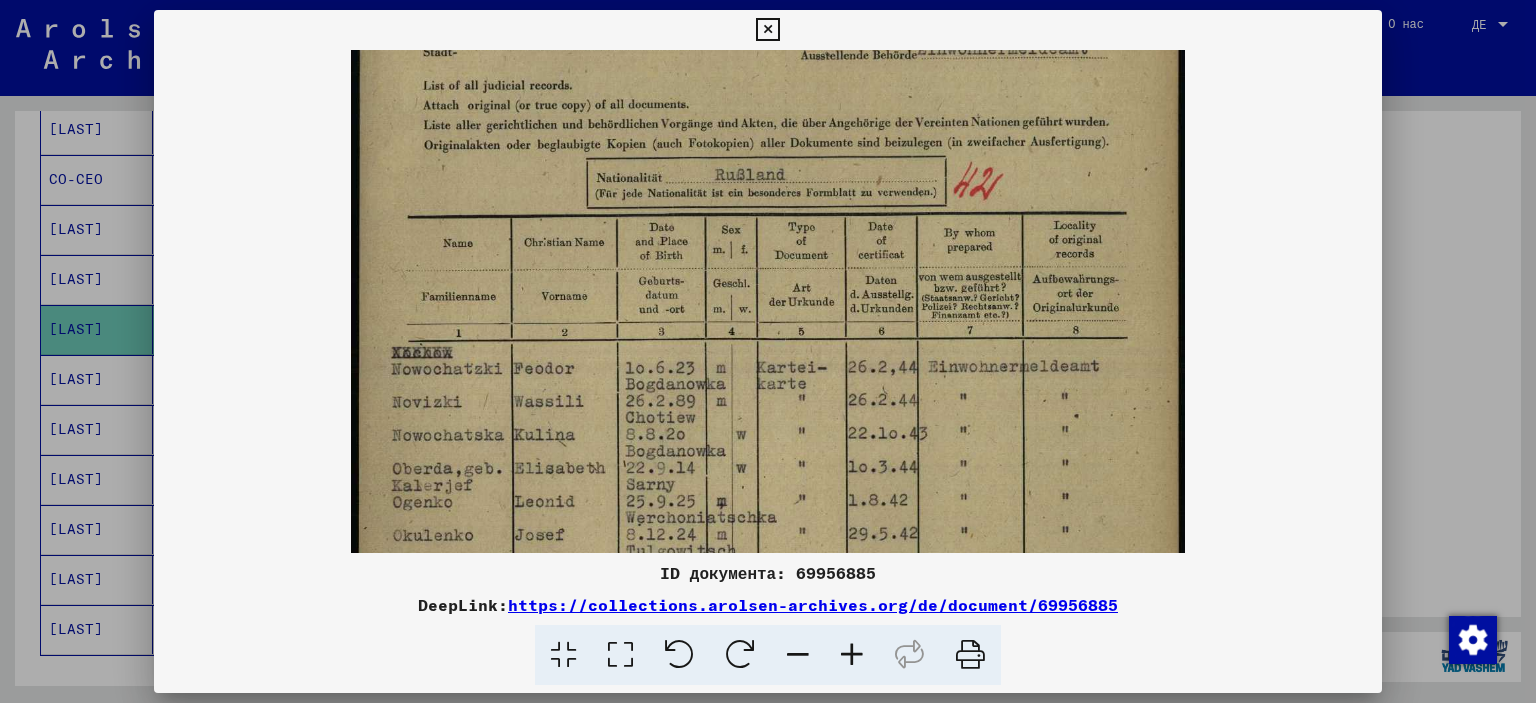 drag, startPoint x: 709, startPoint y: 274, endPoint x: 722, endPoint y: 196, distance: 79.07591 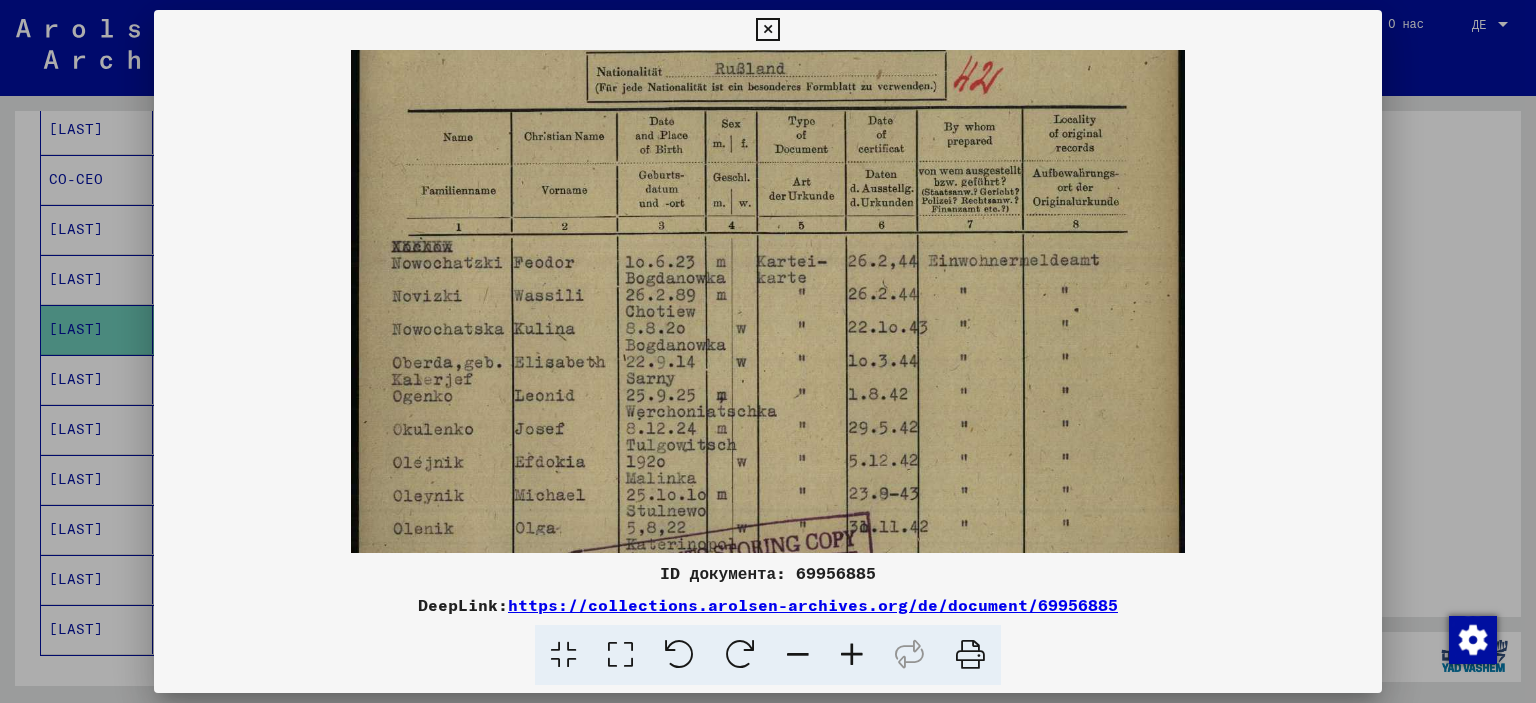 scroll, scrollTop: 244, scrollLeft: 0, axis: vertical 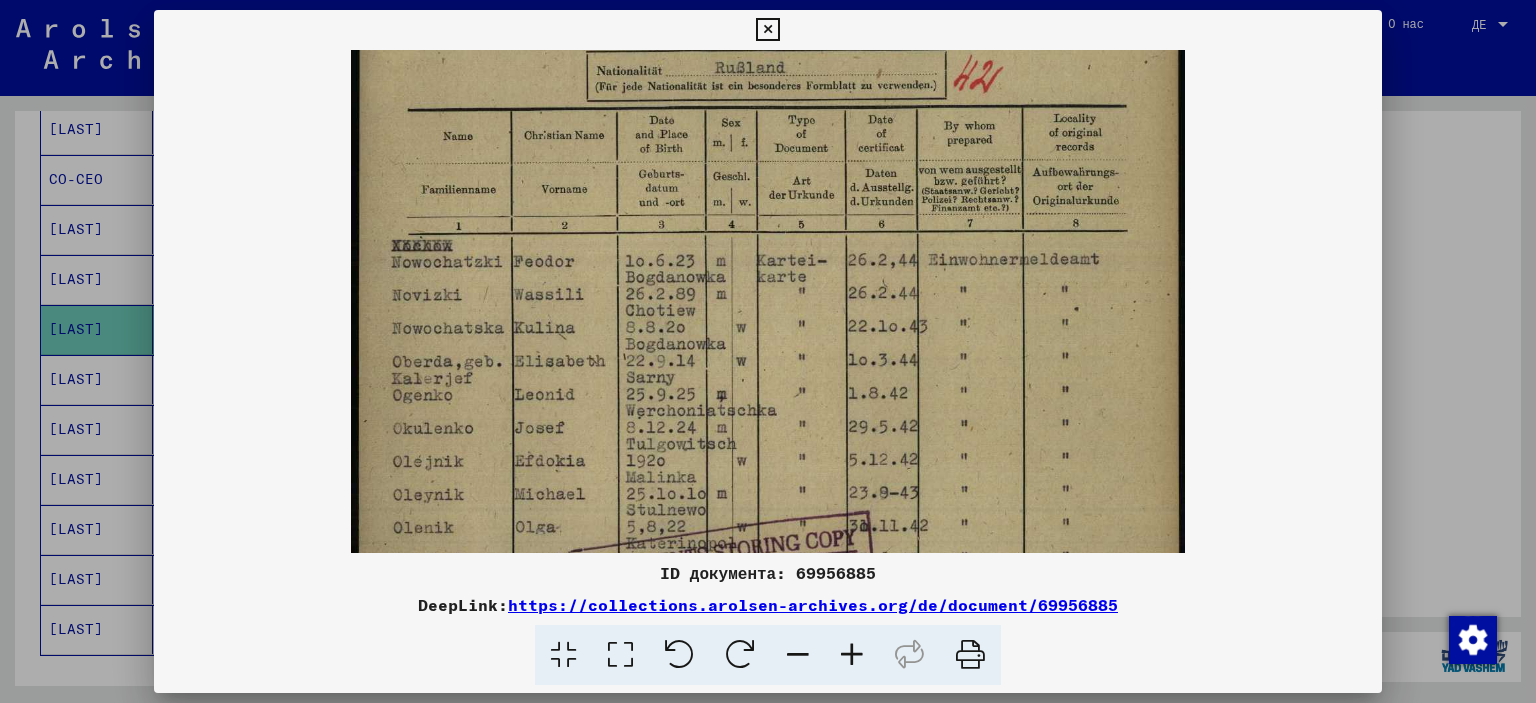 drag, startPoint x: 692, startPoint y: 310, endPoint x: 704, endPoint y: 206, distance: 104.69002 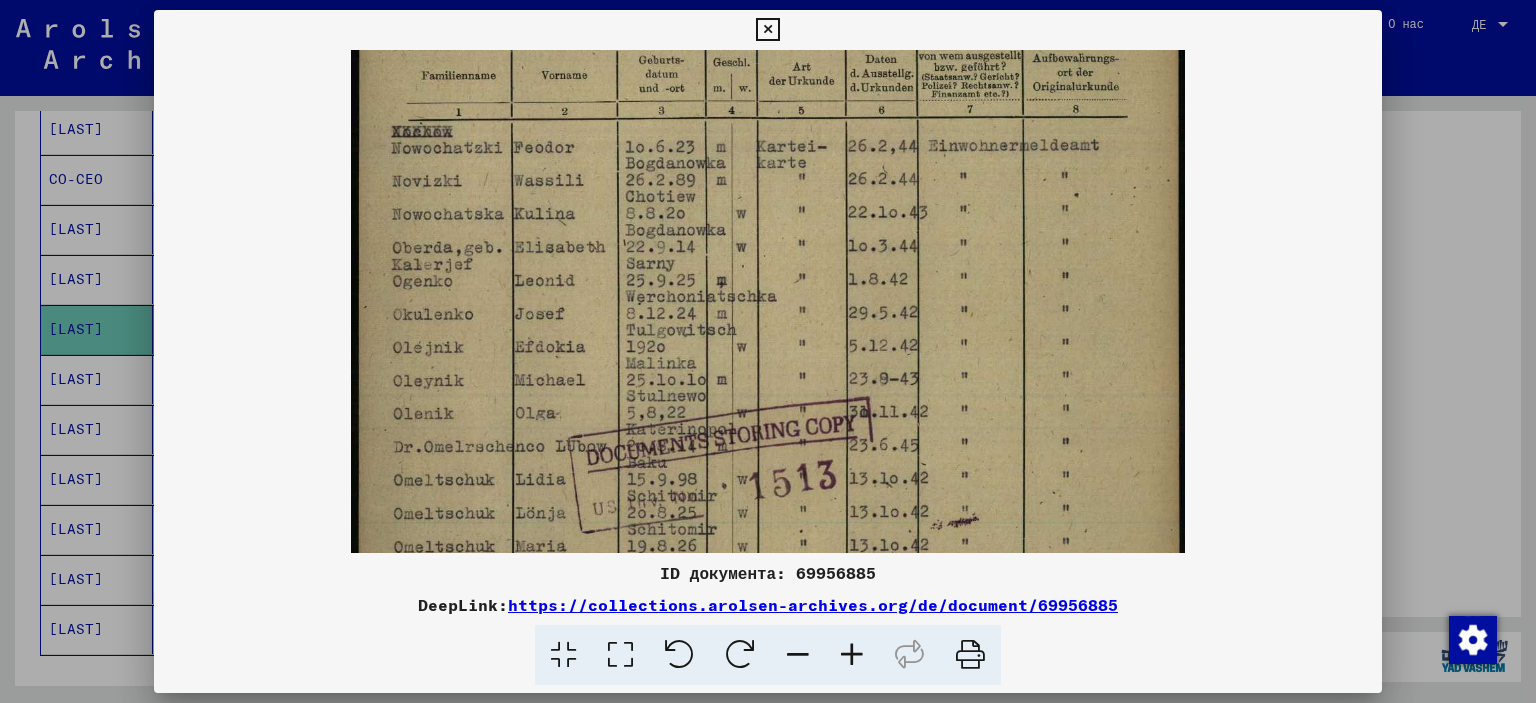 scroll, scrollTop: 365, scrollLeft: 0, axis: vertical 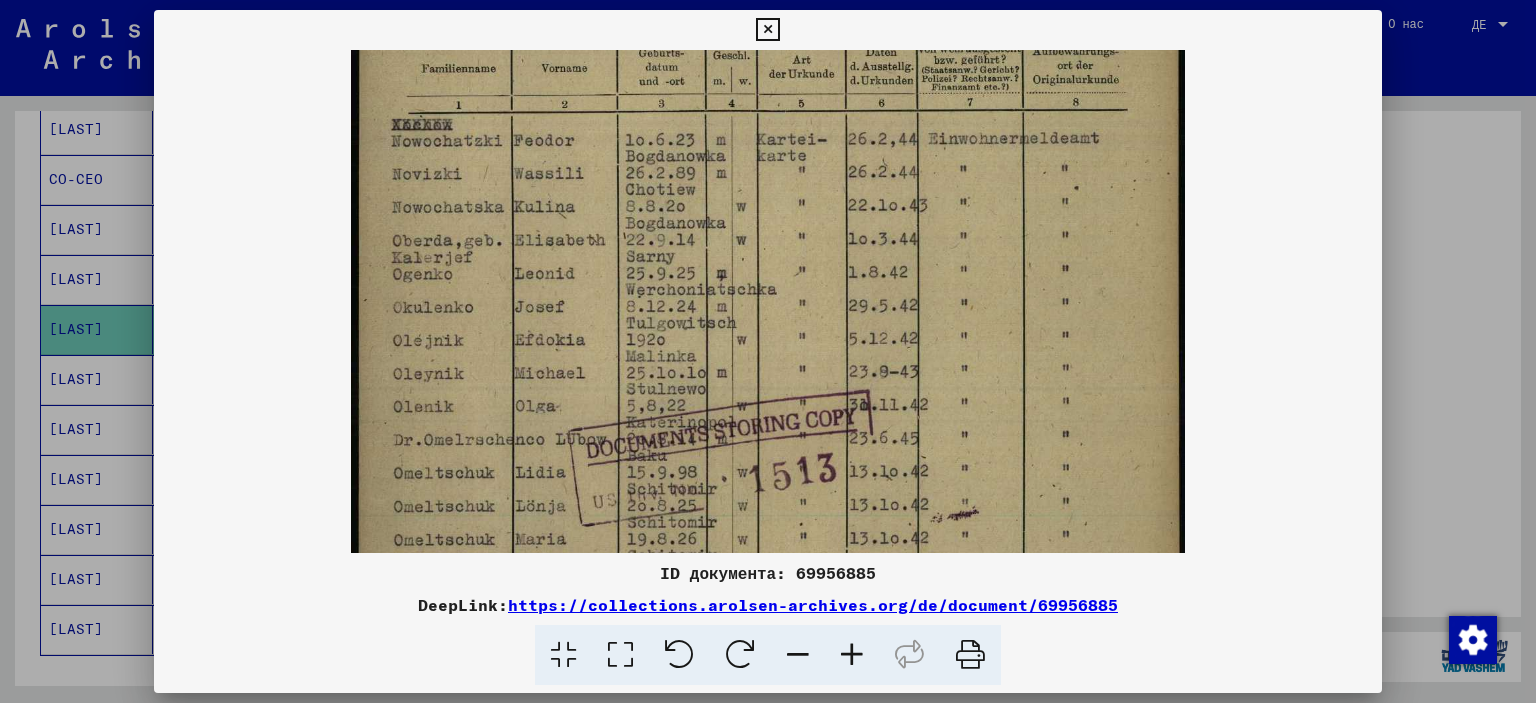 drag, startPoint x: 700, startPoint y: 256, endPoint x: 723, endPoint y: 139, distance: 119.23926 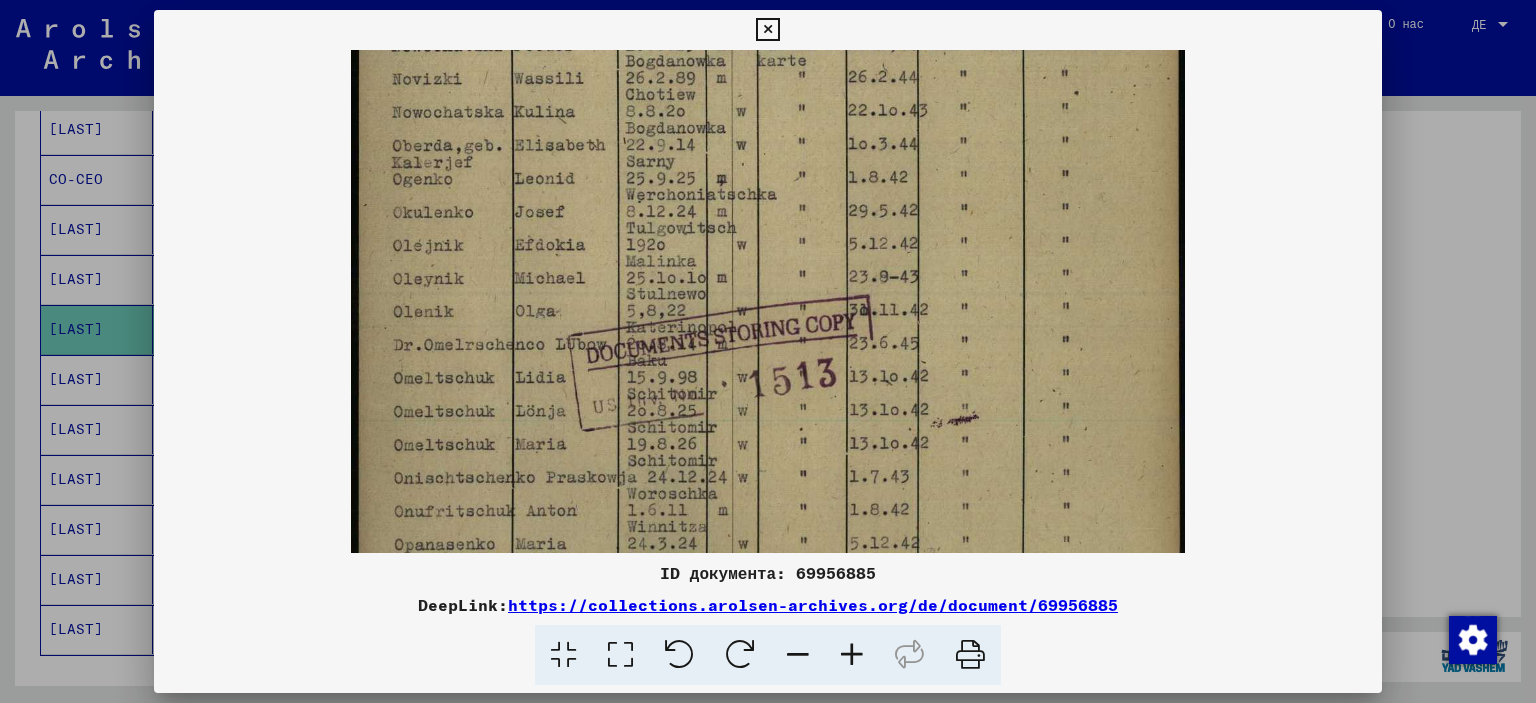scroll, scrollTop: 470, scrollLeft: 0, axis: vertical 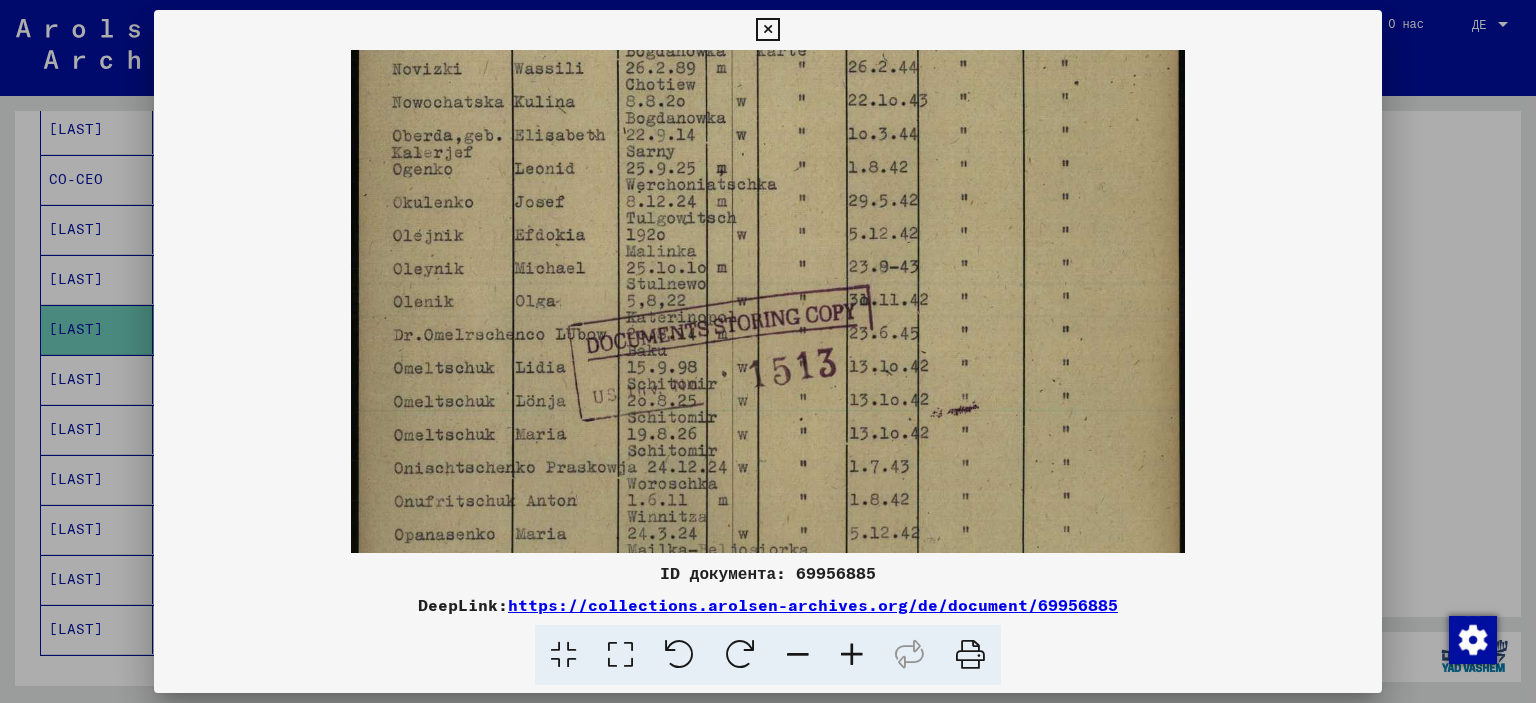 drag, startPoint x: 679, startPoint y: 290, endPoint x: 688, endPoint y: 188, distance: 102.396286 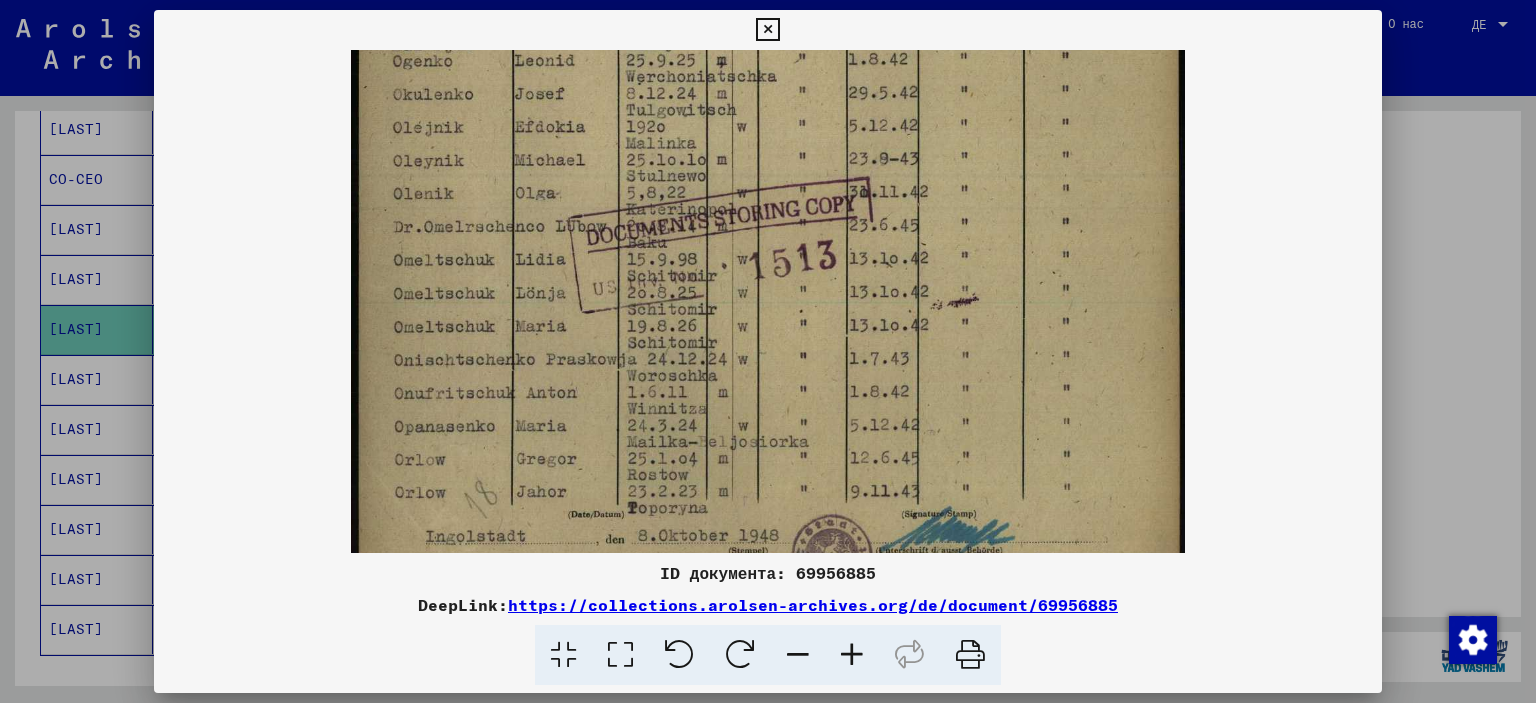 scroll, scrollTop: 600, scrollLeft: 0, axis: vertical 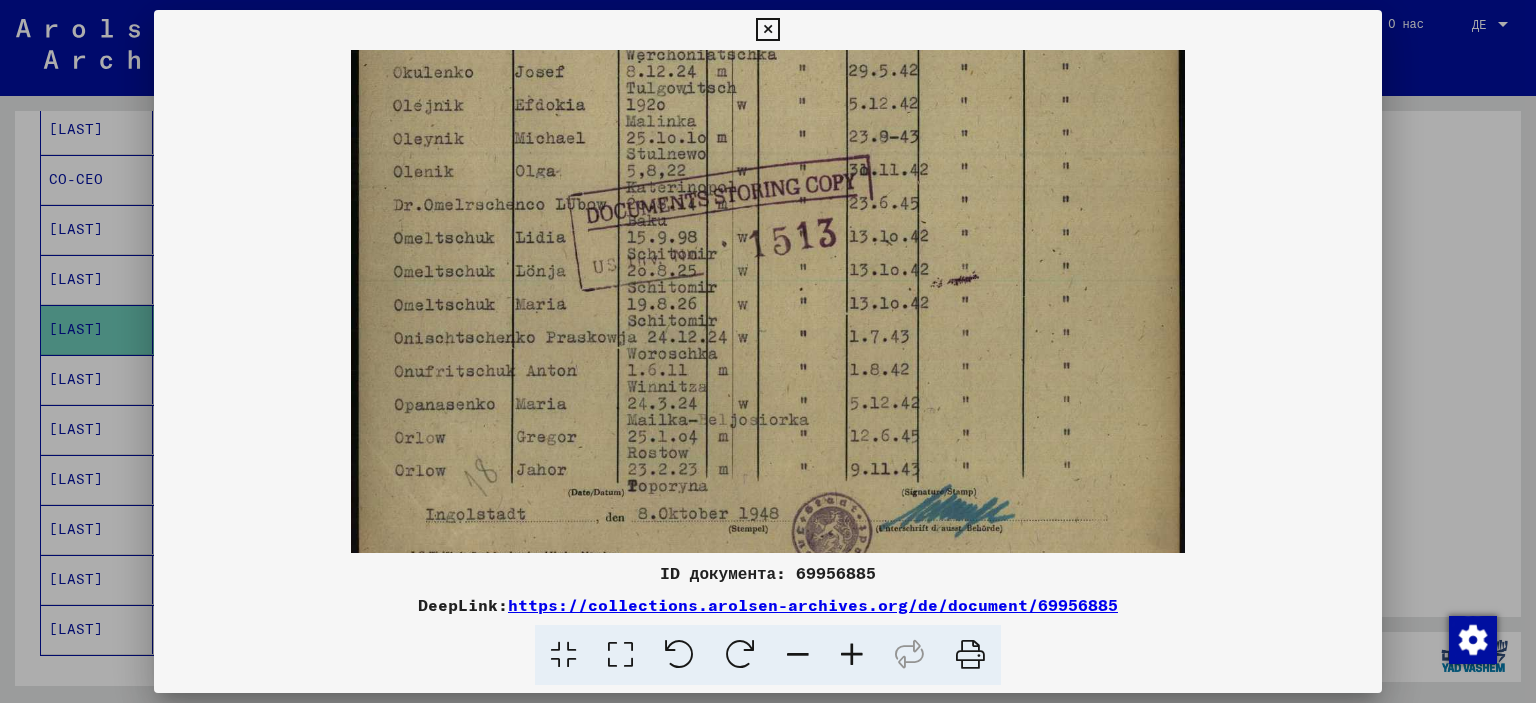 drag, startPoint x: 674, startPoint y: 322, endPoint x: 686, endPoint y: 192, distance: 130.55267 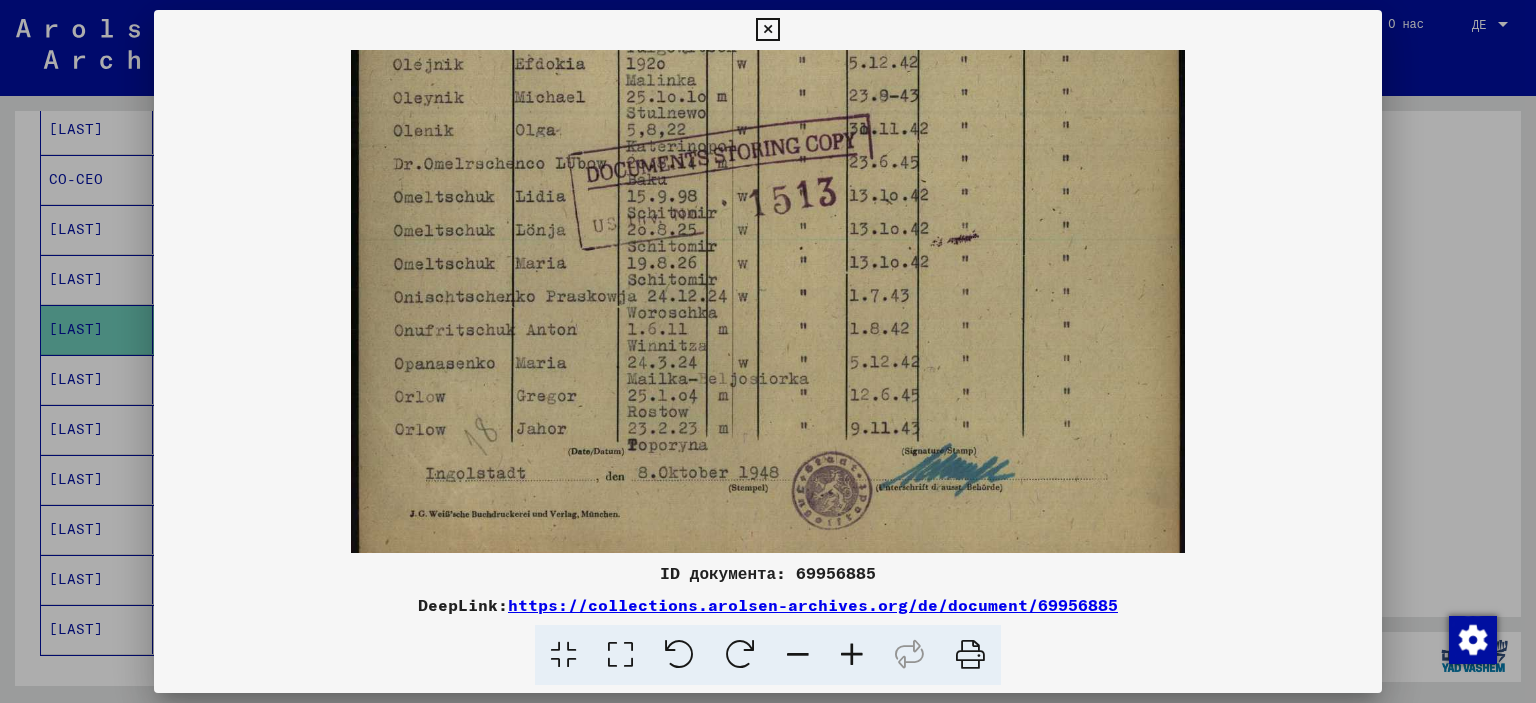 scroll, scrollTop: 647, scrollLeft: 0, axis: vertical 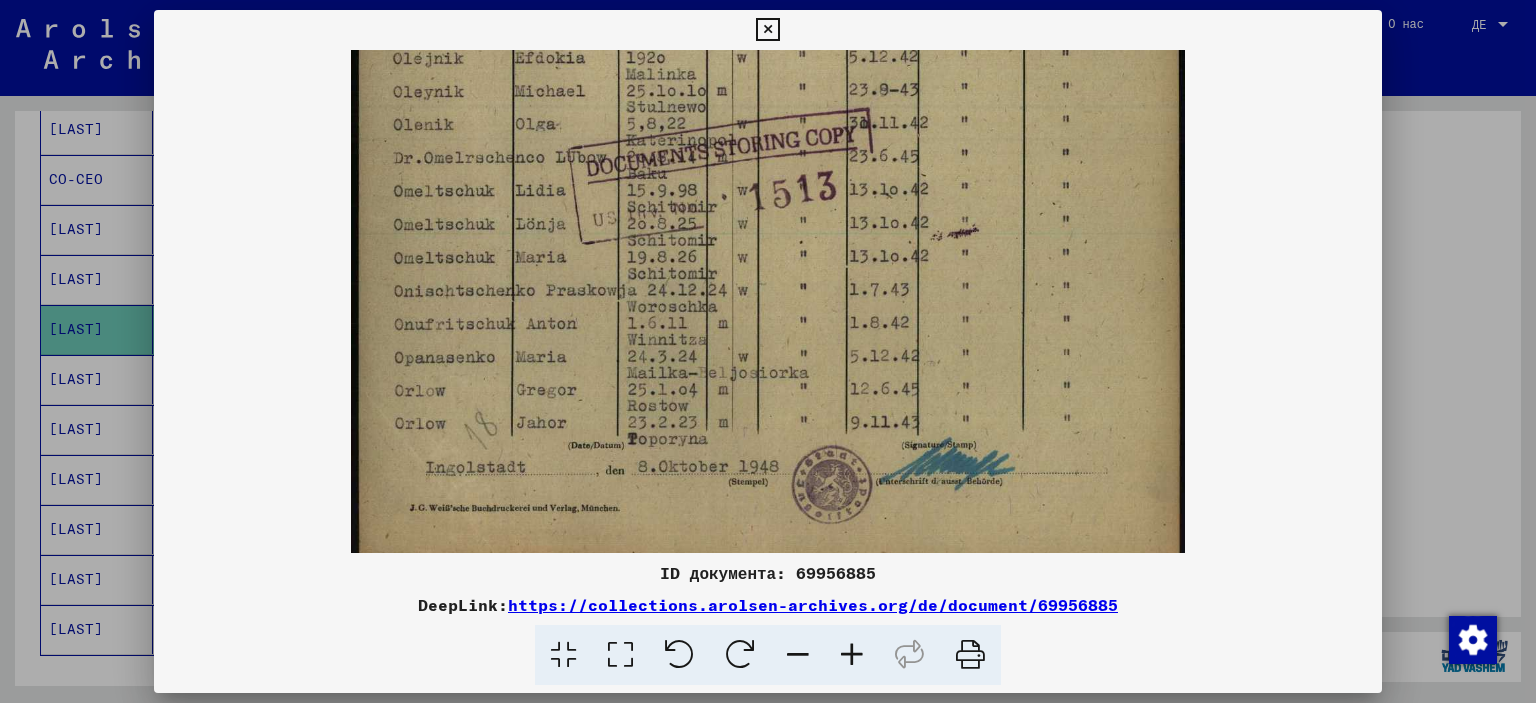 drag, startPoint x: 678, startPoint y: 317, endPoint x: 692, endPoint y: 273, distance: 46.173584 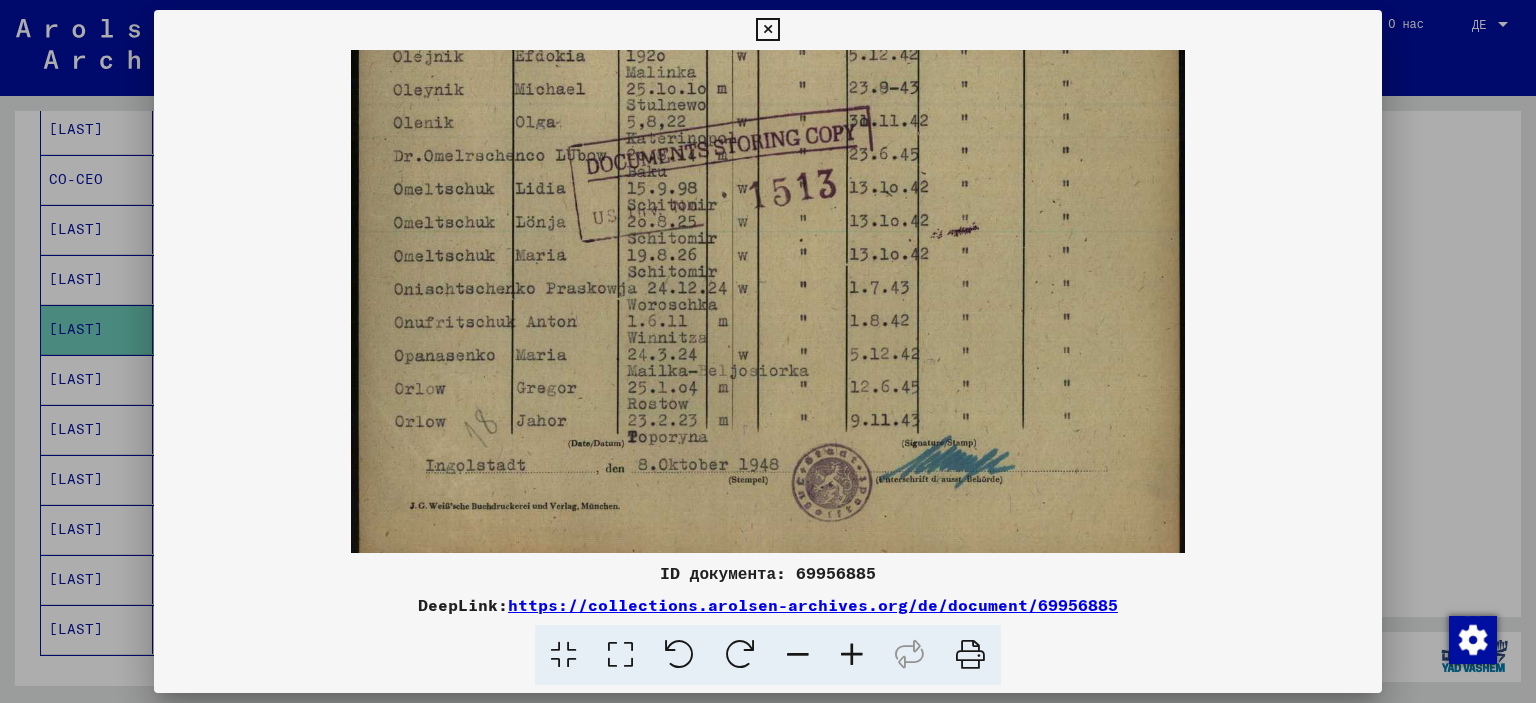 drag, startPoint x: 724, startPoint y: 448, endPoint x: 723, endPoint y: 360, distance: 88.005684 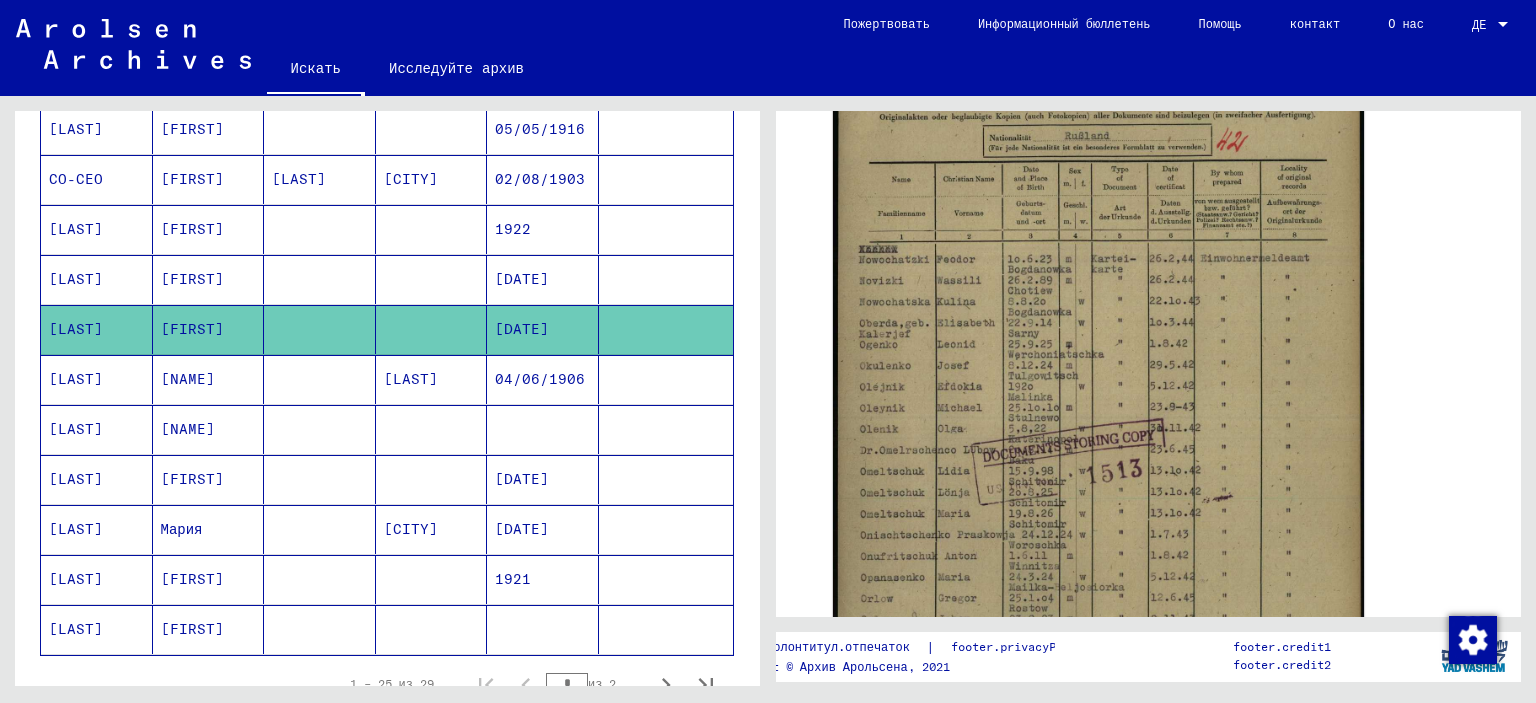 click at bounding box center (320, 479) 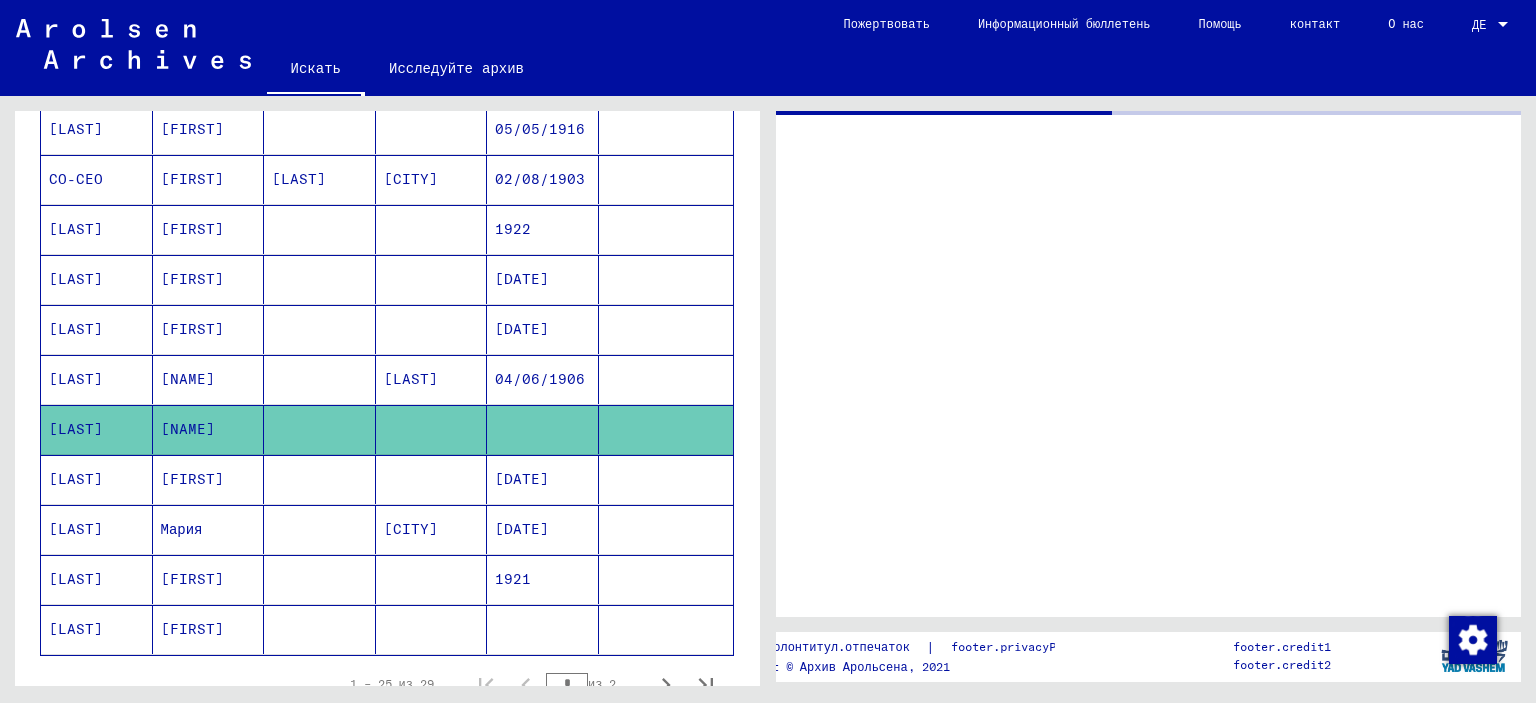scroll, scrollTop: 0, scrollLeft: 0, axis: both 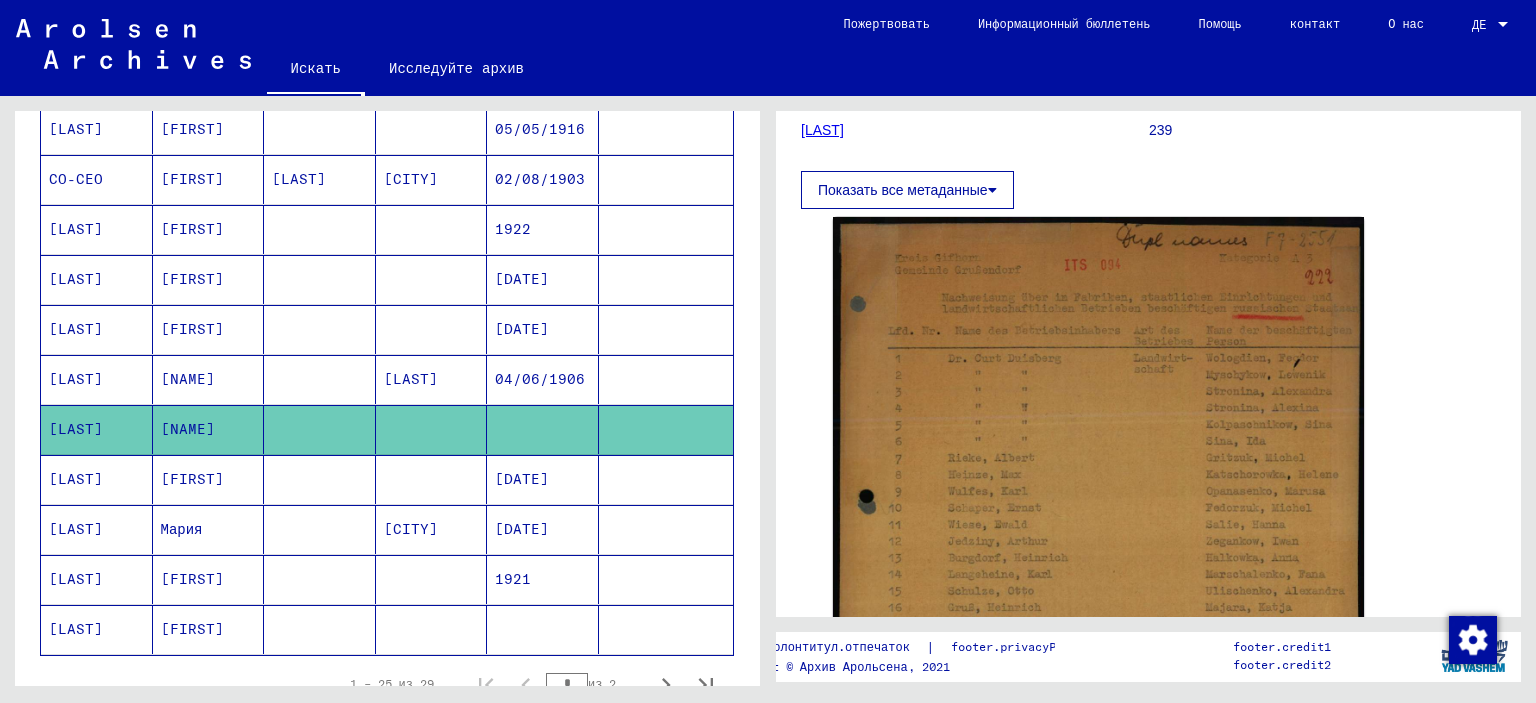 click at bounding box center [432, 529] 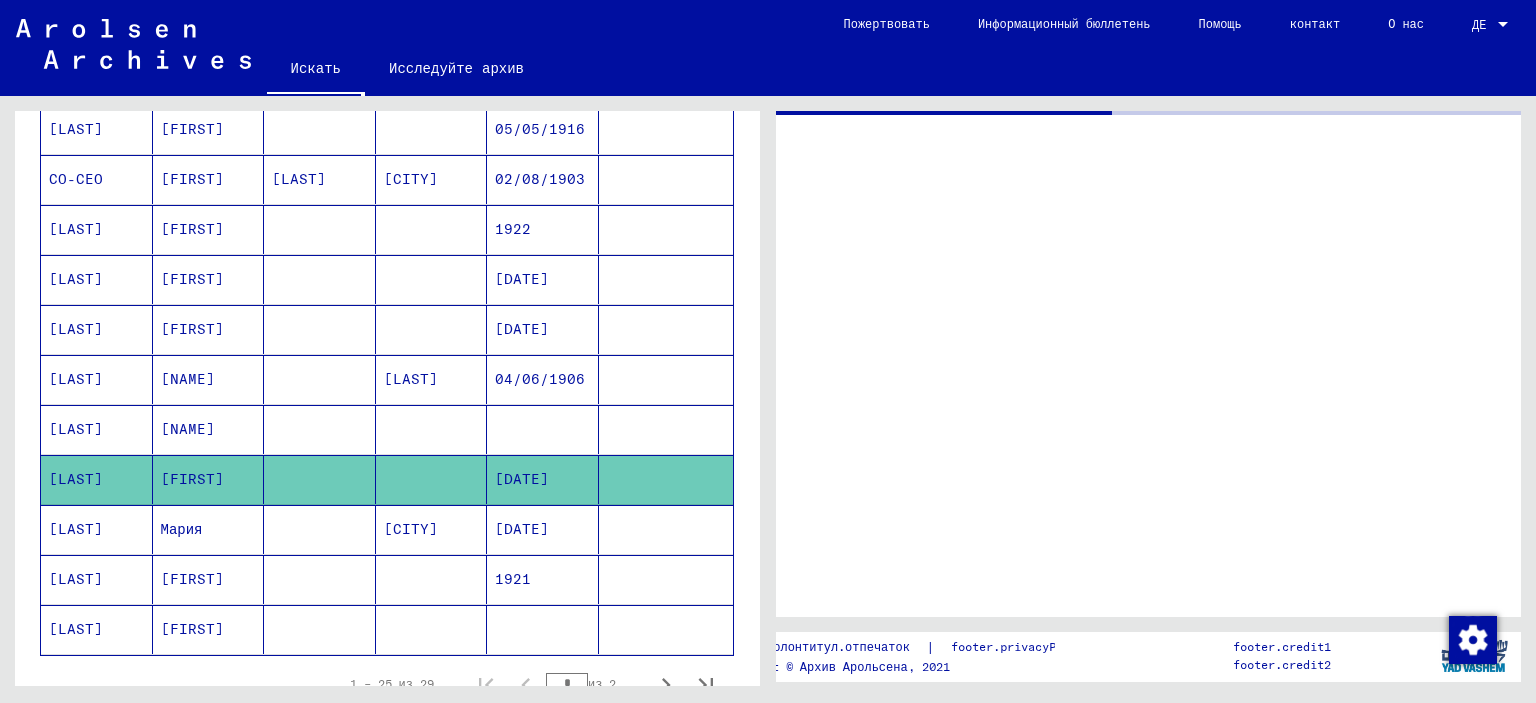 scroll, scrollTop: 0, scrollLeft: 0, axis: both 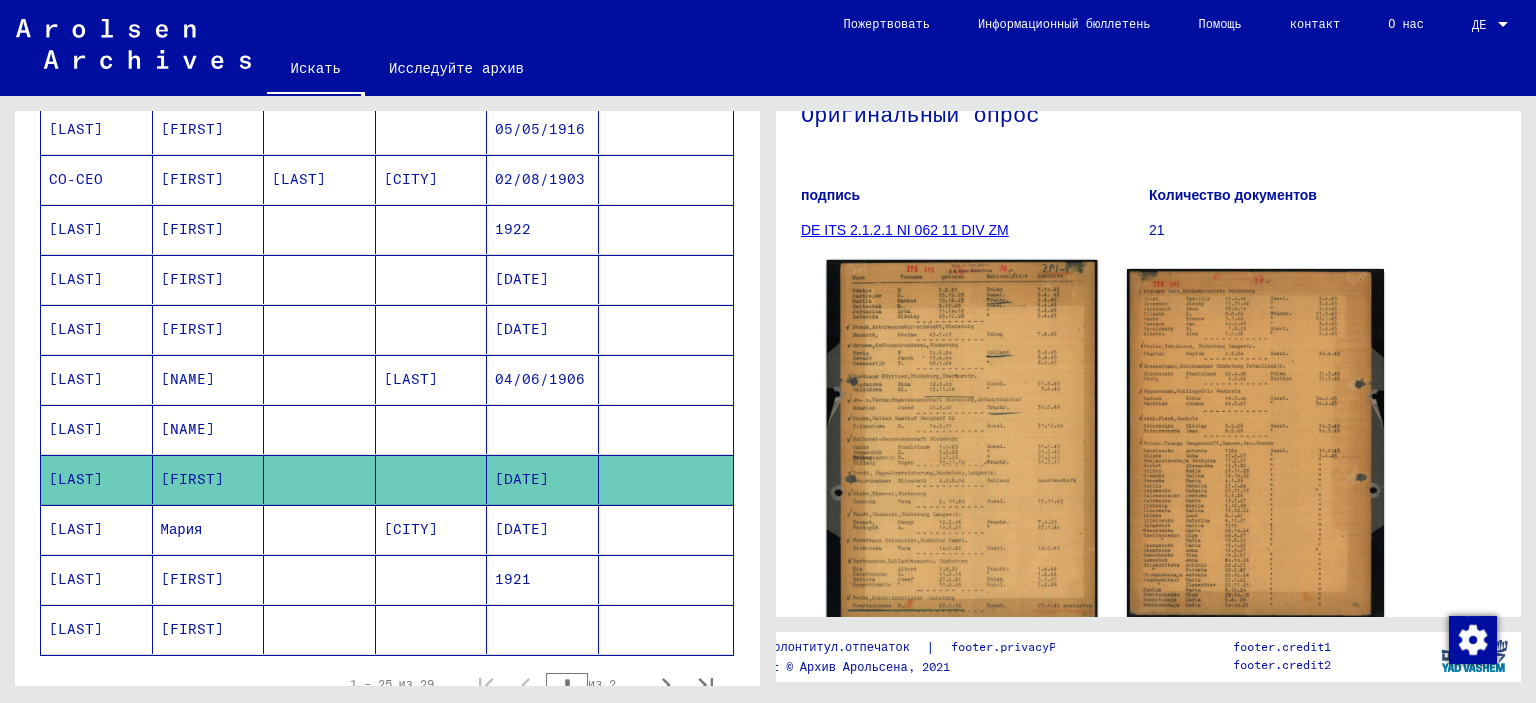 click 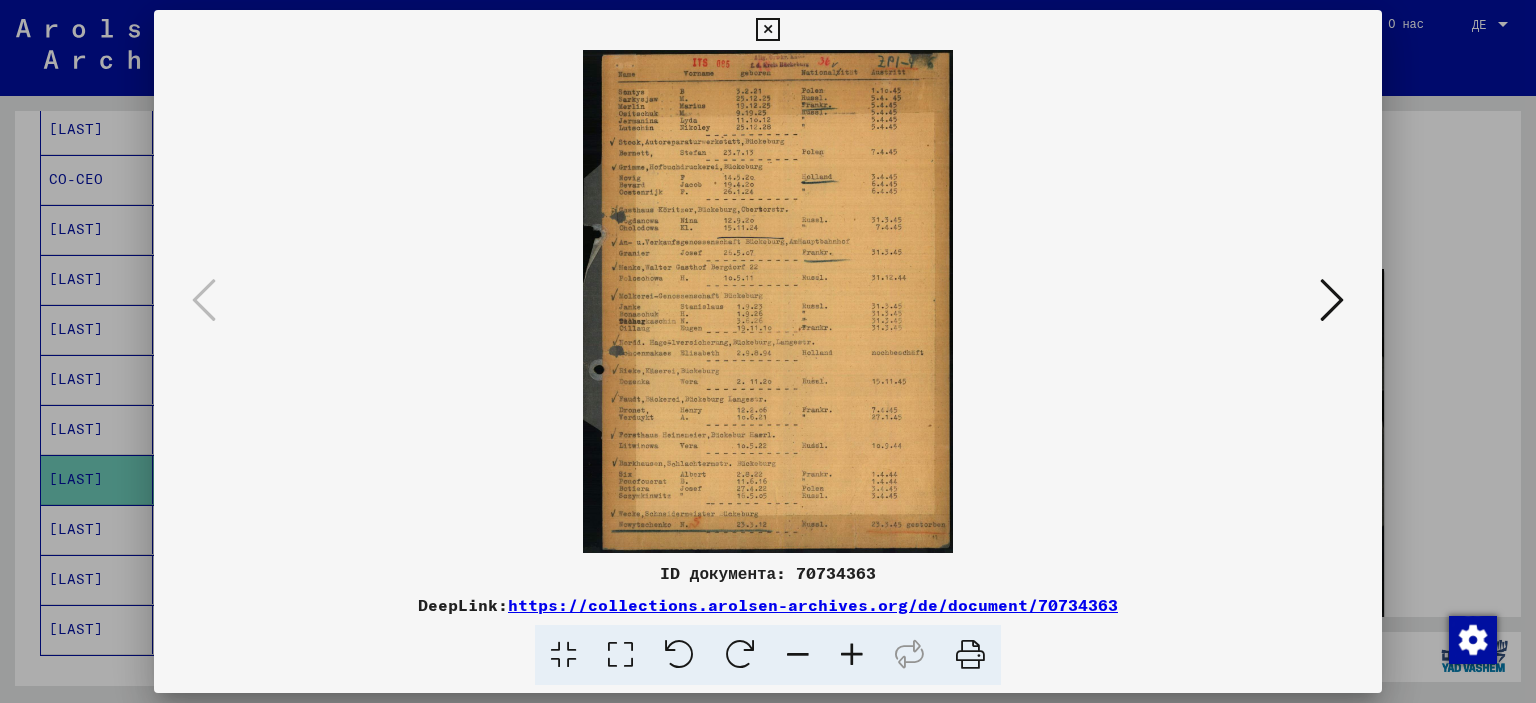click at bounding box center [852, 655] 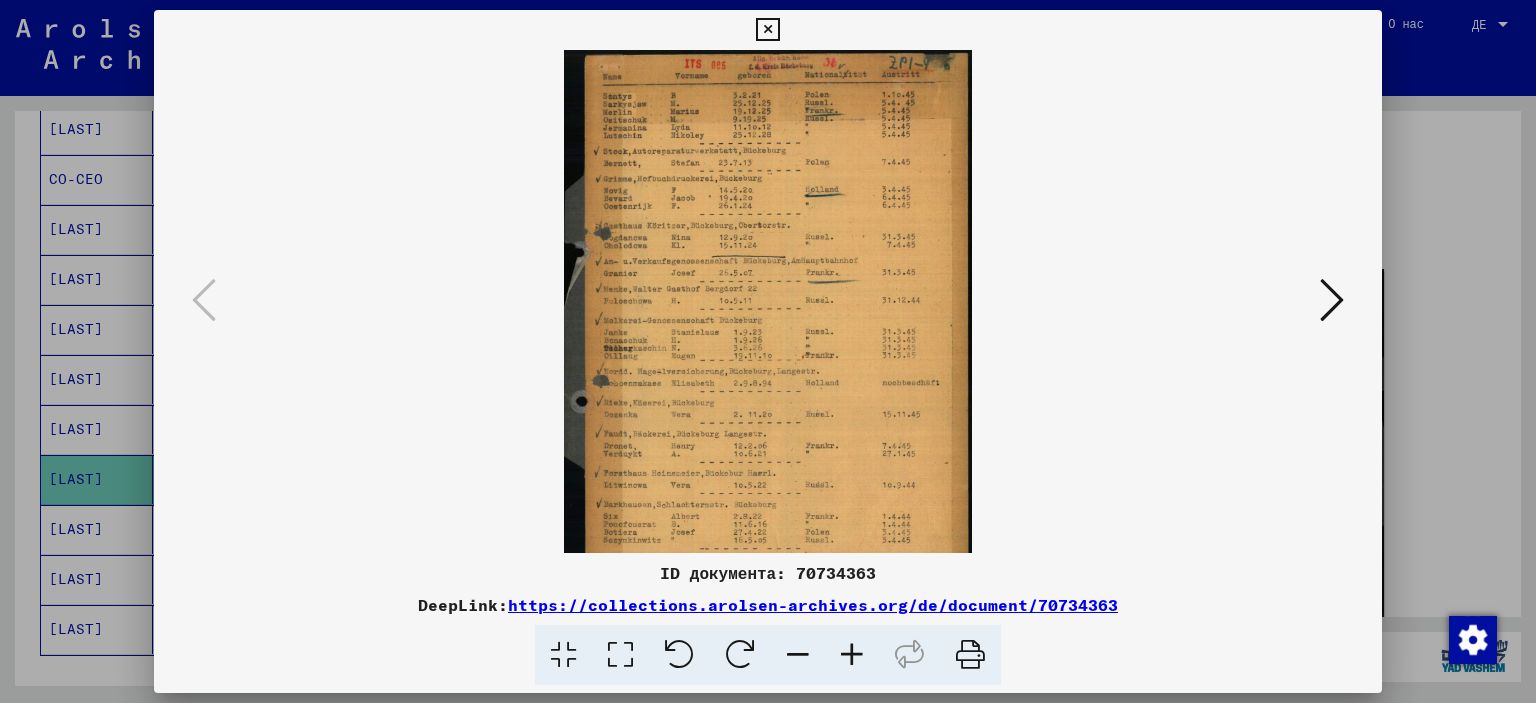 click at bounding box center [852, 655] 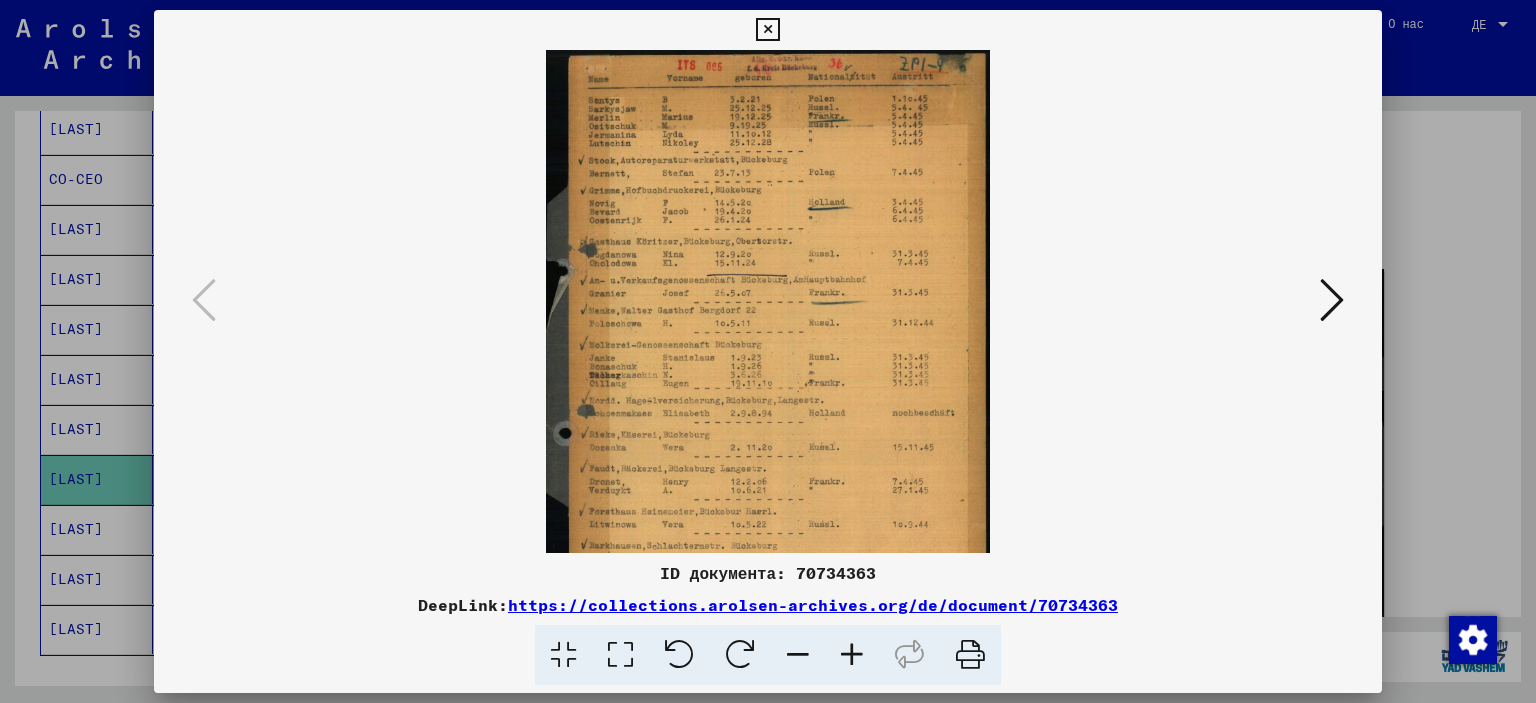 click at bounding box center (852, 655) 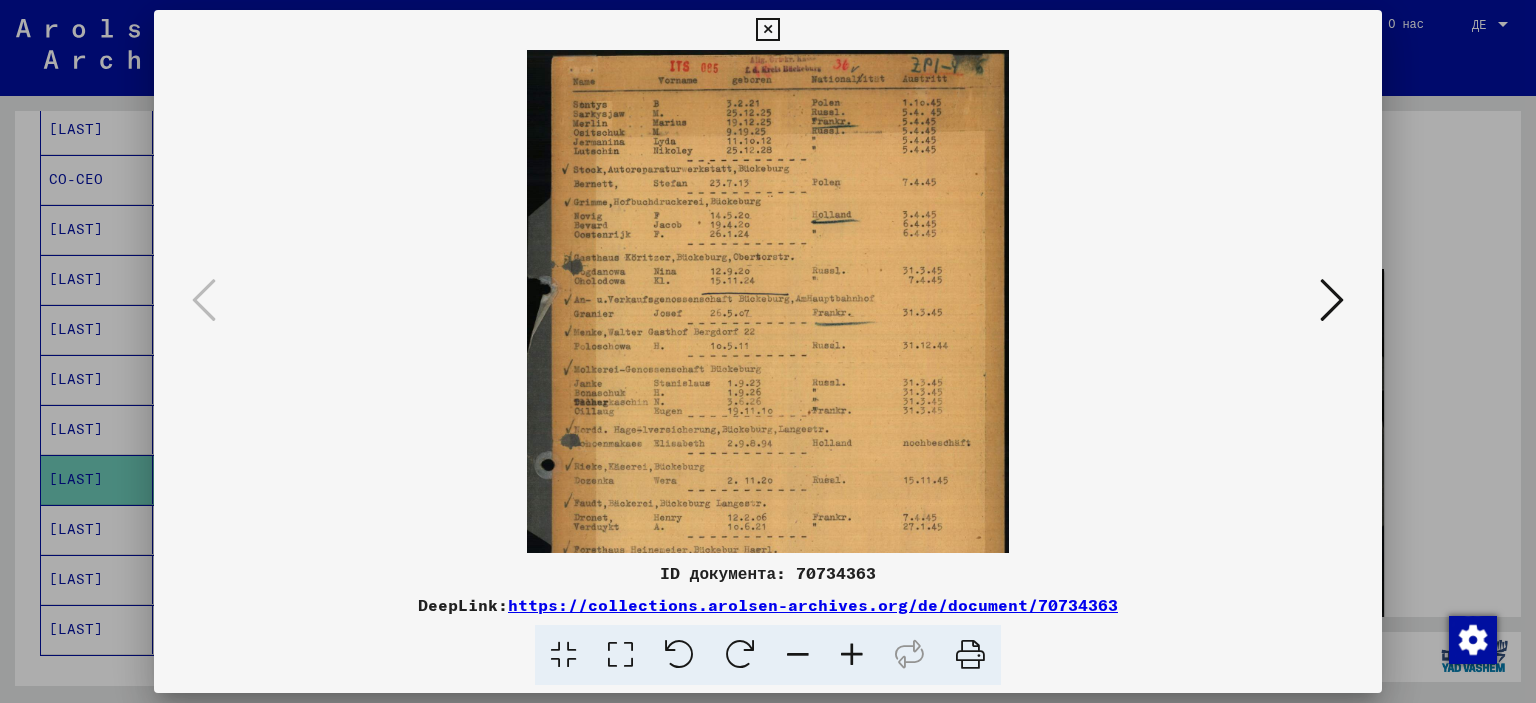 click at bounding box center (852, 655) 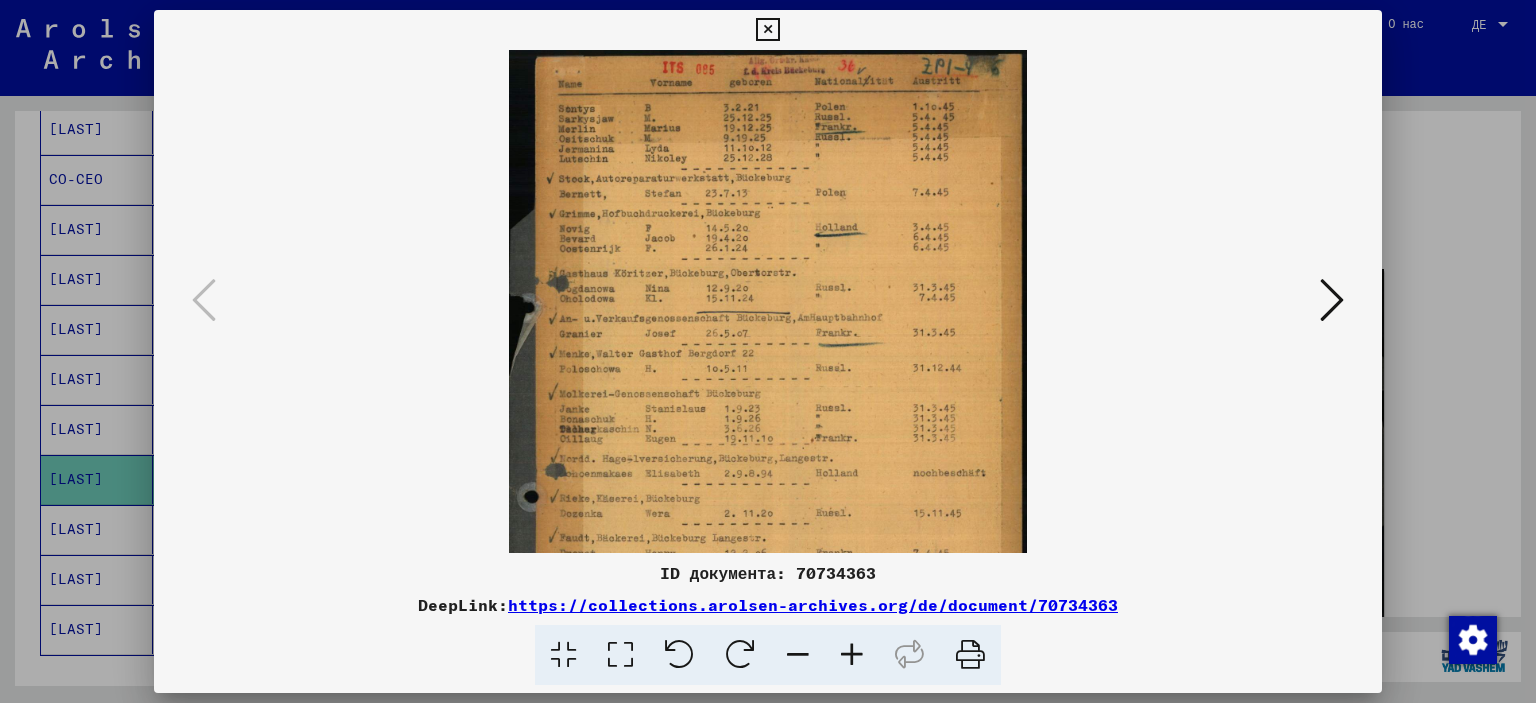 click at bounding box center [852, 655] 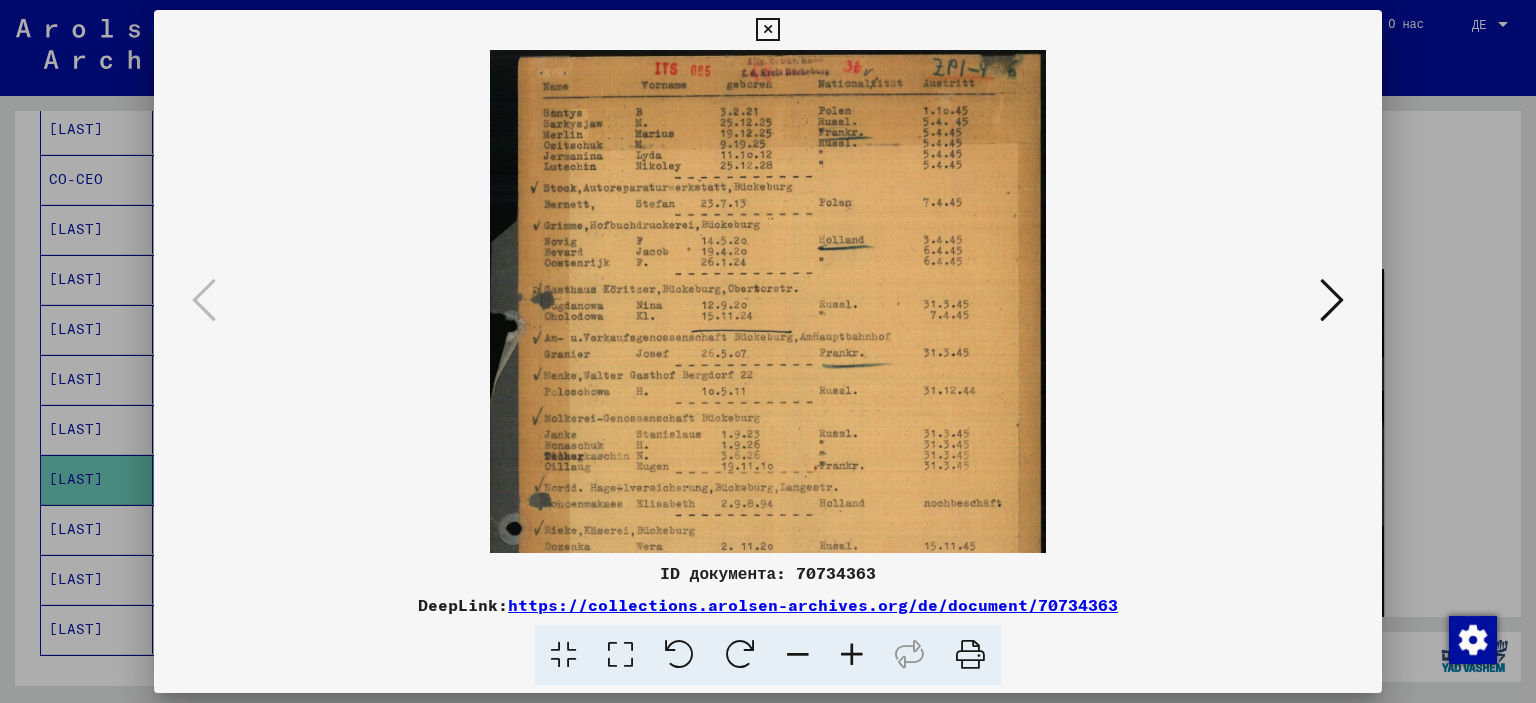 click at bounding box center [852, 655] 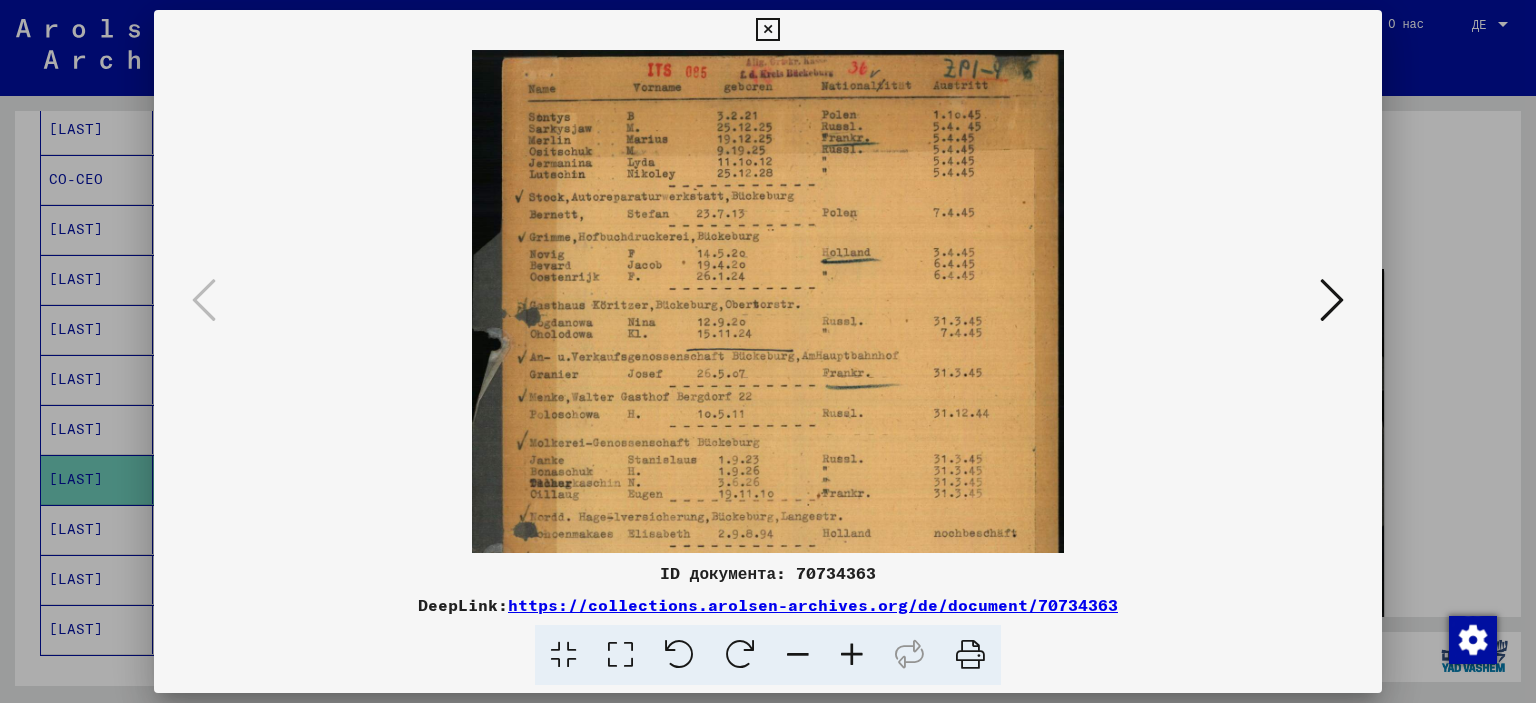 click at bounding box center (852, 655) 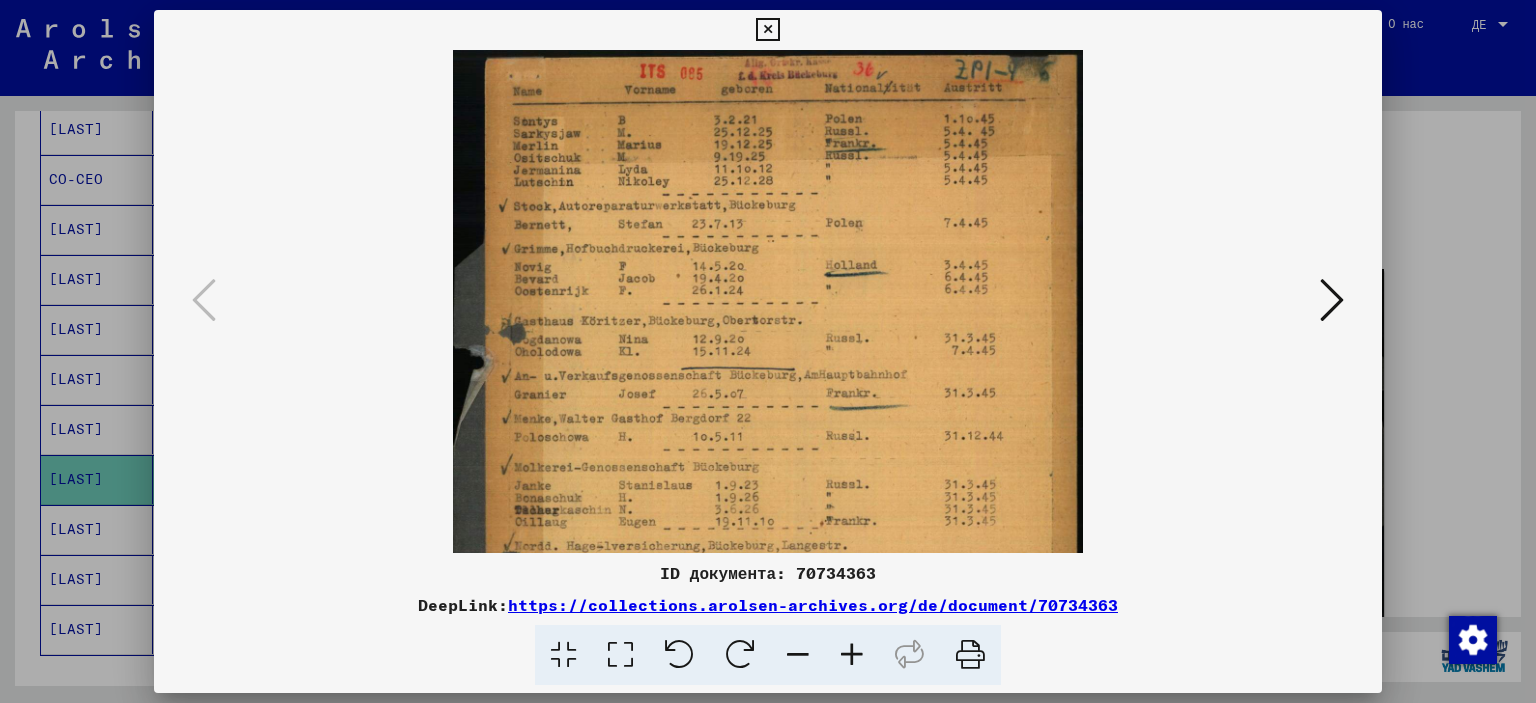 click at bounding box center (852, 655) 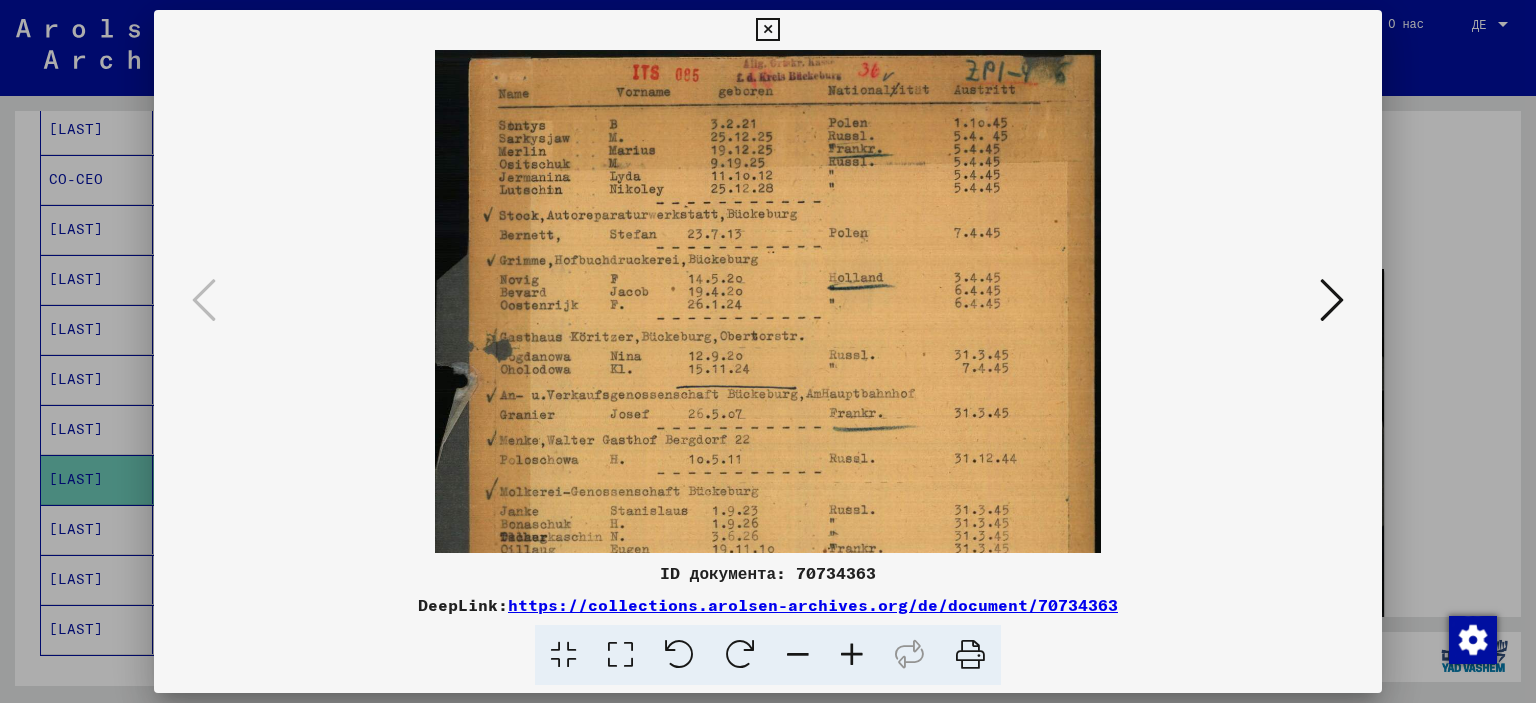 click at bounding box center [852, 655] 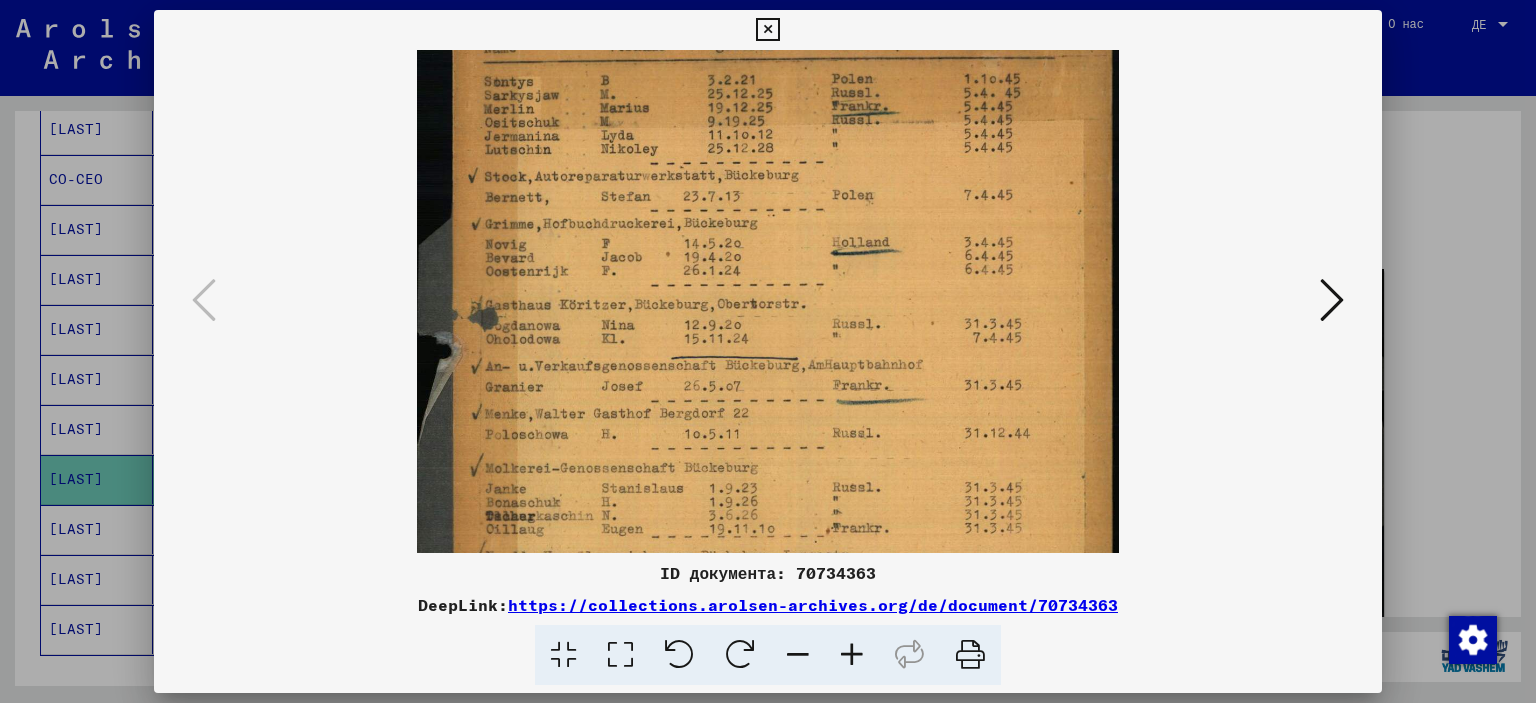 scroll, scrollTop: 49, scrollLeft: 0, axis: vertical 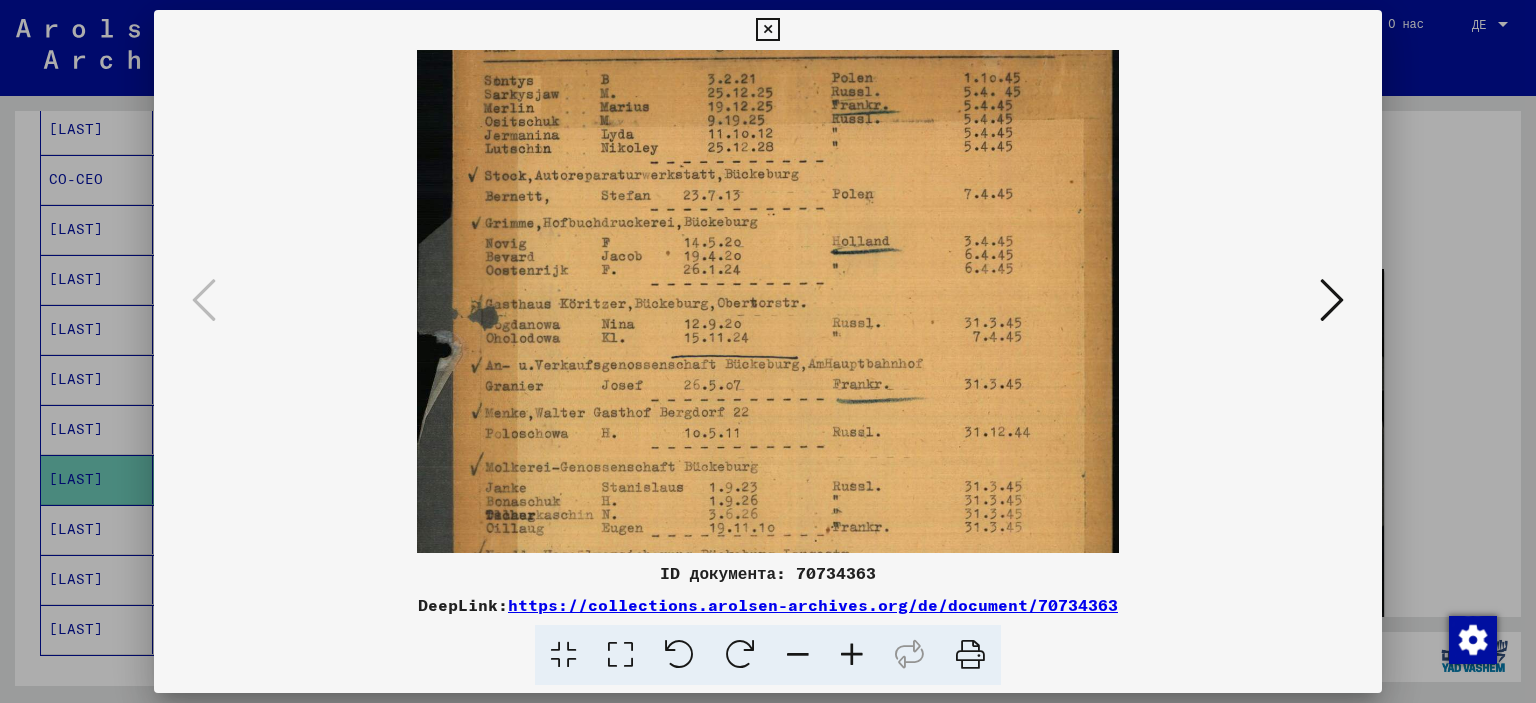drag, startPoint x: 877, startPoint y: 335, endPoint x: 885, endPoint y: 287, distance: 48.6621 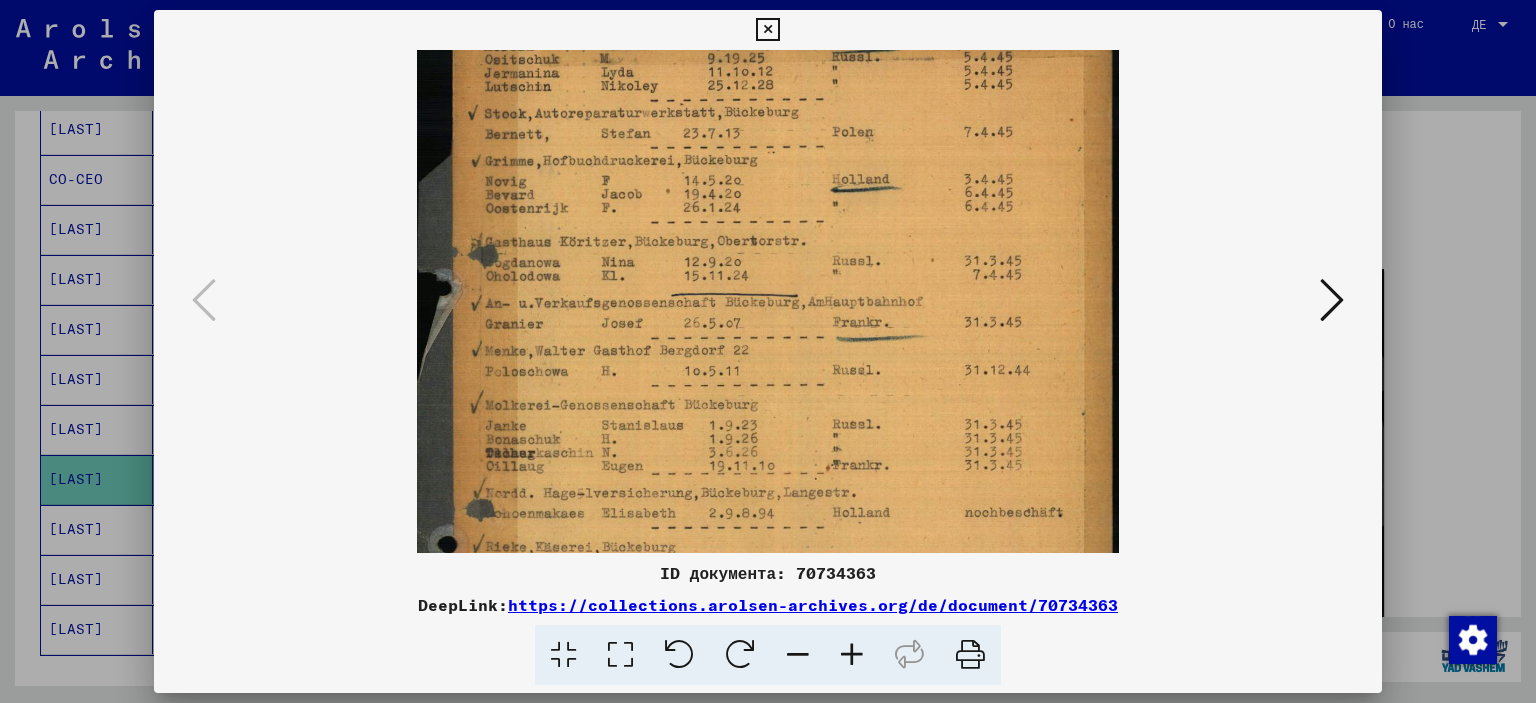 scroll, scrollTop: 115, scrollLeft: 0, axis: vertical 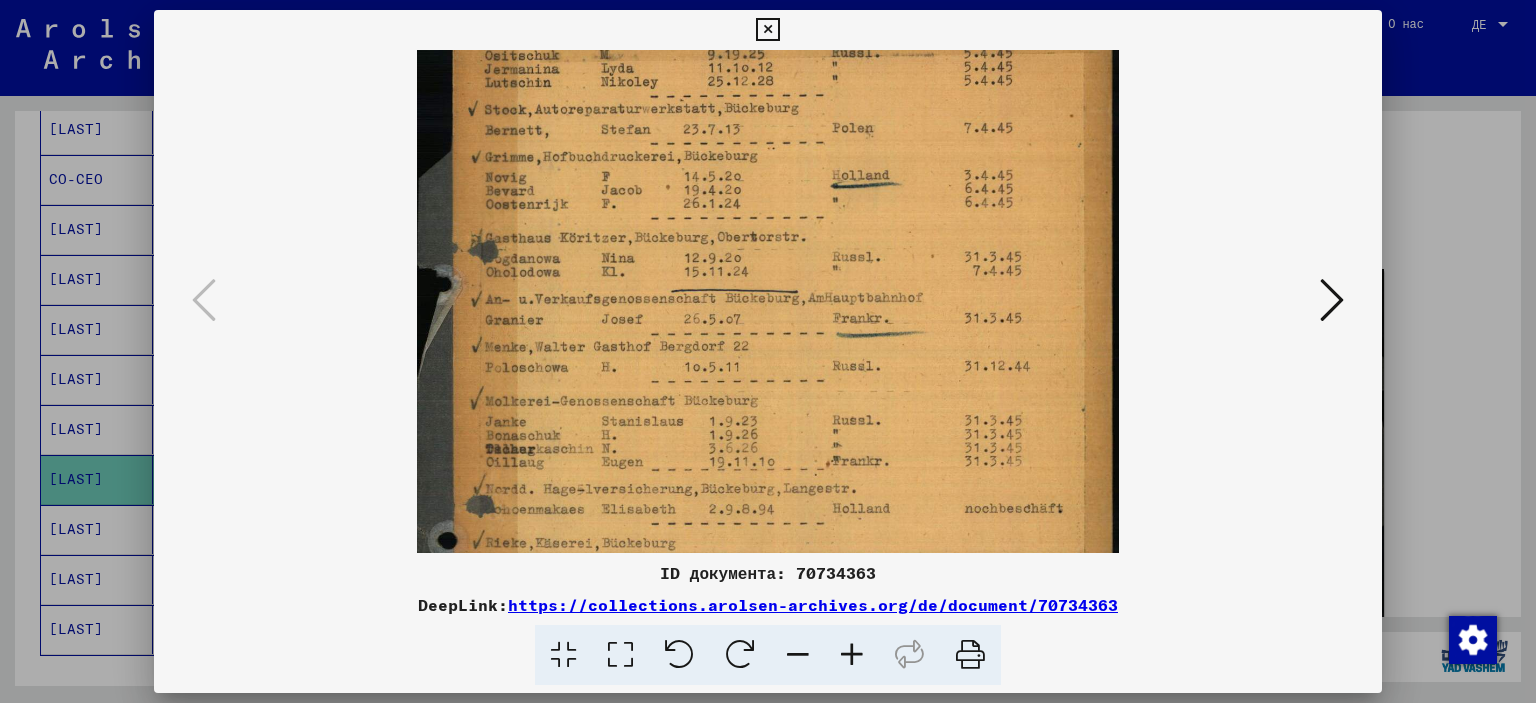 drag, startPoint x: 872, startPoint y: 340, endPoint x: 876, endPoint y: 276, distance: 64.12488 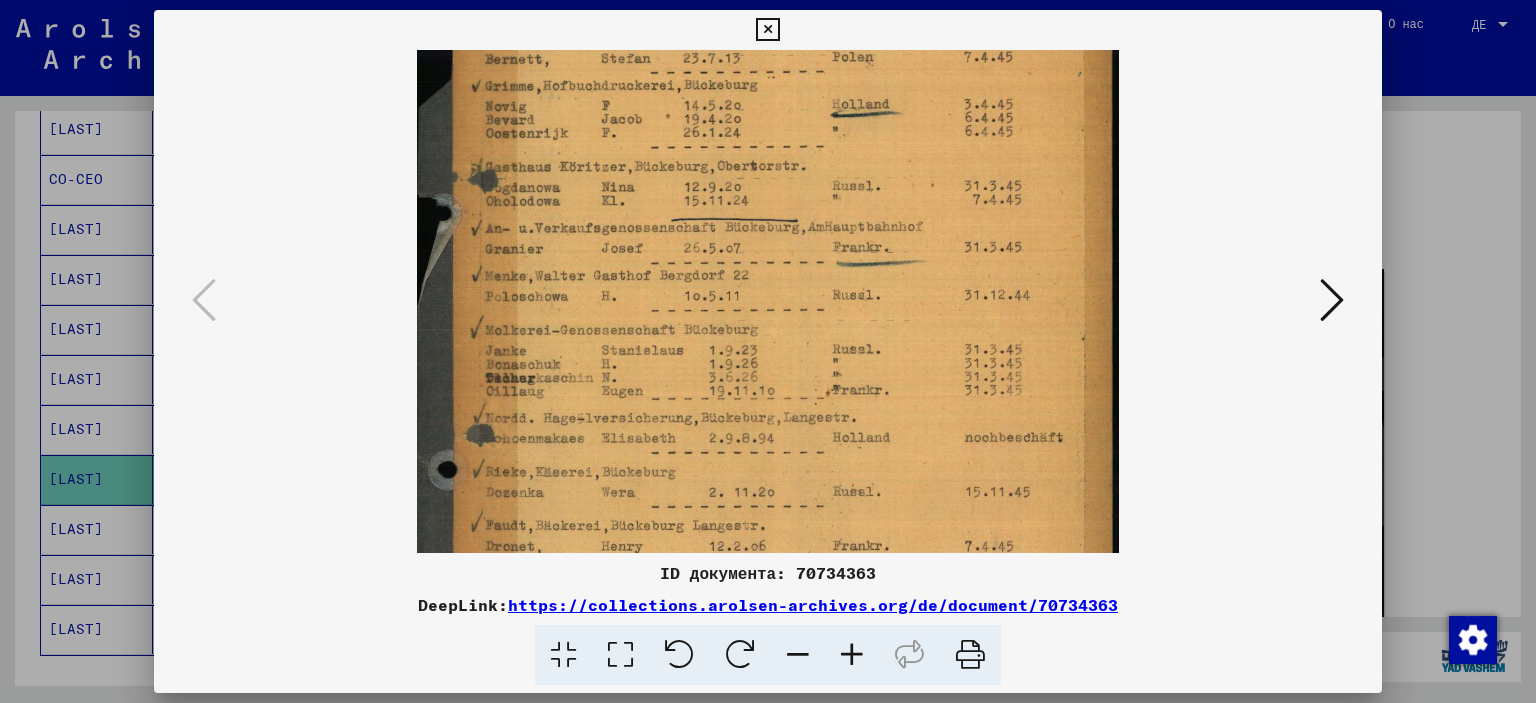scroll, scrollTop: 190, scrollLeft: 0, axis: vertical 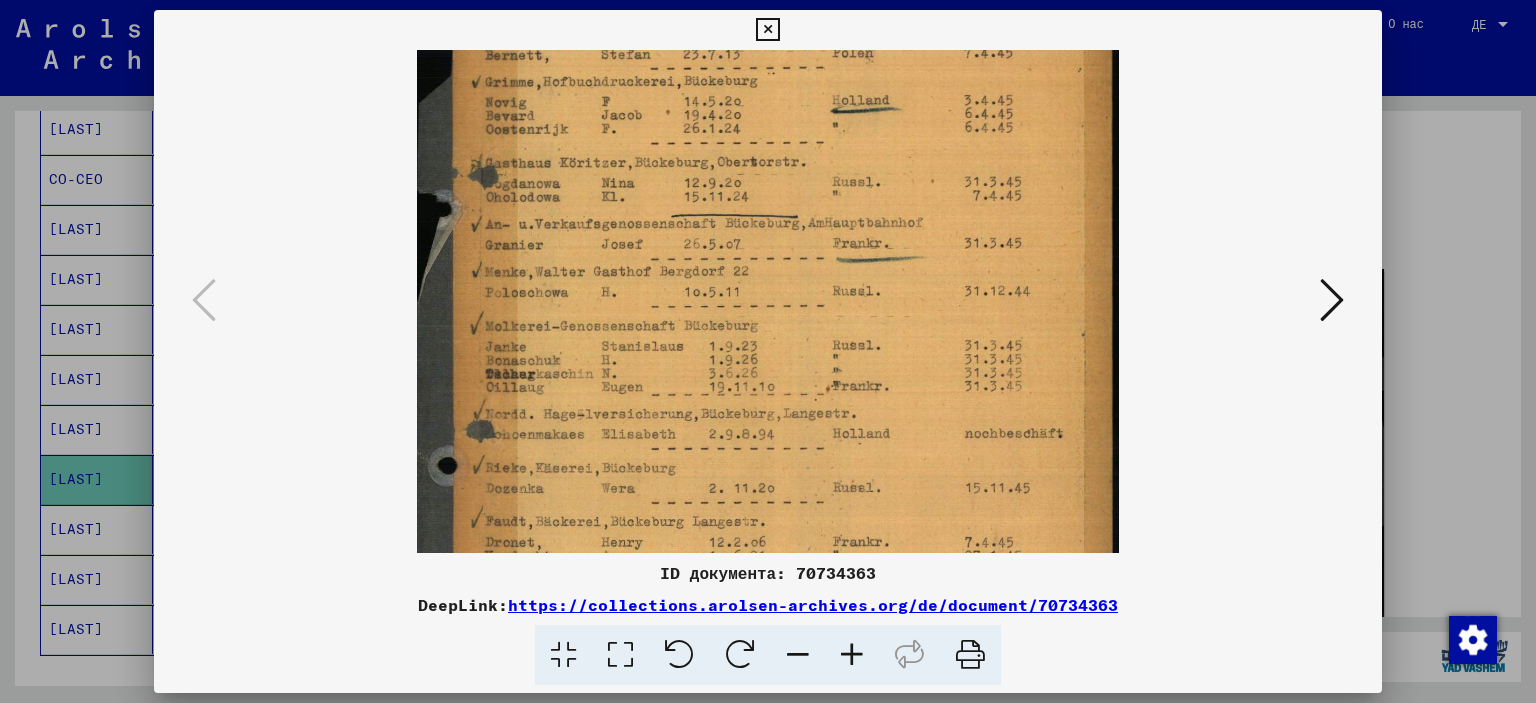 drag, startPoint x: 880, startPoint y: 354, endPoint x: 894, endPoint y: 279, distance: 76.29548 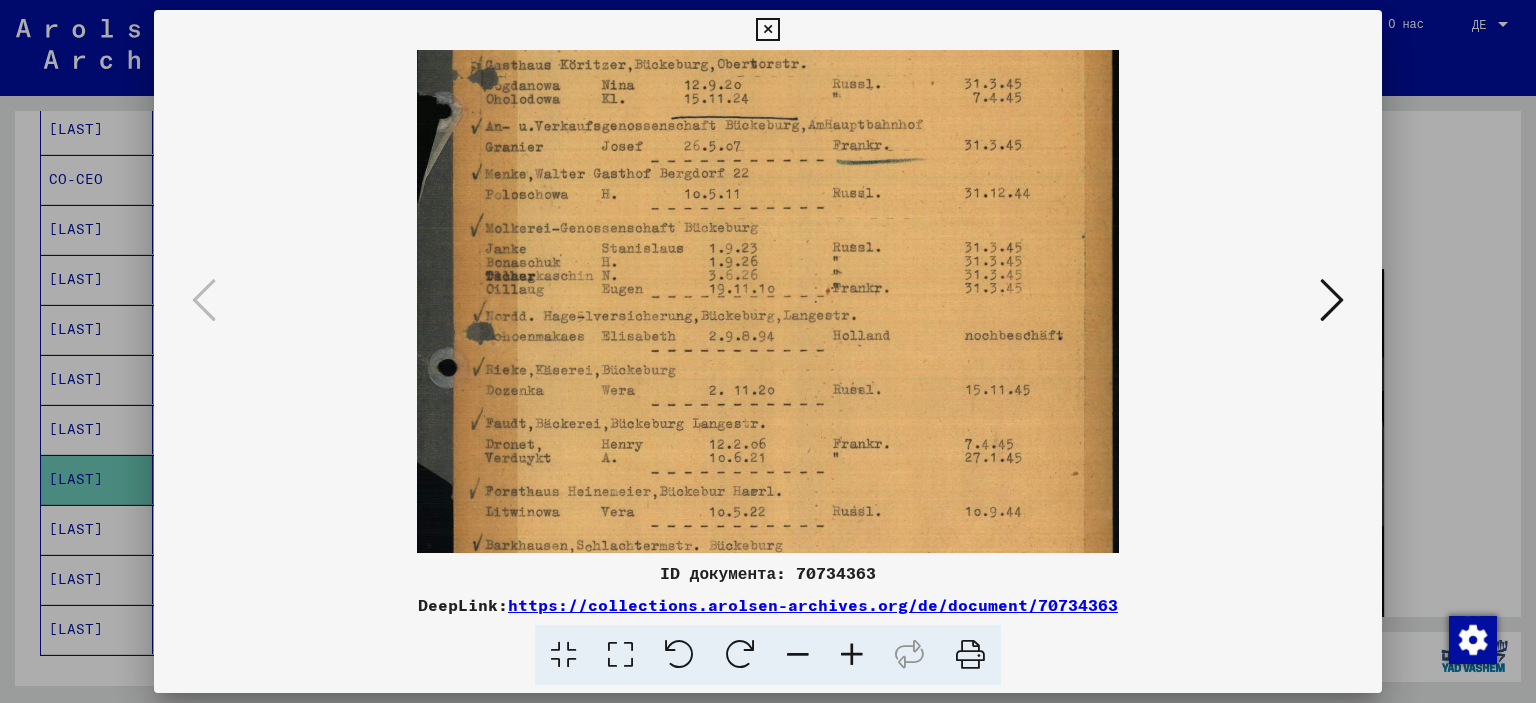 drag, startPoint x: 876, startPoint y: 376, endPoint x: 878, endPoint y: 279, distance: 97.020615 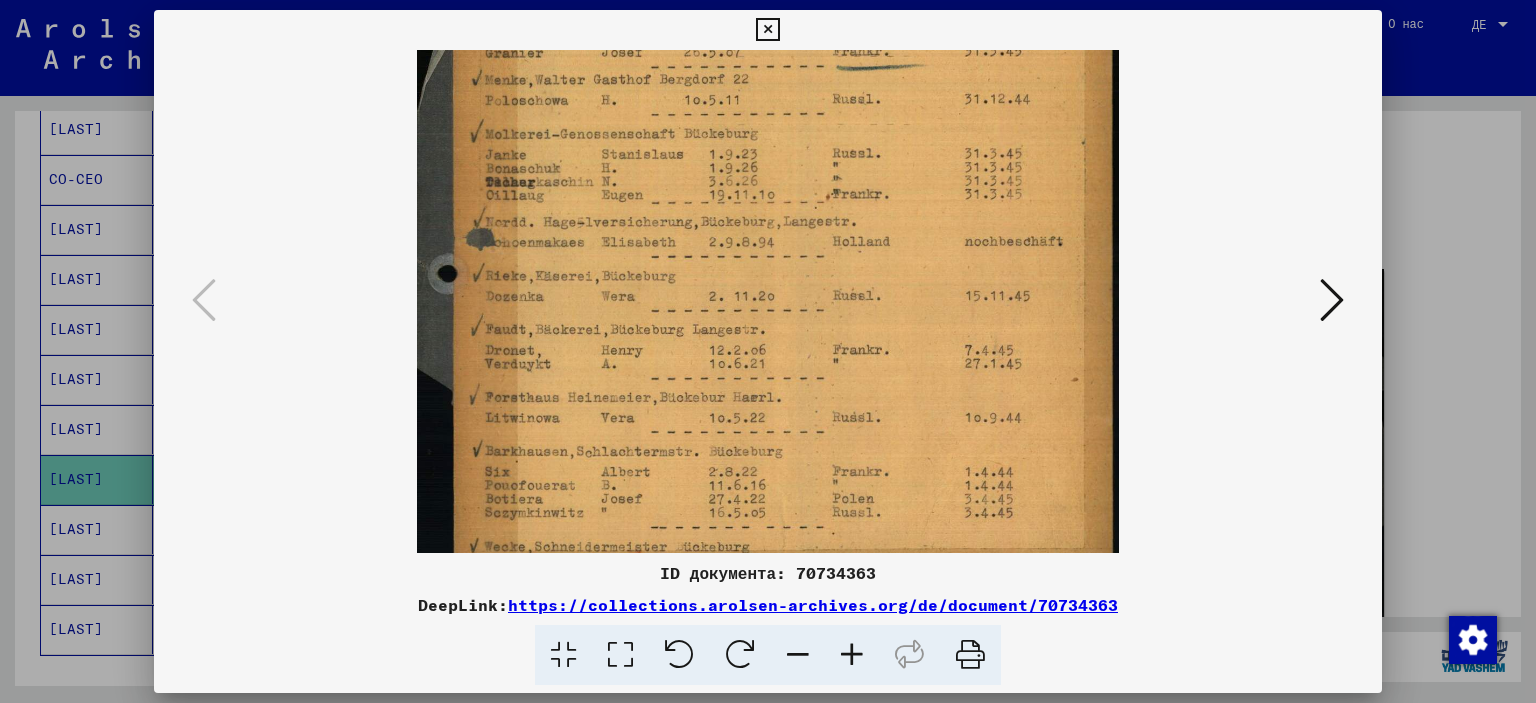 drag, startPoint x: 884, startPoint y: 378, endPoint x: 893, endPoint y: 285, distance: 93.43447 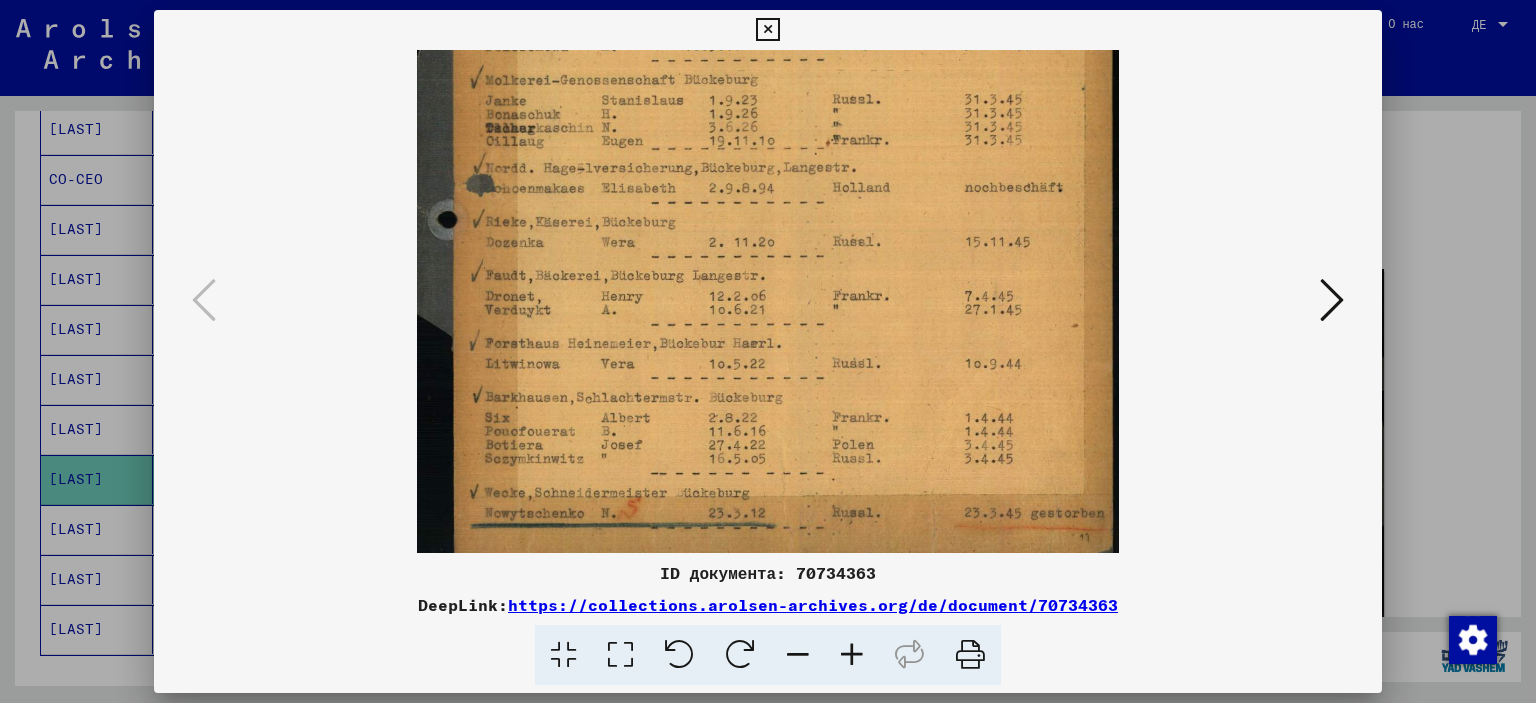 scroll, scrollTop: 449, scrollLeft: 0, axis: vertical 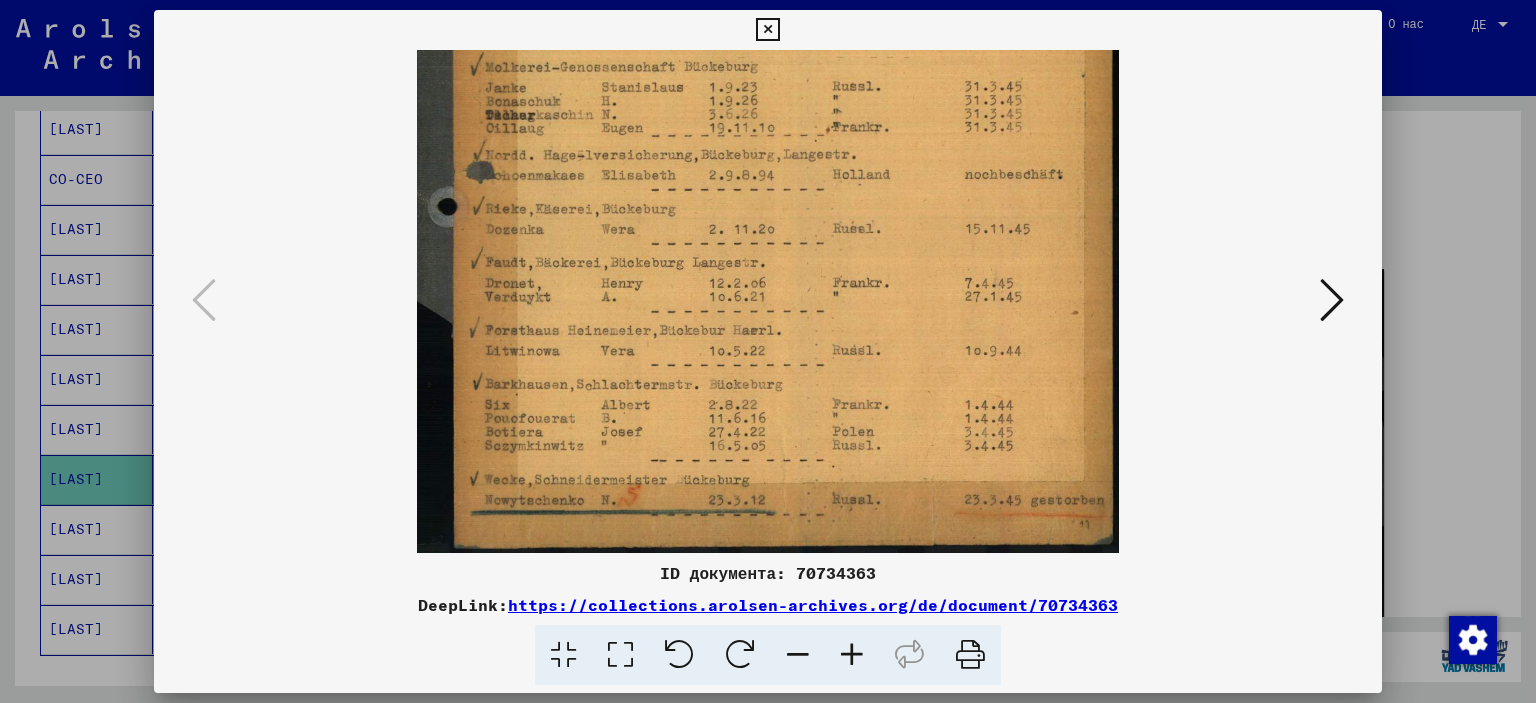 drag, startPoint x: 878, startPoint y: 380, endPoint x: 893, endPoint y: 283, distance: 98.15294 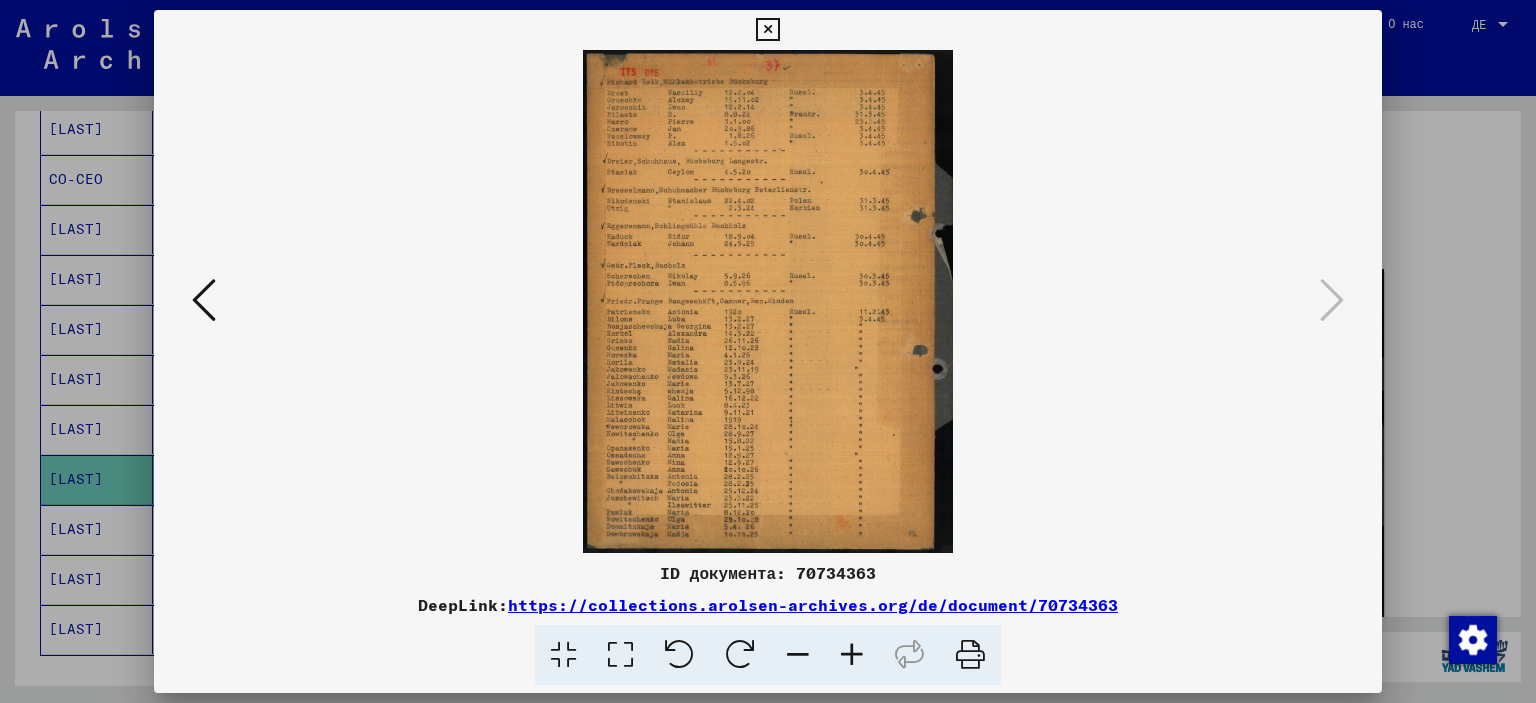 click at bounding box center [852, 655] 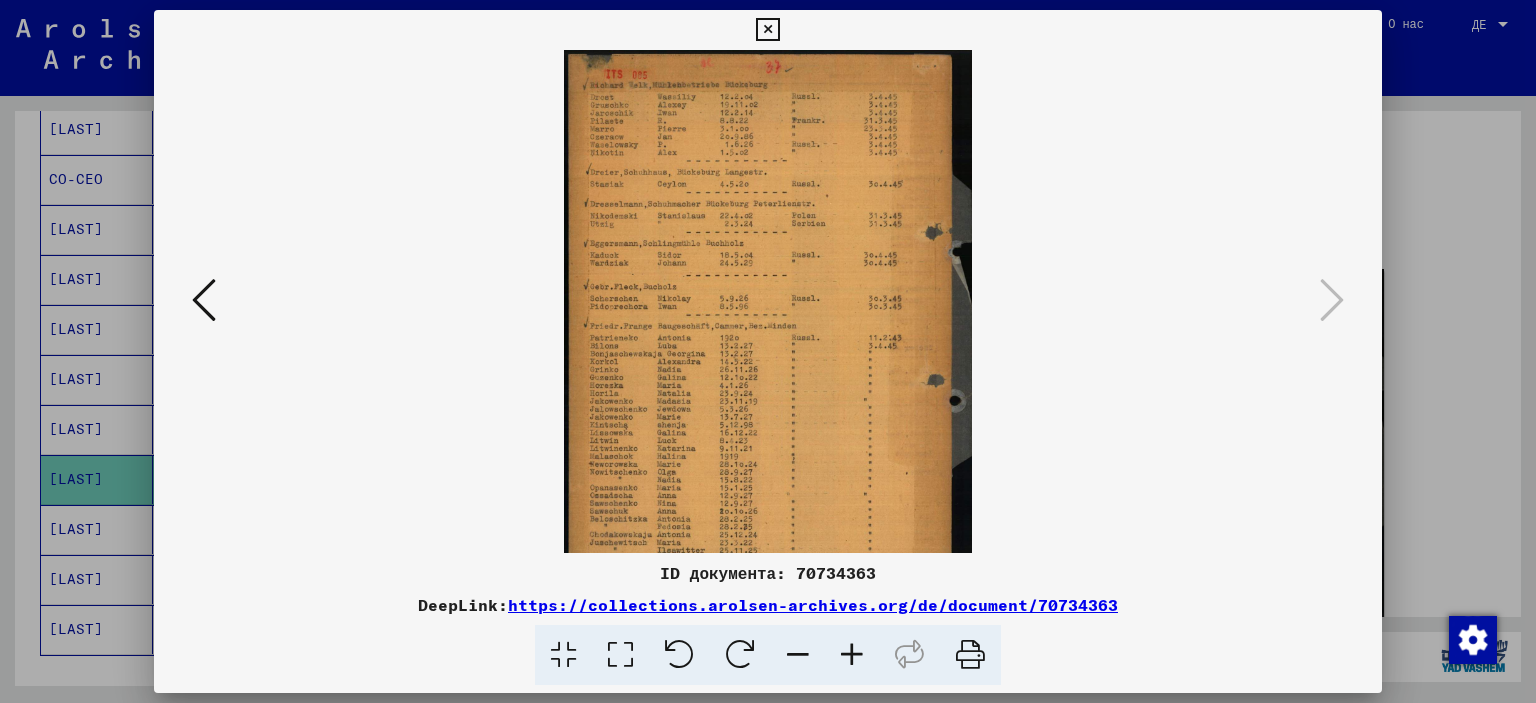 click at bounding box center [852, 655] 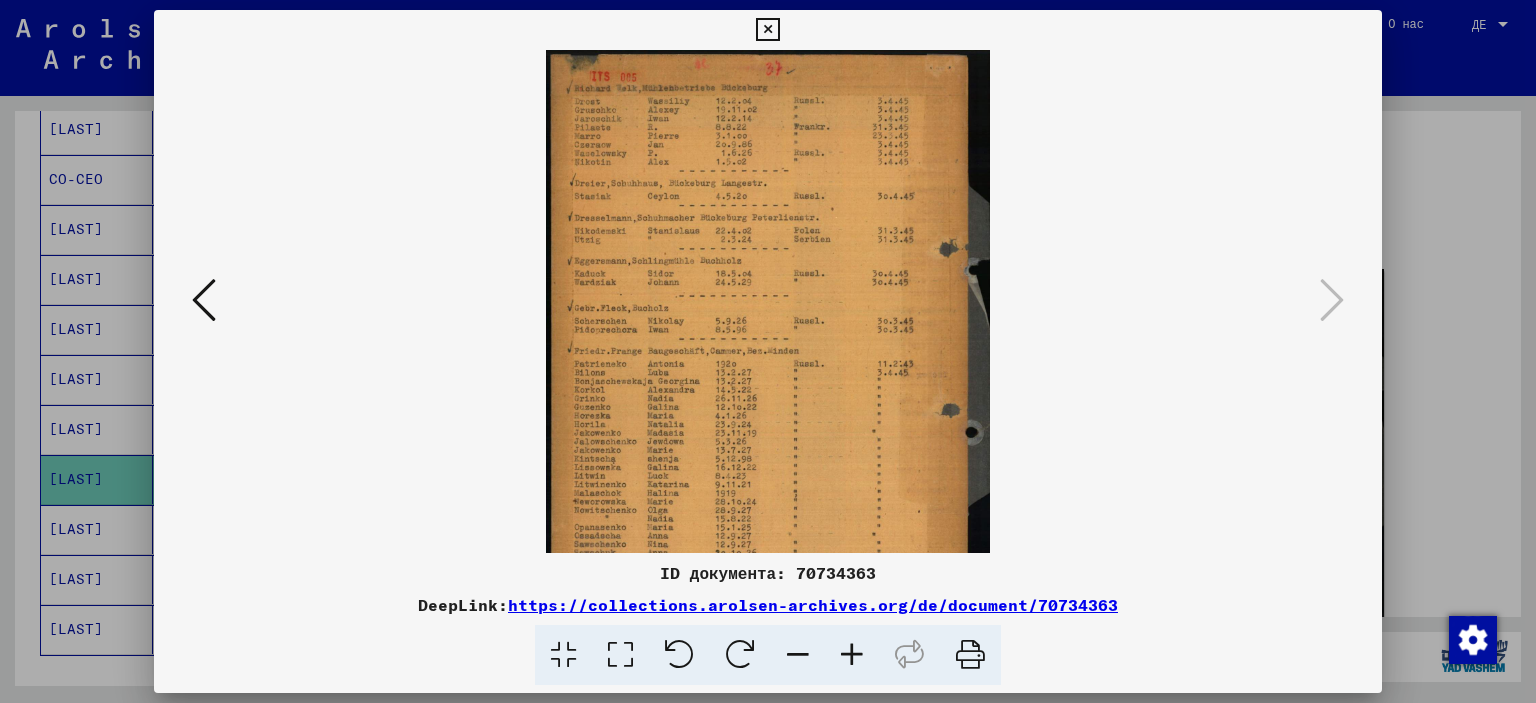 click at bounding box center [852, 655] 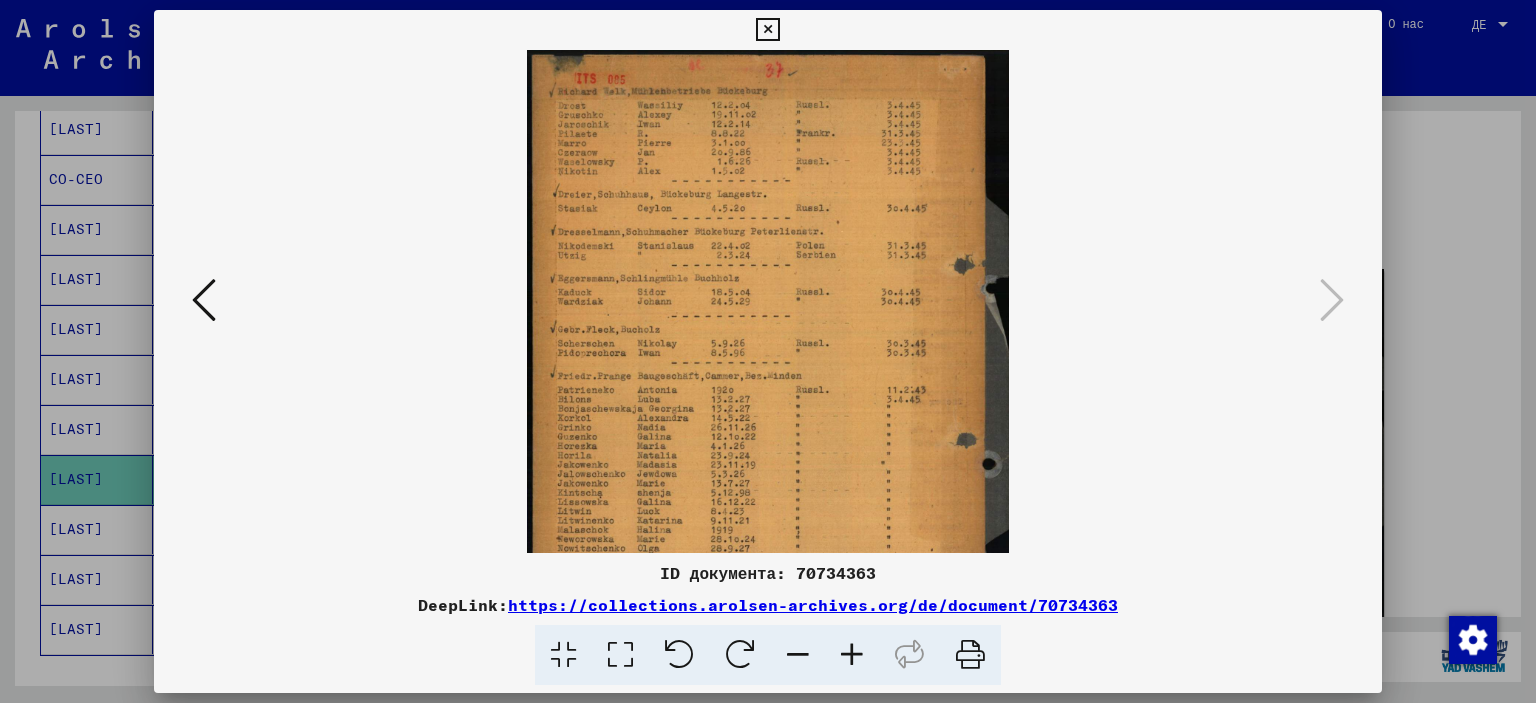 click at bounding box center [852, 655] 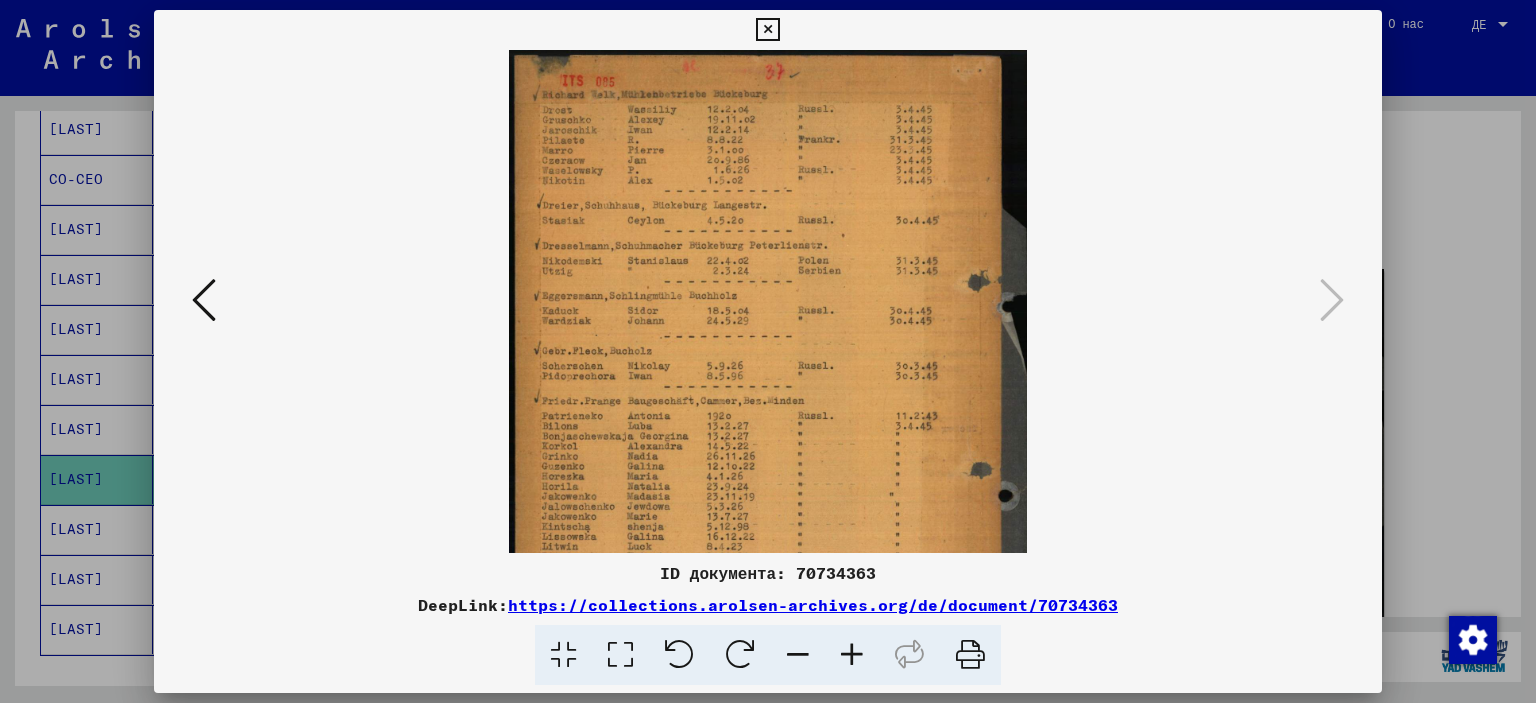 click at bounding box center [852, 655] 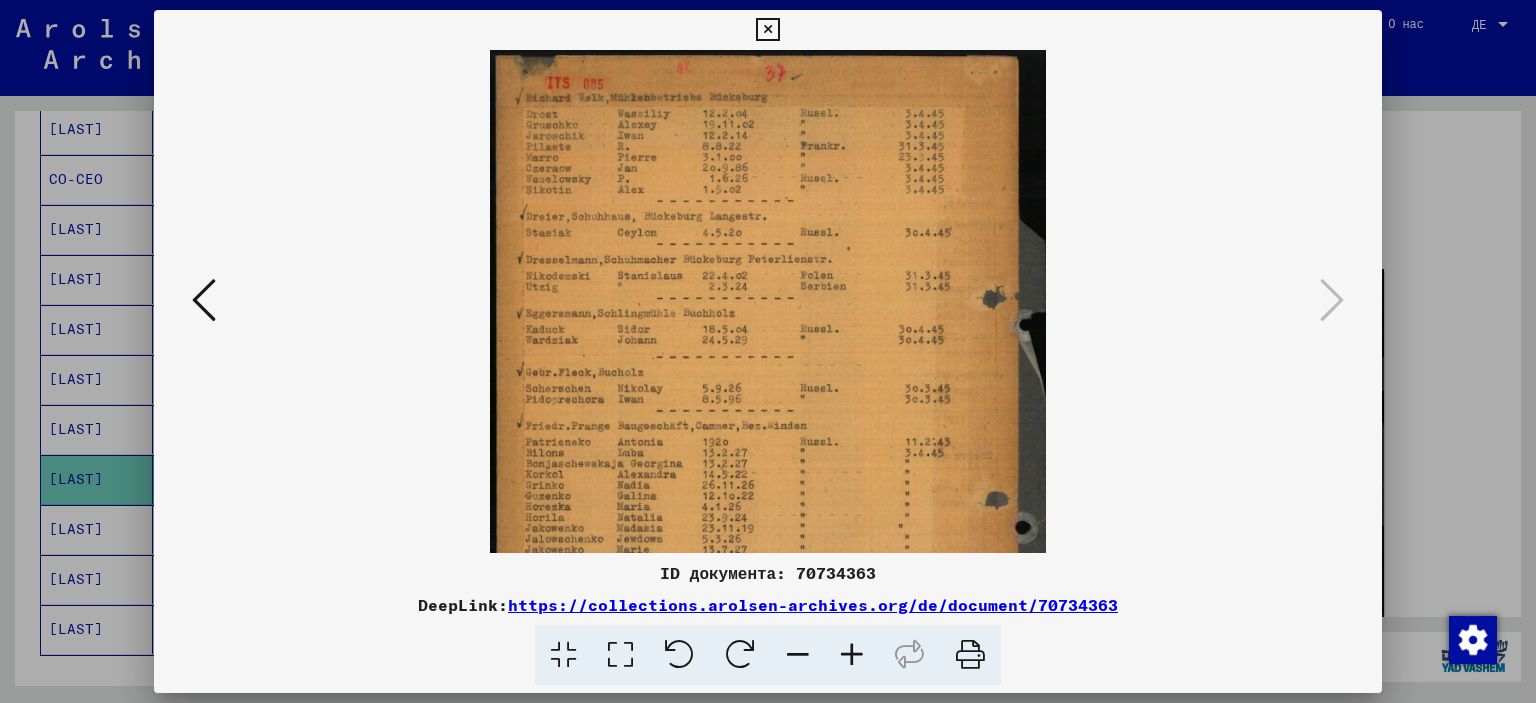 click at bounding box center [852, 655] 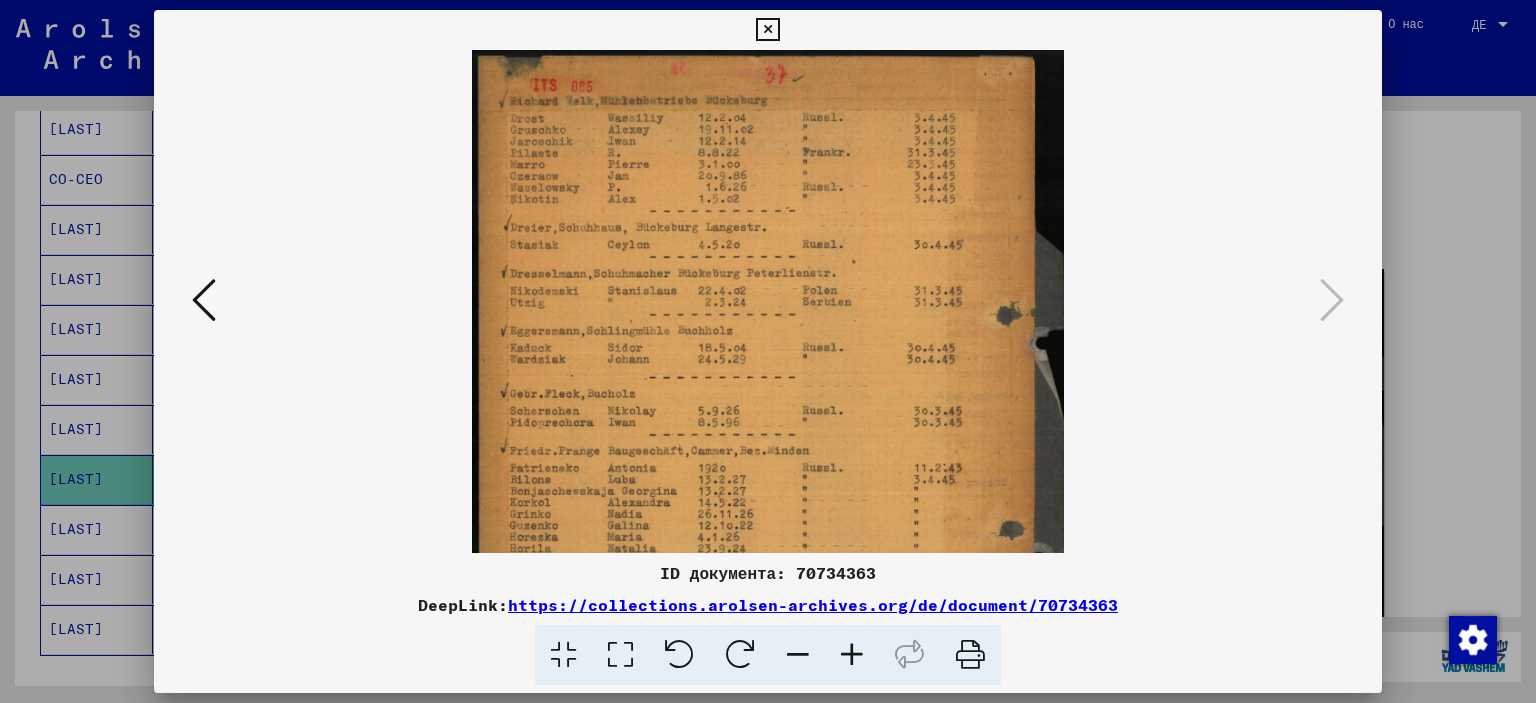 click at bounding box center (852, 655) 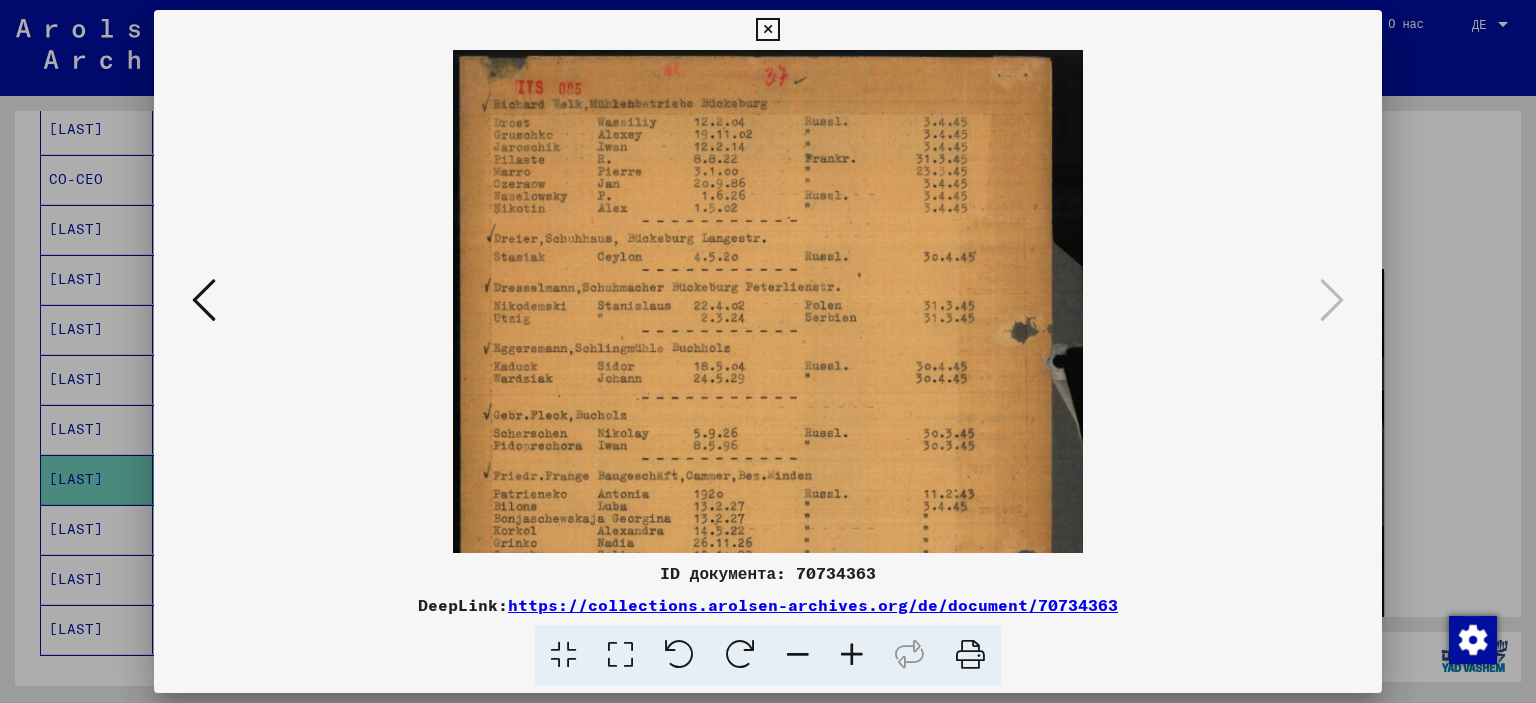 click at bounding box center [852, 655] 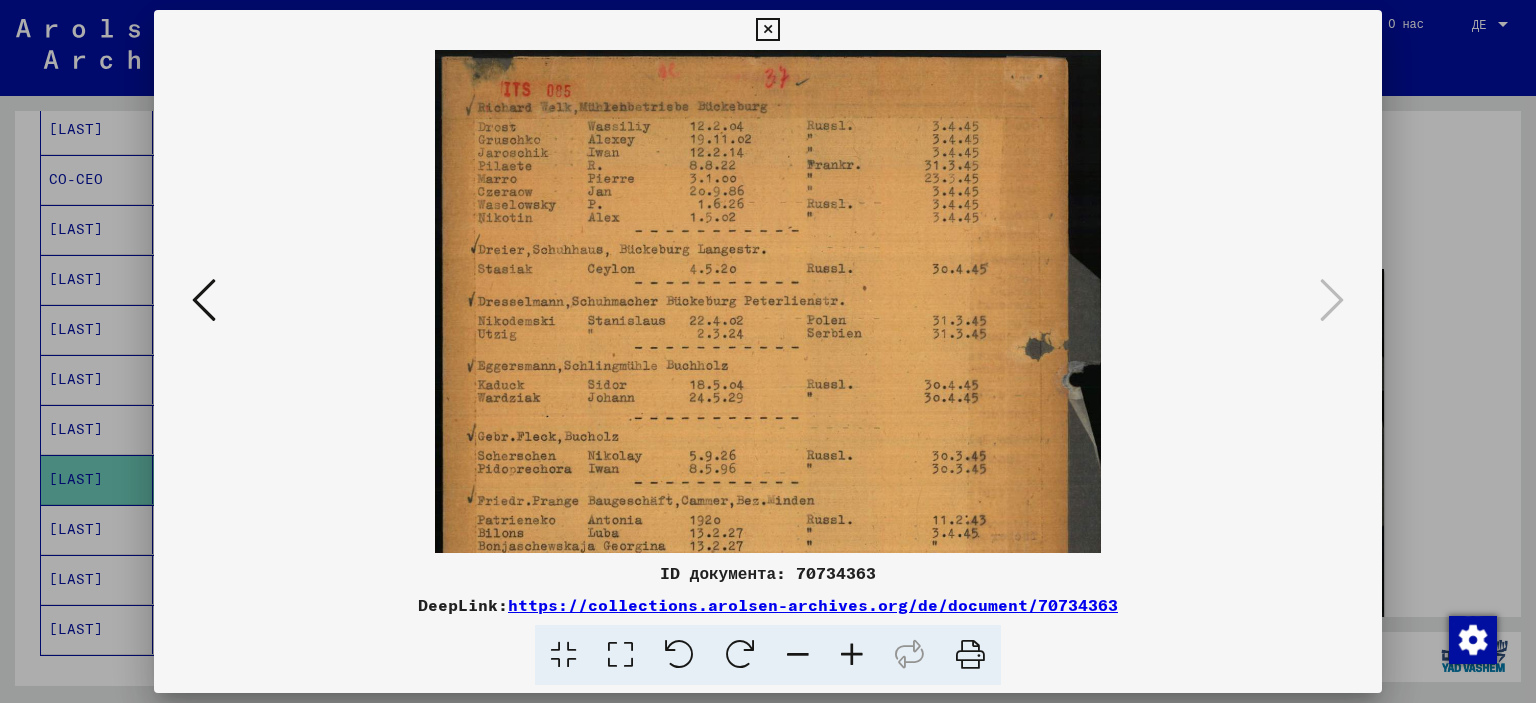 click at bounding box center (852, 655) 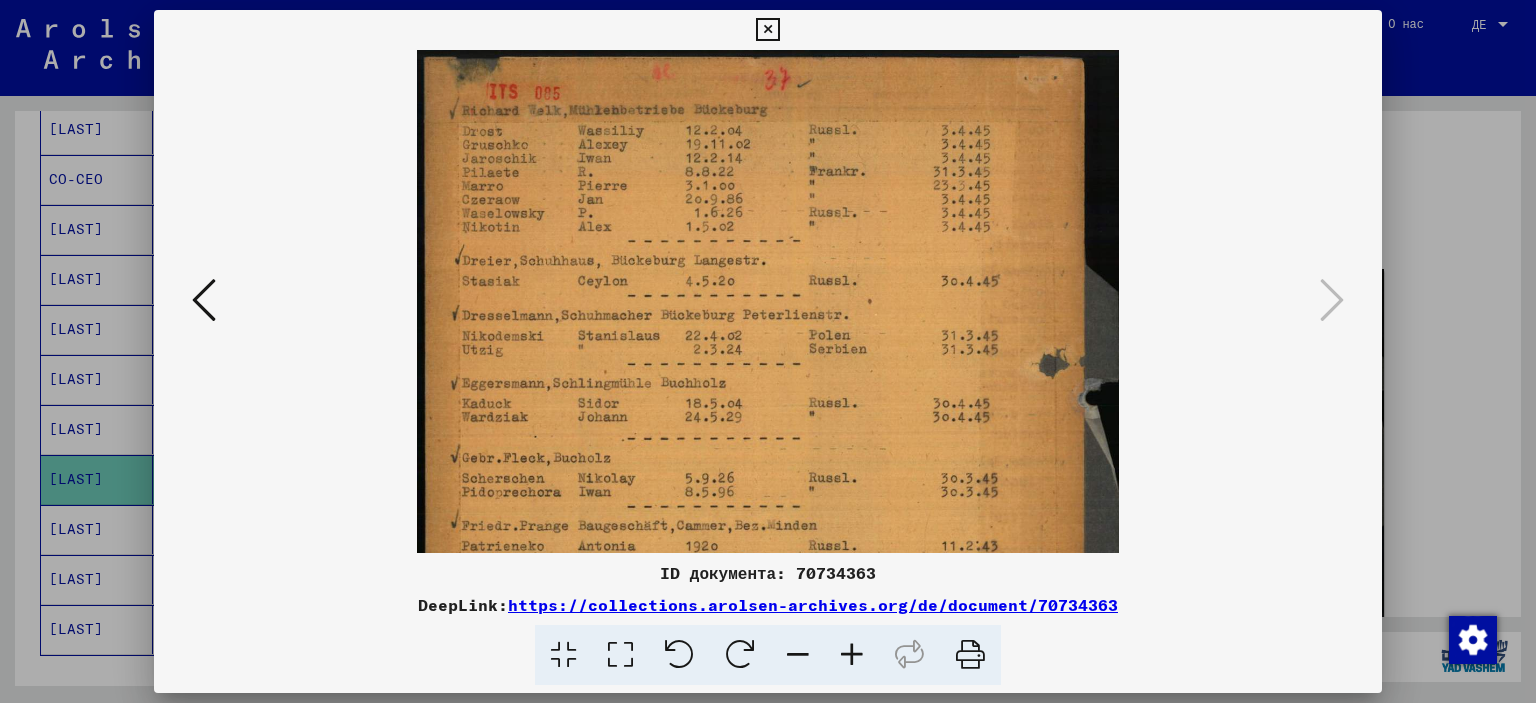 click at bounding box center (852, 655) 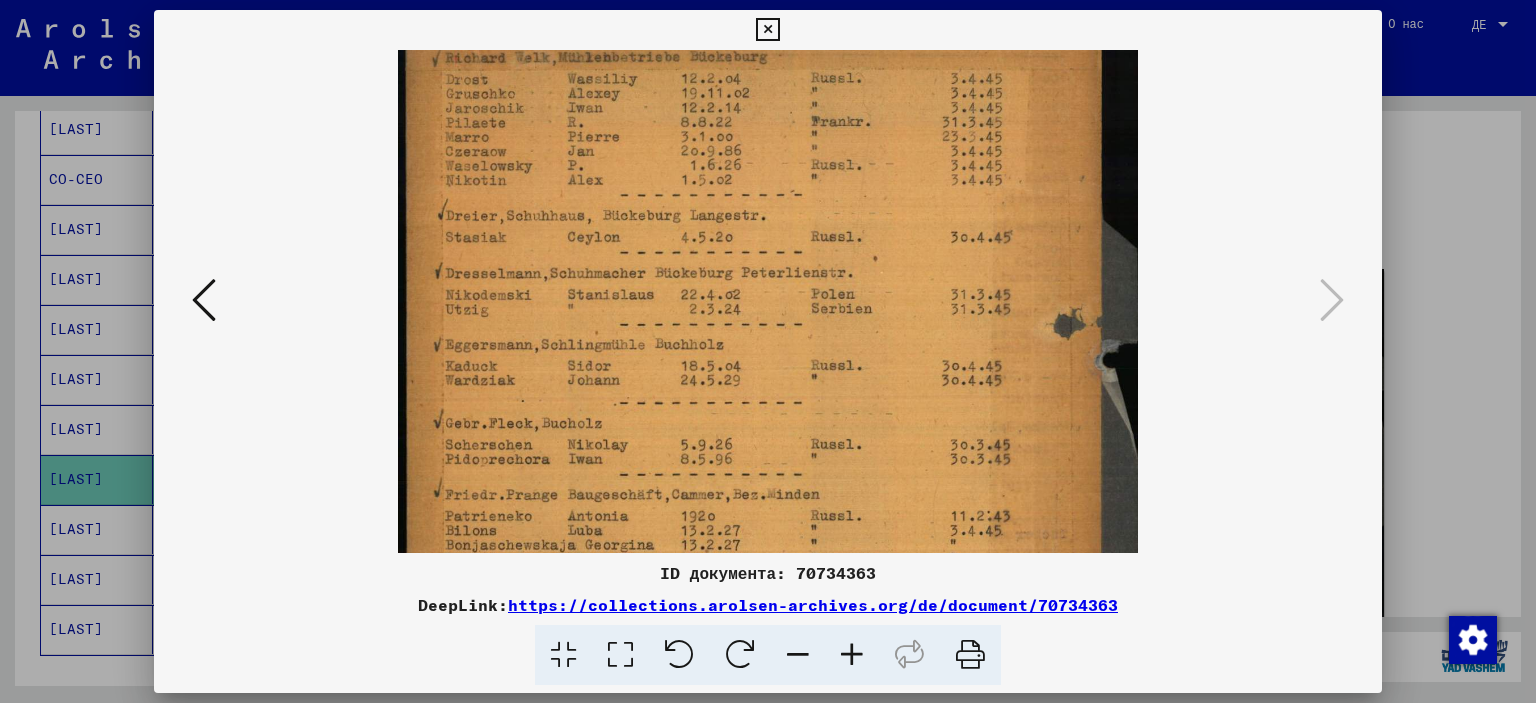 scroll, scrollTop: 60, scrollLeft: 0, axis: vertical 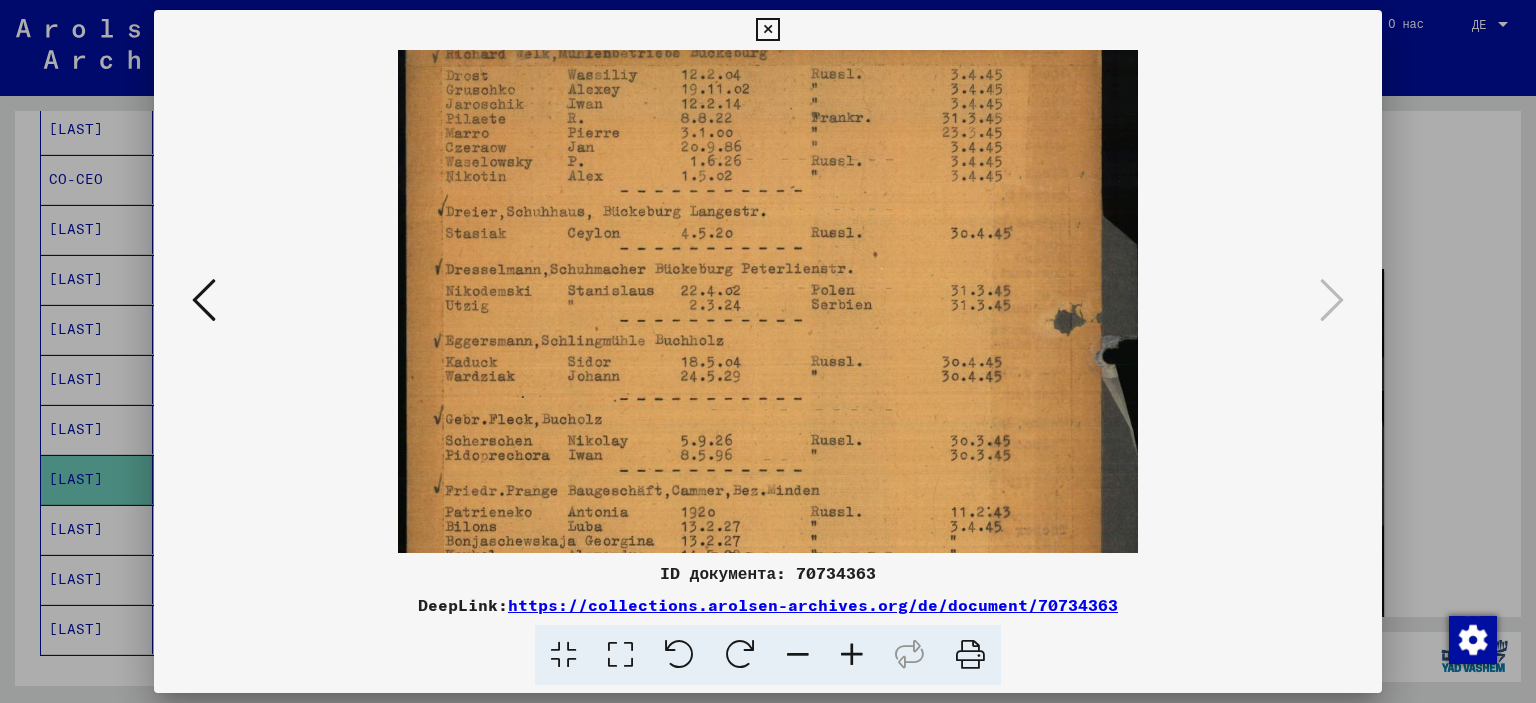 drag, startPoint x: 857, startPoint y: 427, endPoint x: 867, endPoint y: 367, distance: 60.827625 